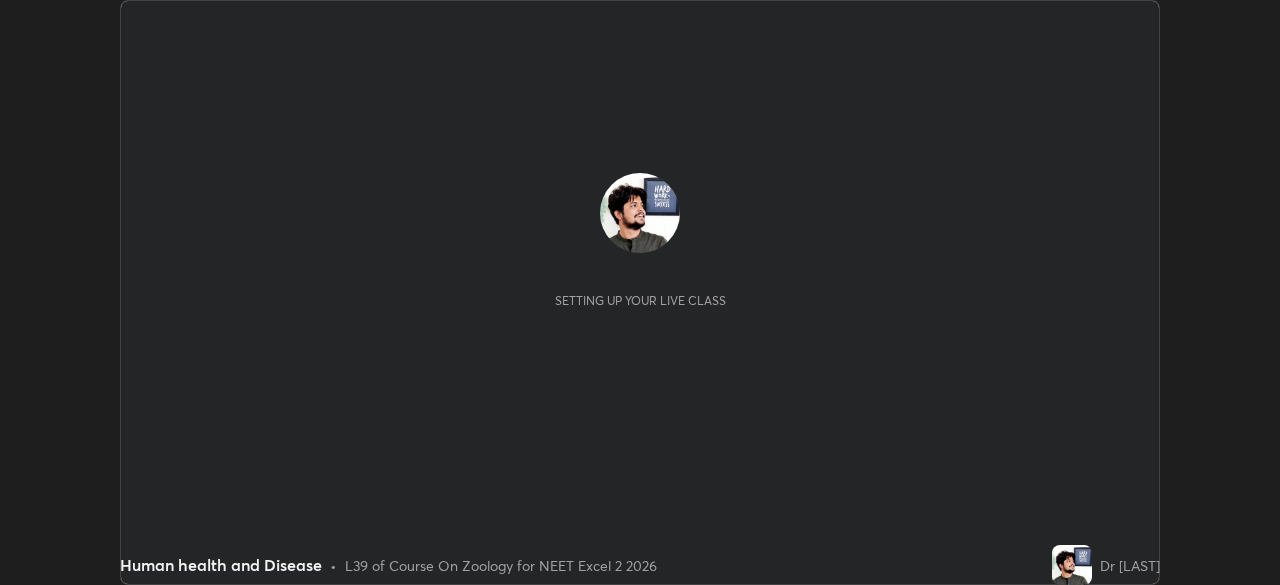 scroll, scrollTop: 0, scrollLeft: 0, axis: both 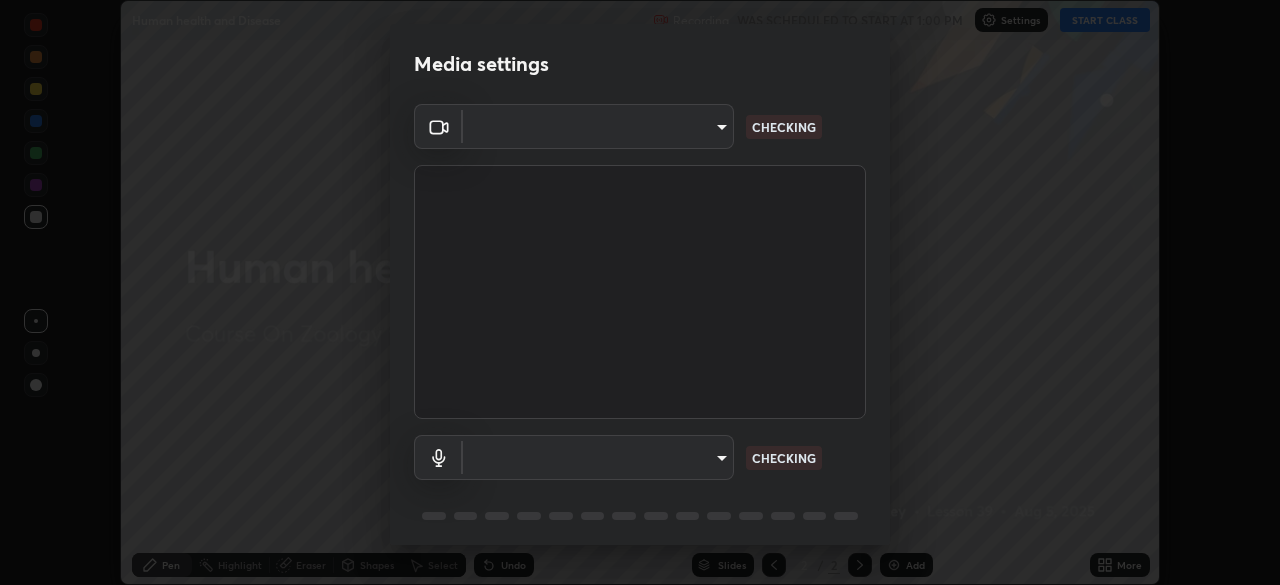 type on "ca2a7f33afe0fd030c916fdd2ec90d924ab41553388ee536aa1d754fc76036d0" 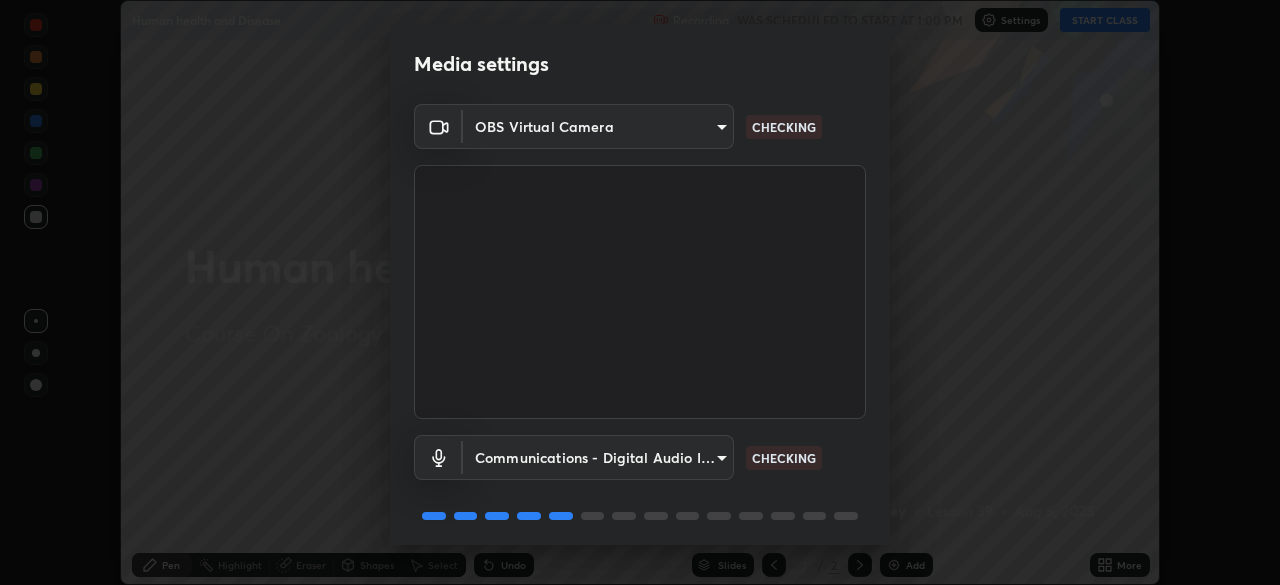 scroll, scrollTop: 71, scrollLeft: 0, axis: vertical 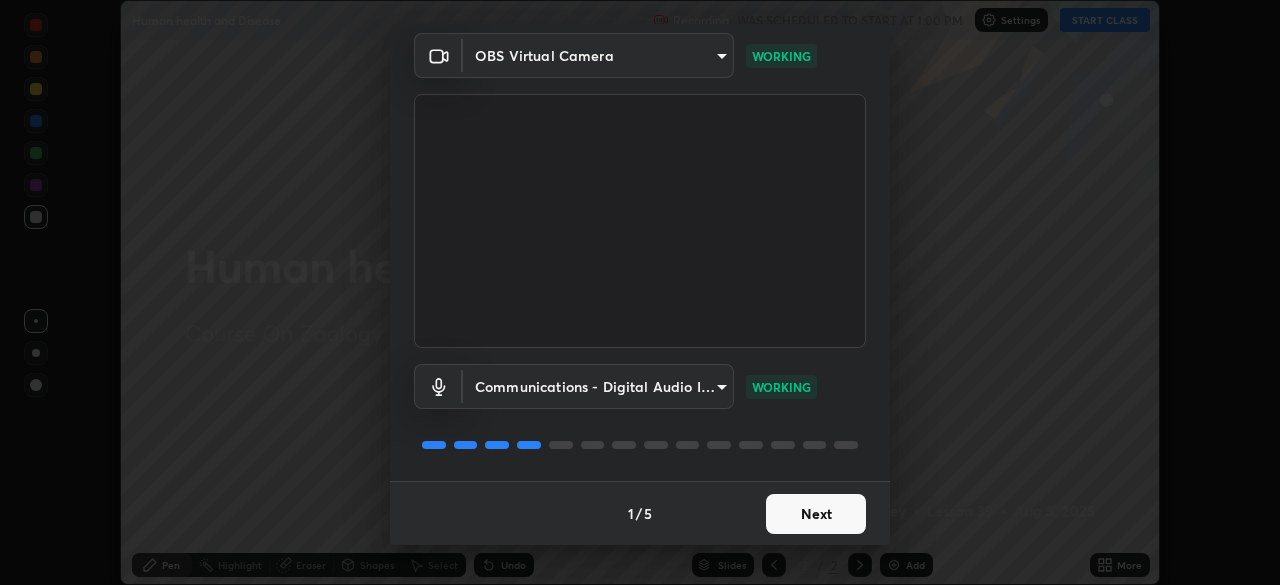 click on "Next" at bounding box center (816, 514) 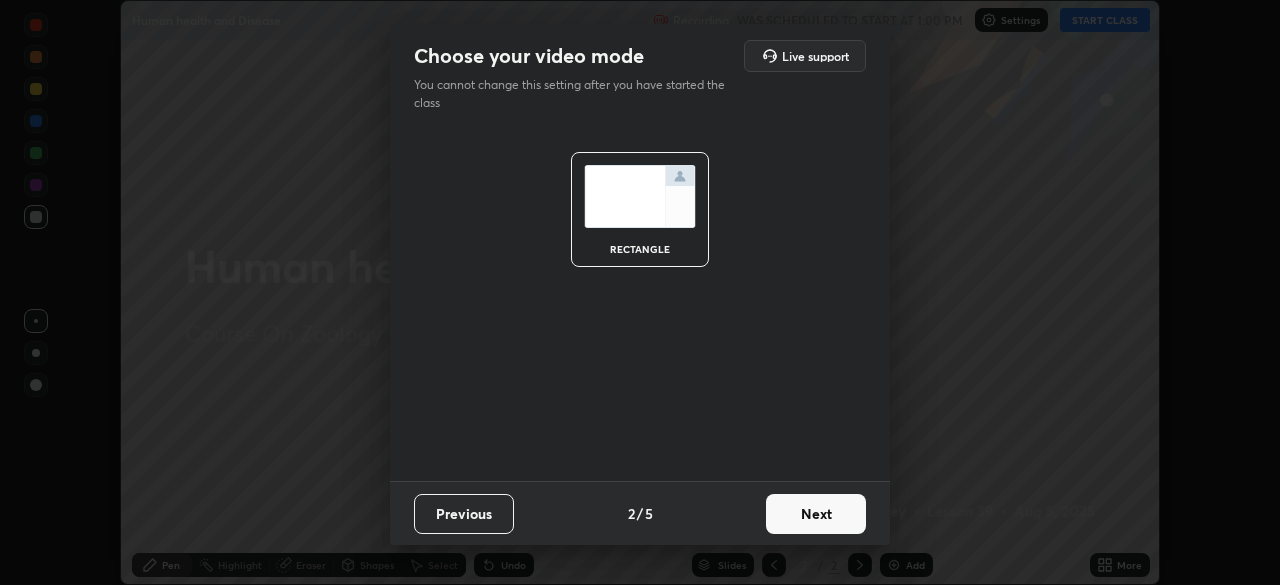 click on "Next" at bounding box center [816, 514] 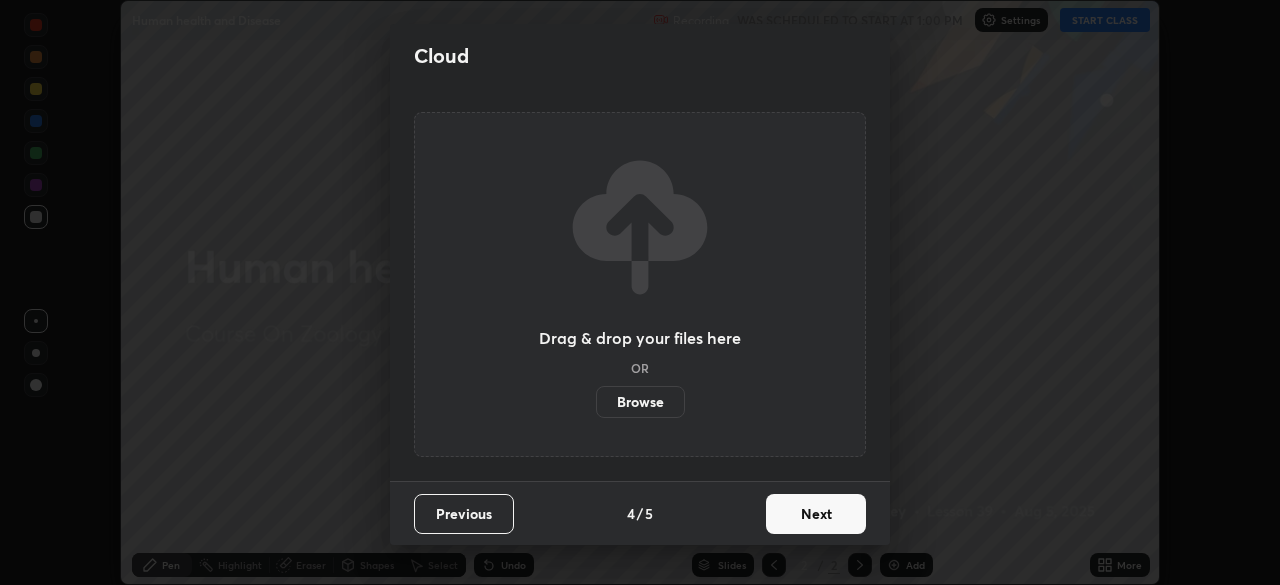 click on "Next" at bounding box center [816, 514] 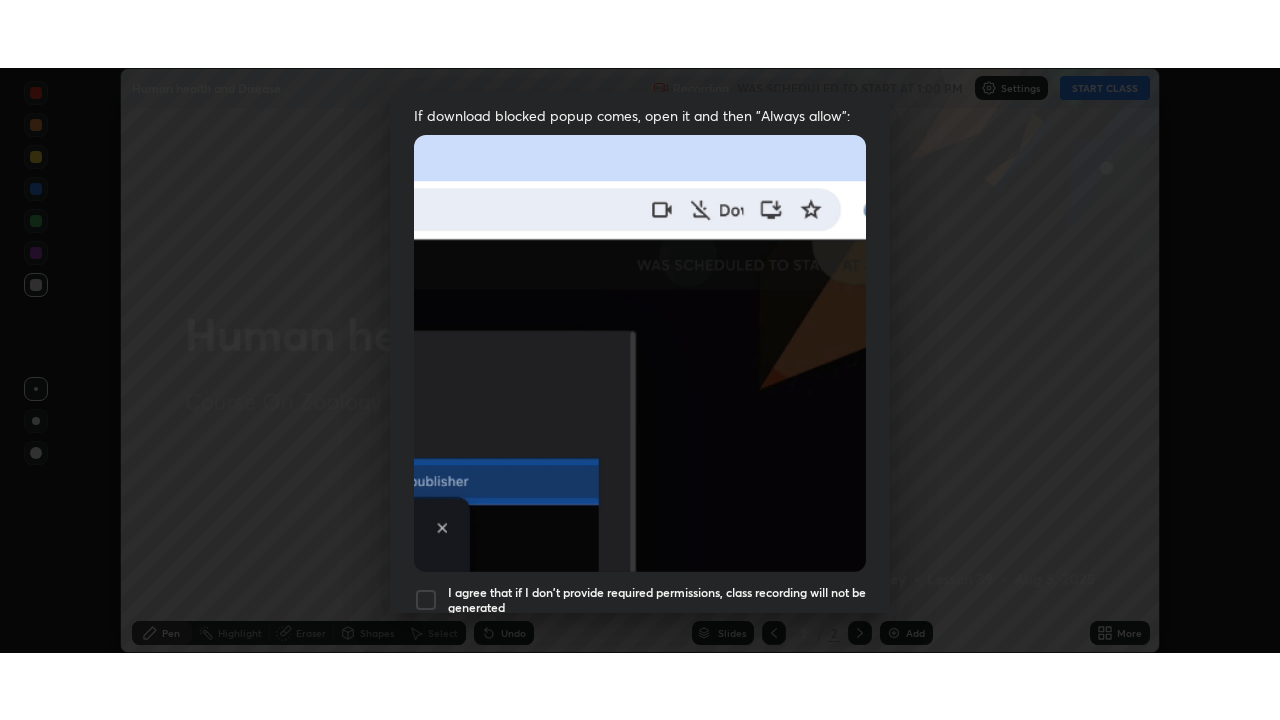 scroll, scrollTop: 479, scrollLeft: 0, axis: vertical 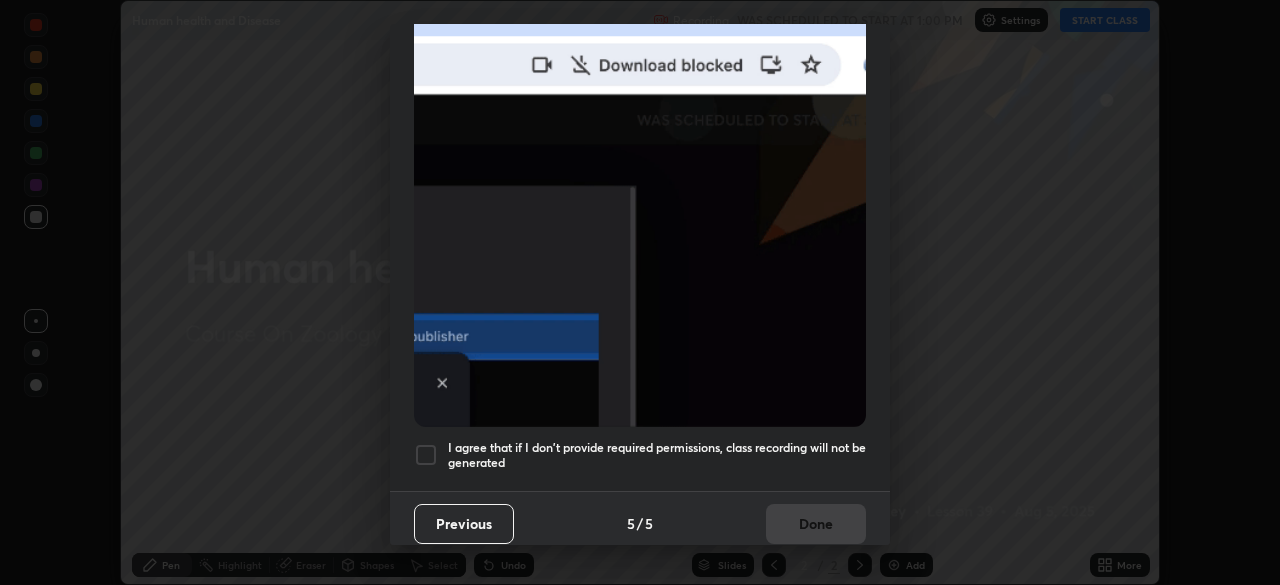 click at bounding box center [426, 455] 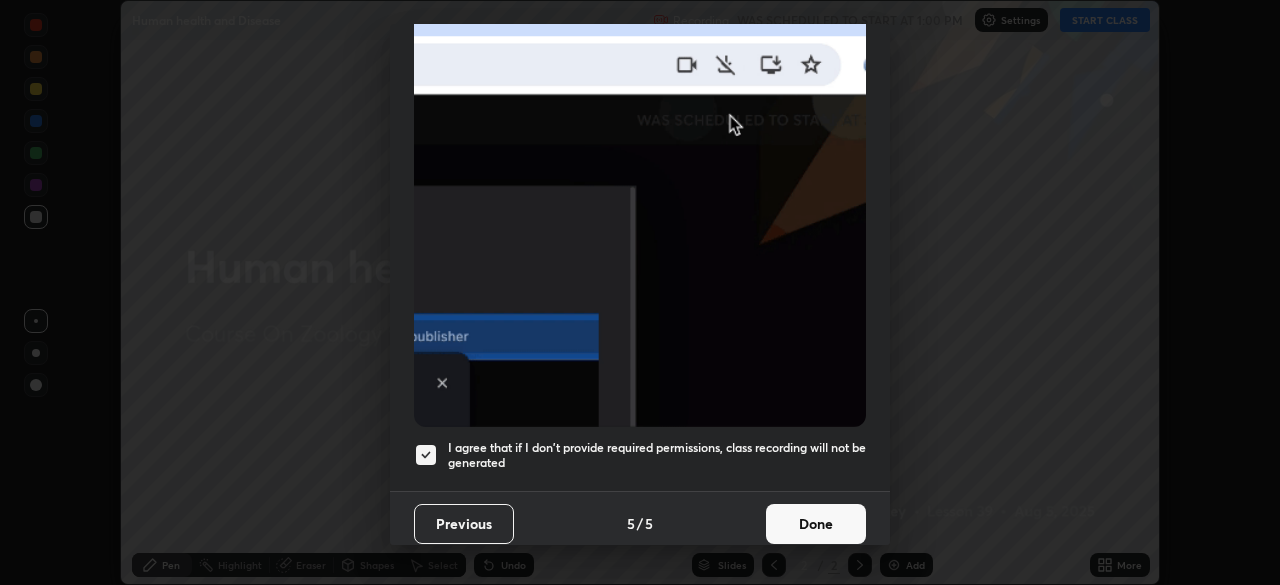 click on "Done" at bounding box center [816, 524] 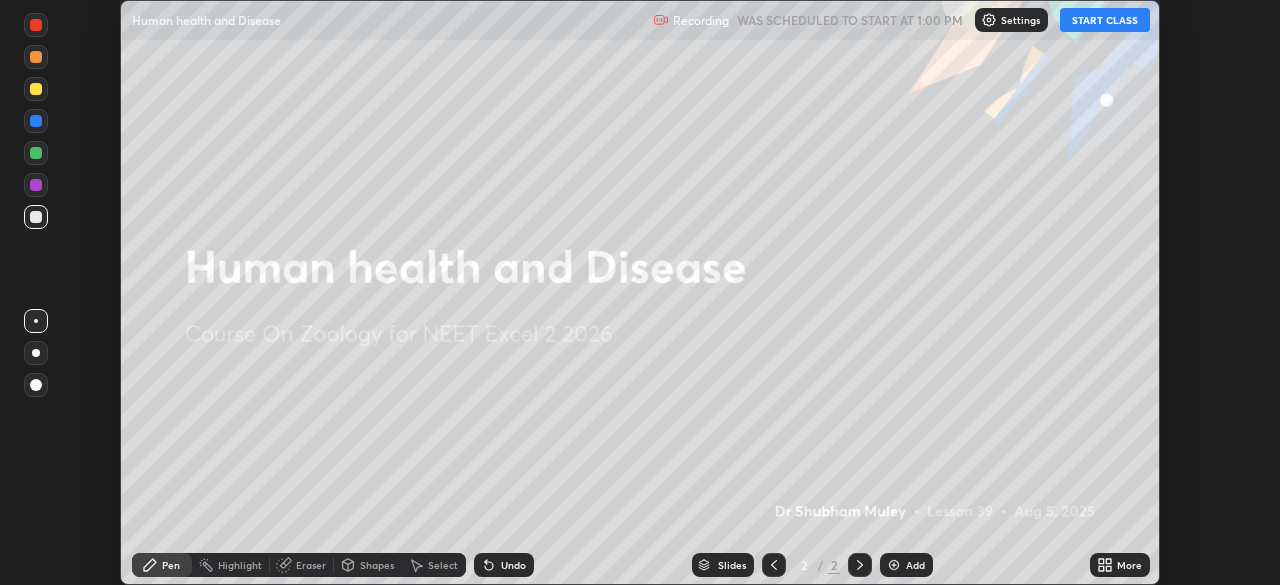 click on "START CLASS" at bounding box center [1105, 20] 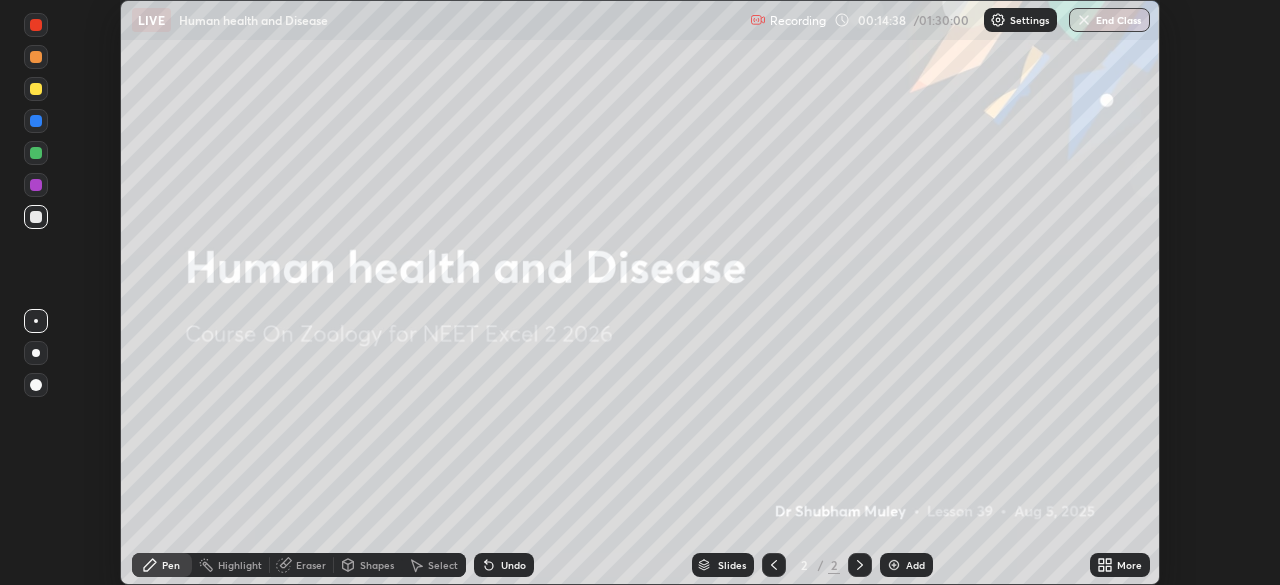 click 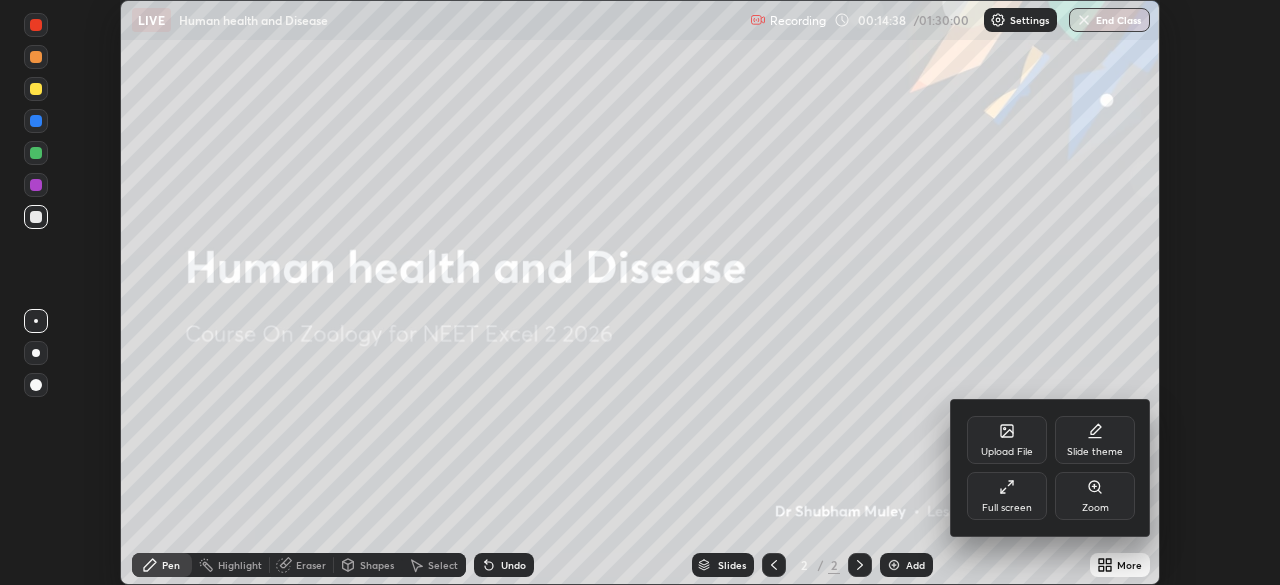click on "Full screen" at bounding box center (1007, 508) 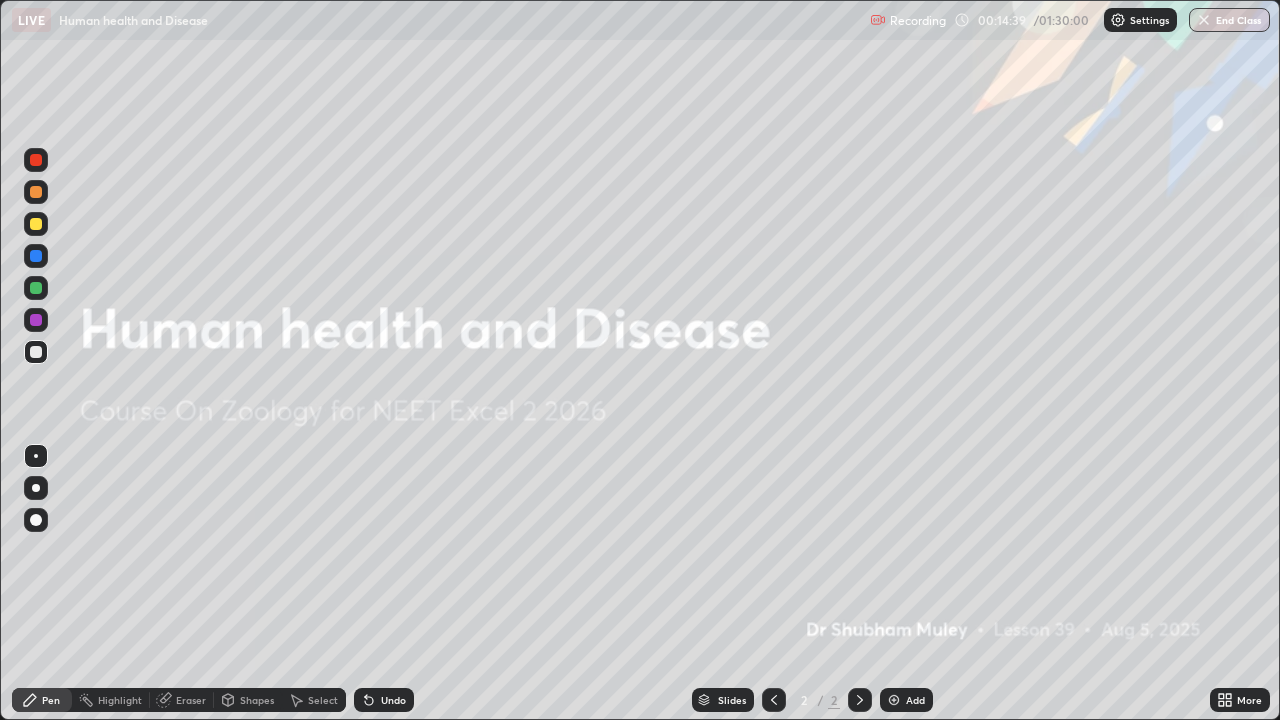 scroll, scrollTop: 99280, scrollLeft: 98720, axis: both 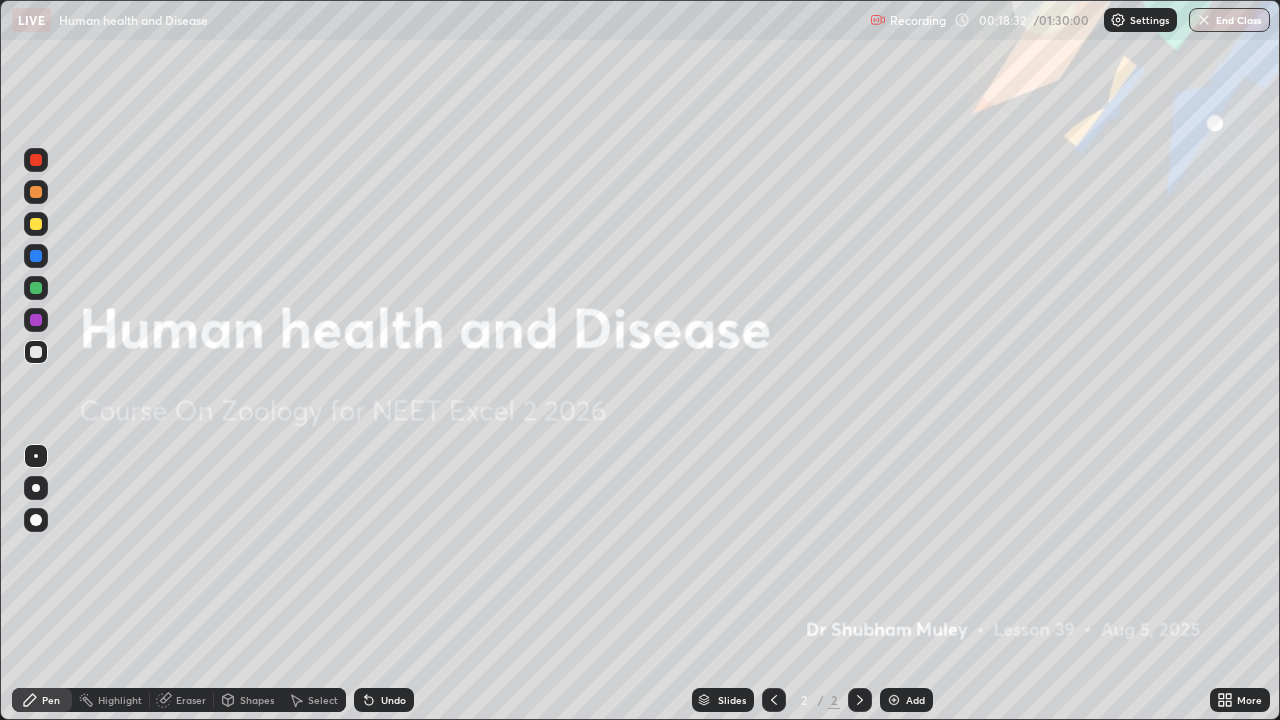 click on "Add" at bounding box center (915, 700) 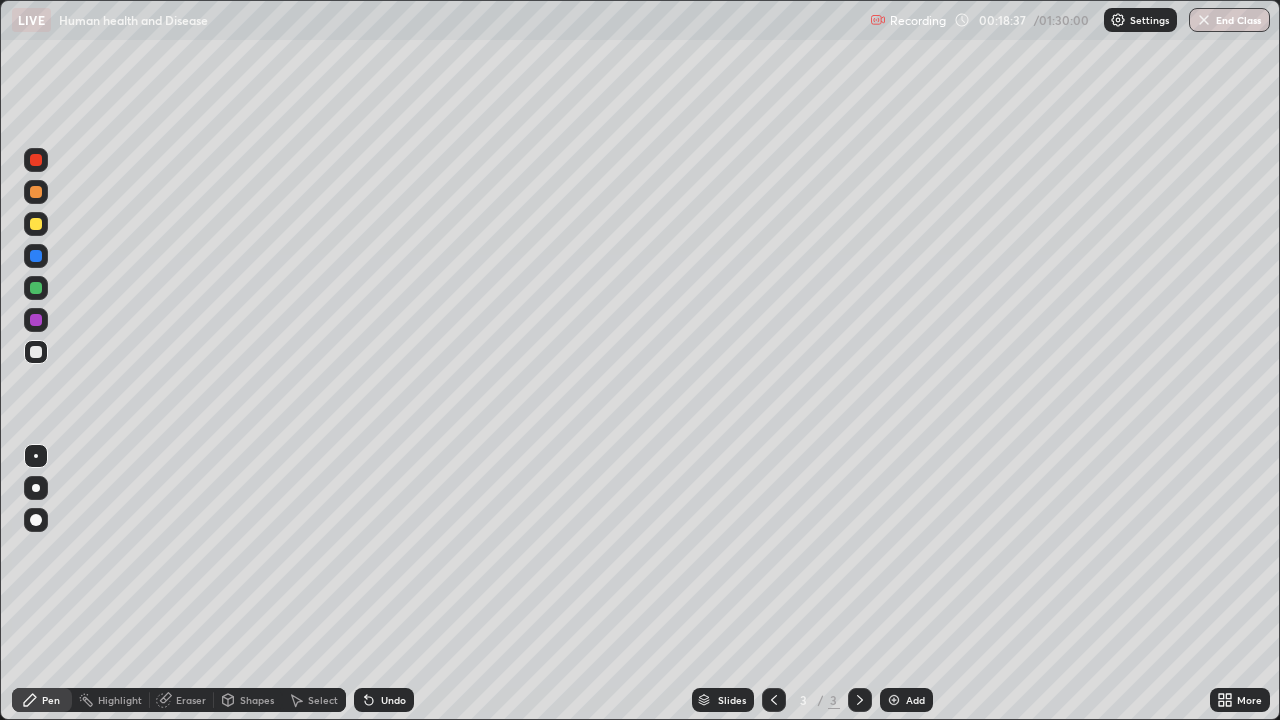click on "Eraser" at bounding box center [182, 700] 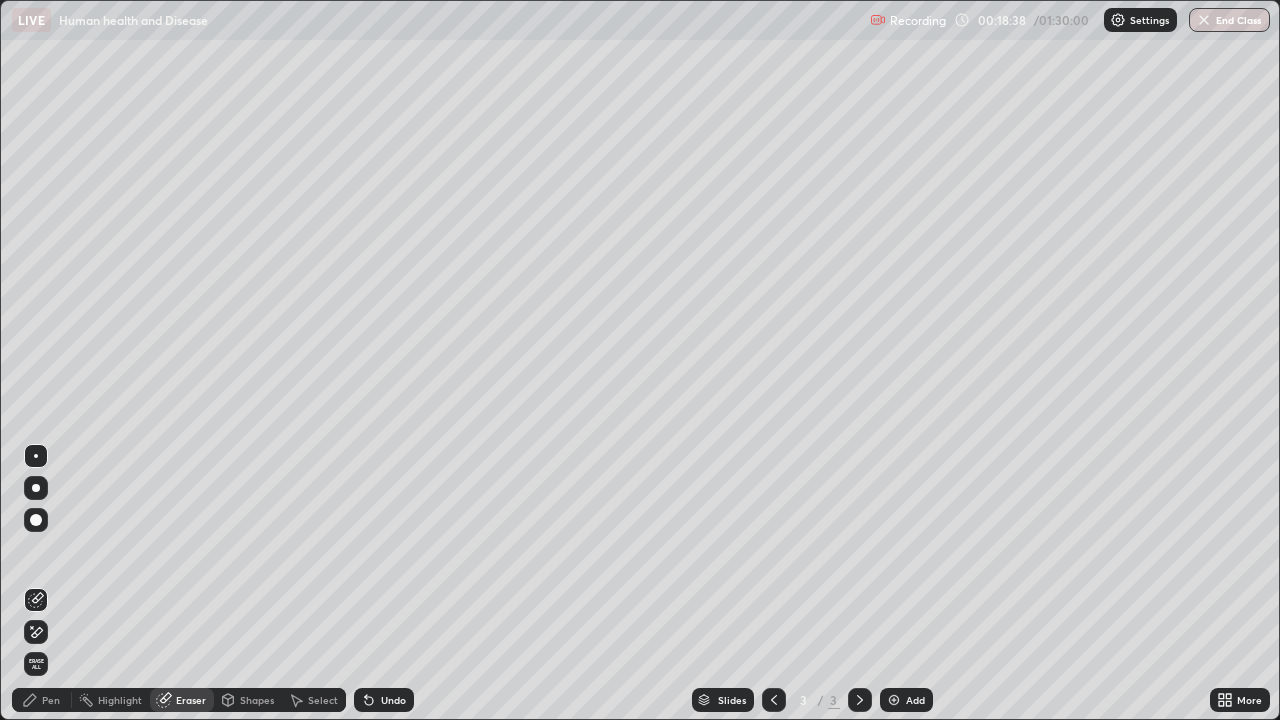 click on "Pen" at bounding box center [42, 700] 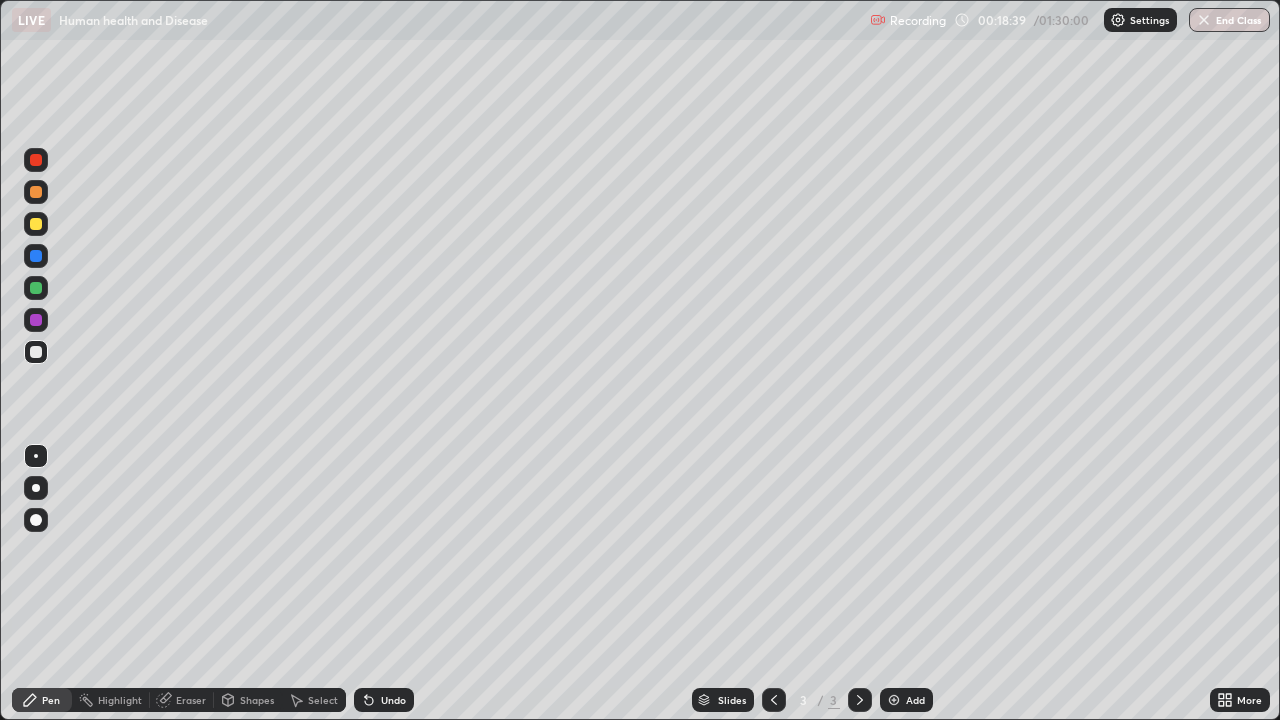 click 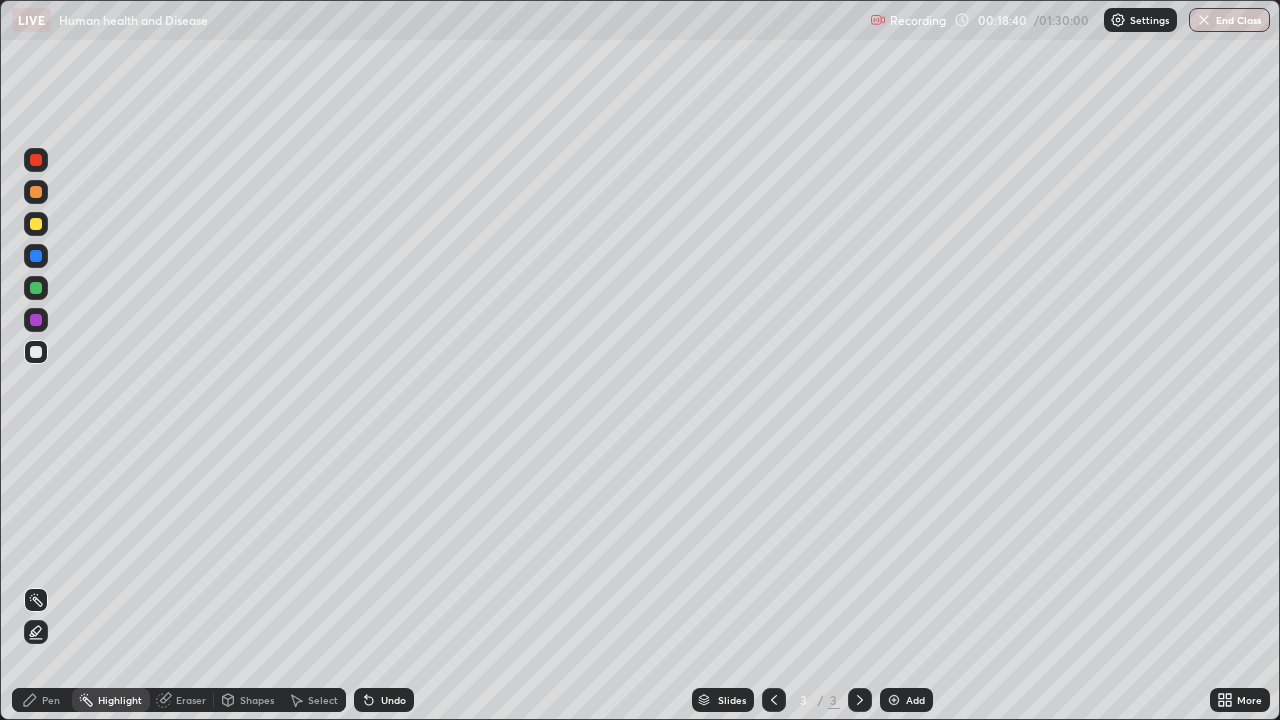 click on "Pen" at bounding box center (51, 700) 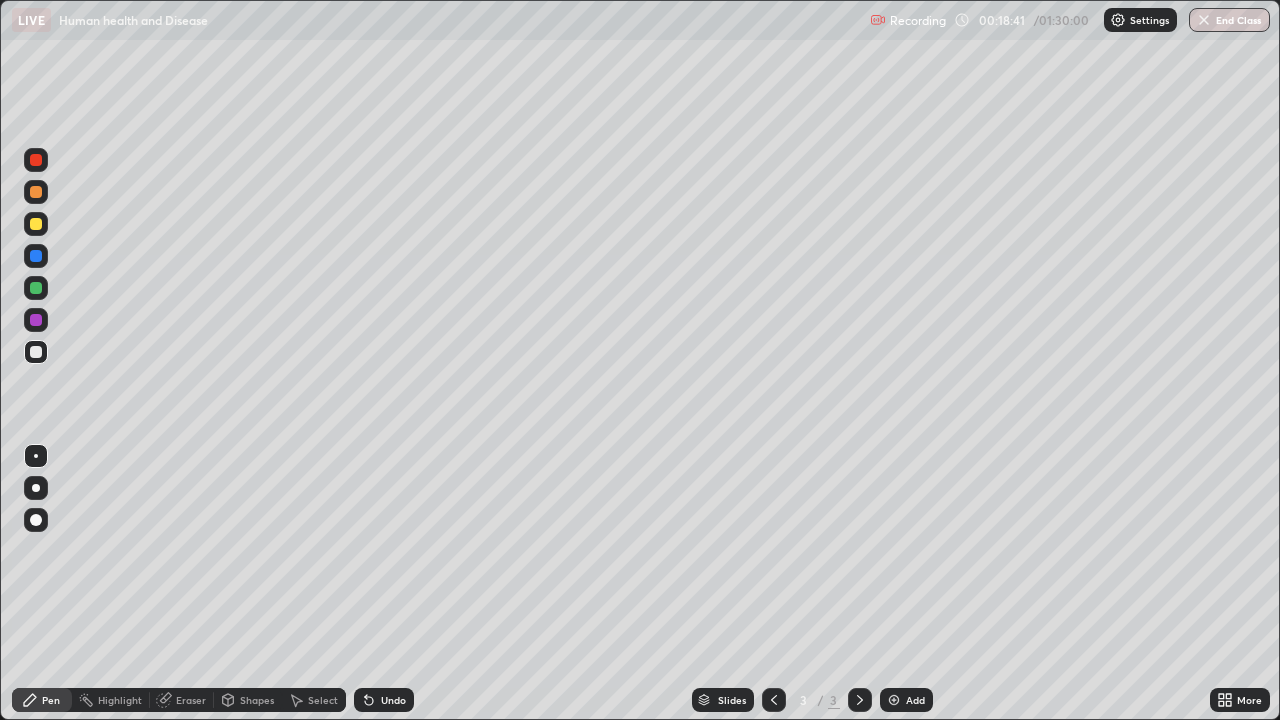 click on "Shapes" at bounding box center (257, 700) 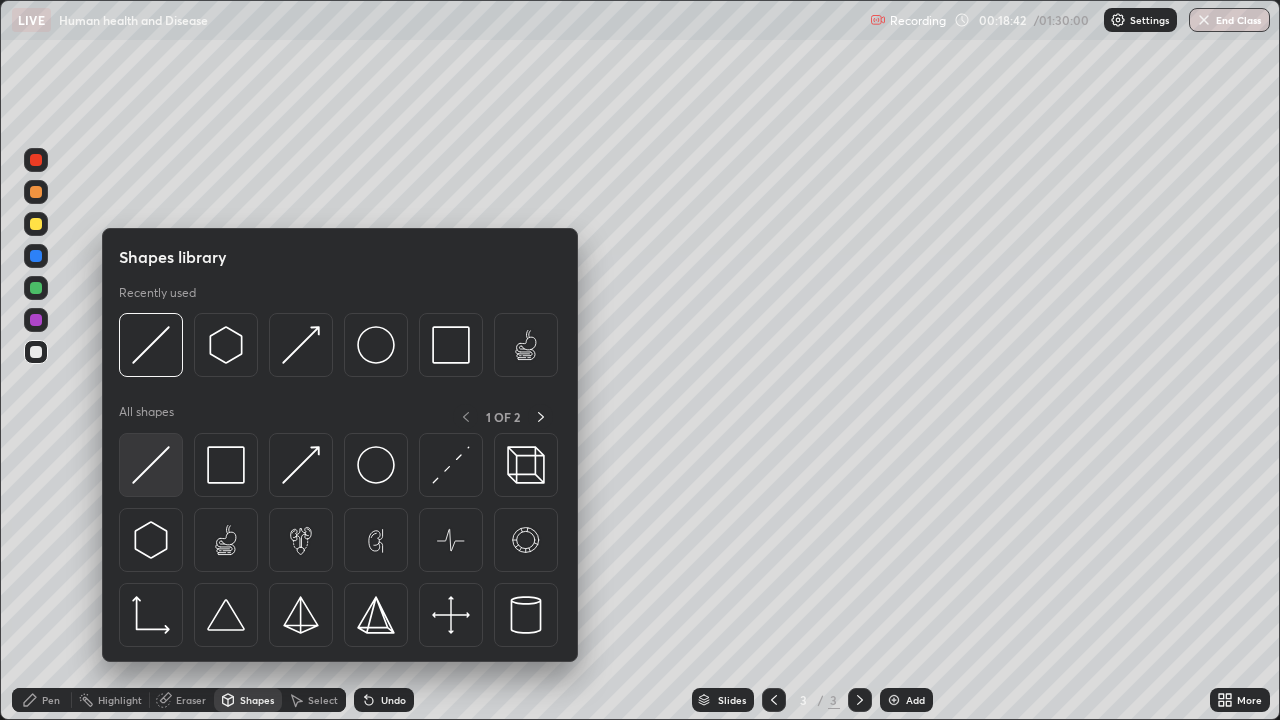 click at bounding box center (151, 465) 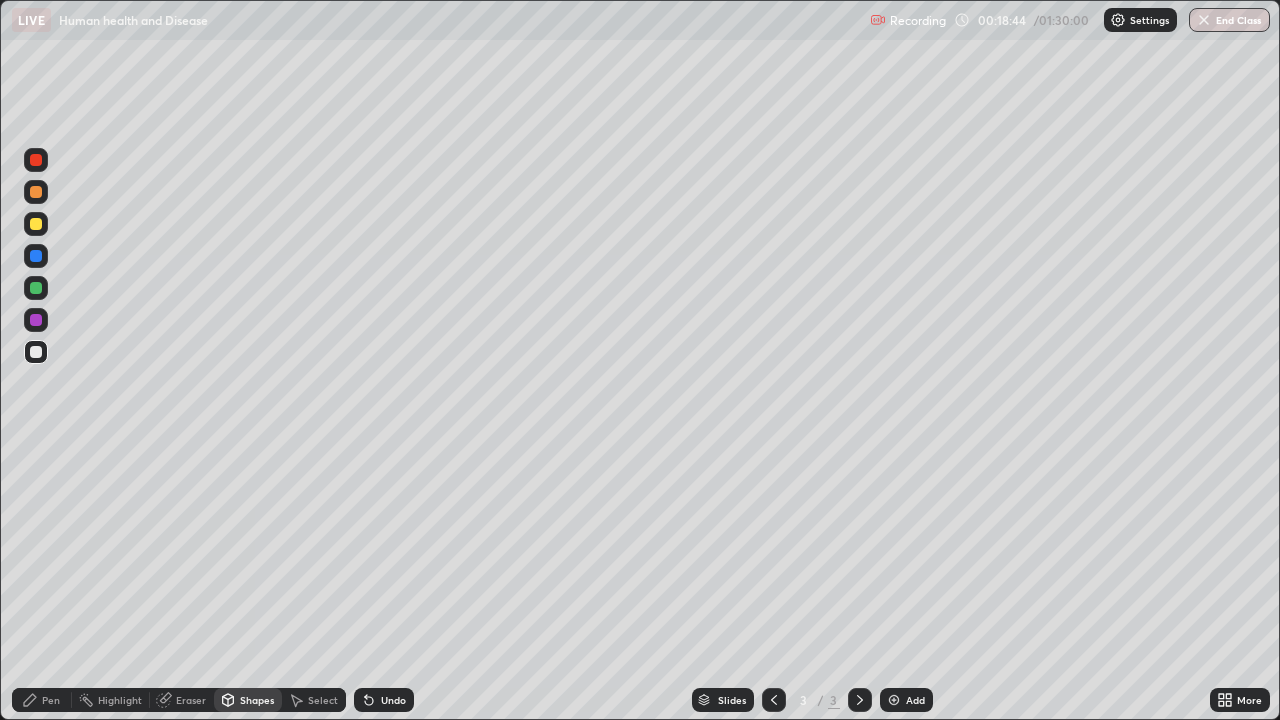 click on "Shapes" at bounding box center [248, 700] 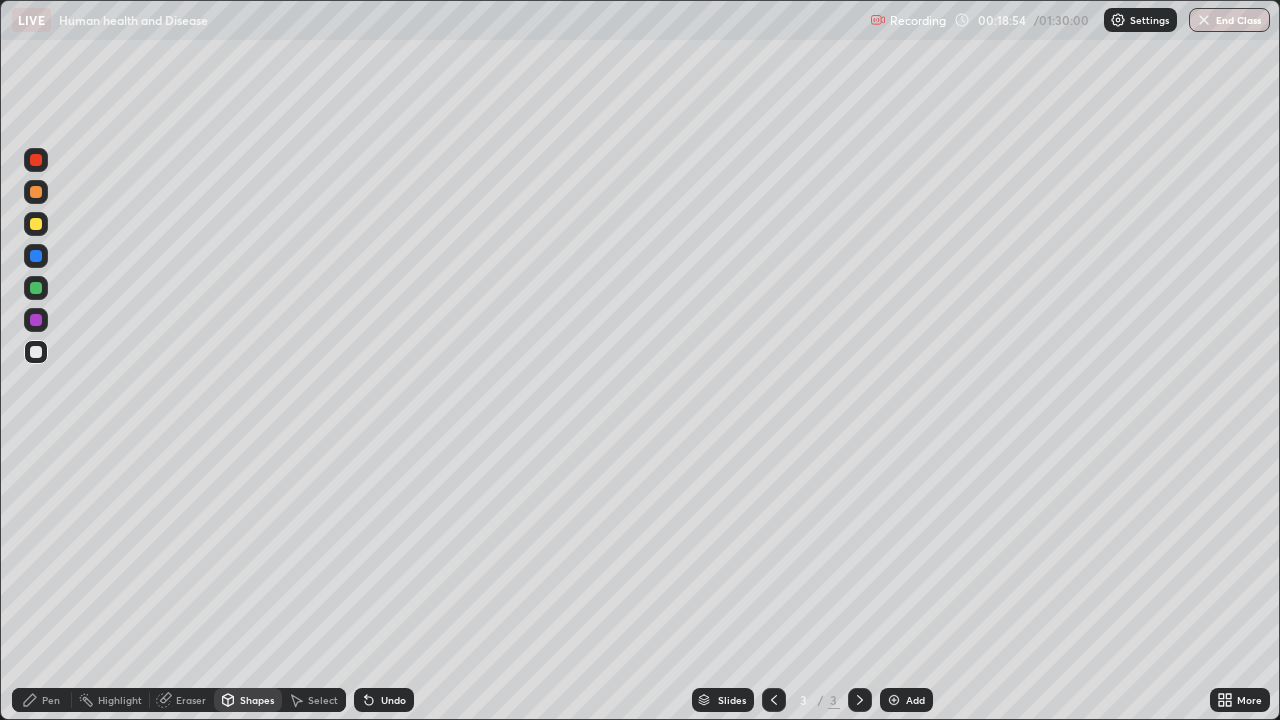 click on "Pen" at bounding box center (42, 700) 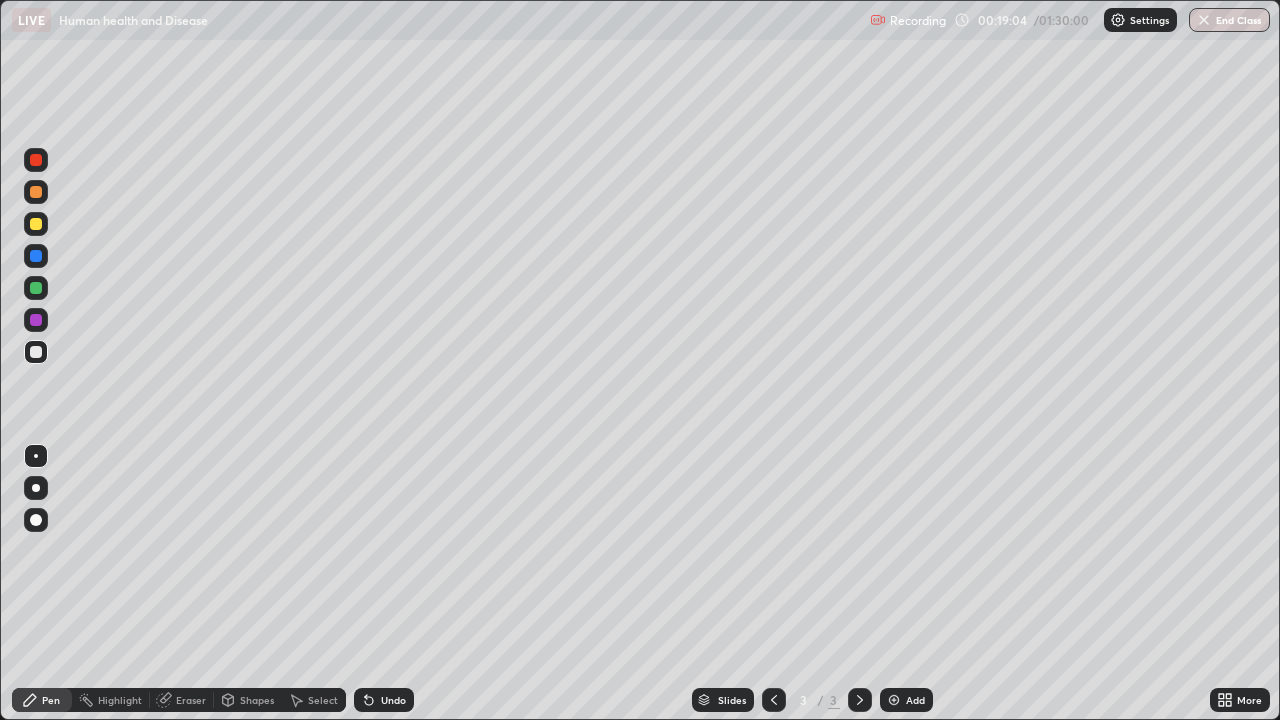 click on "Undo" at bounding box center [384, 700] 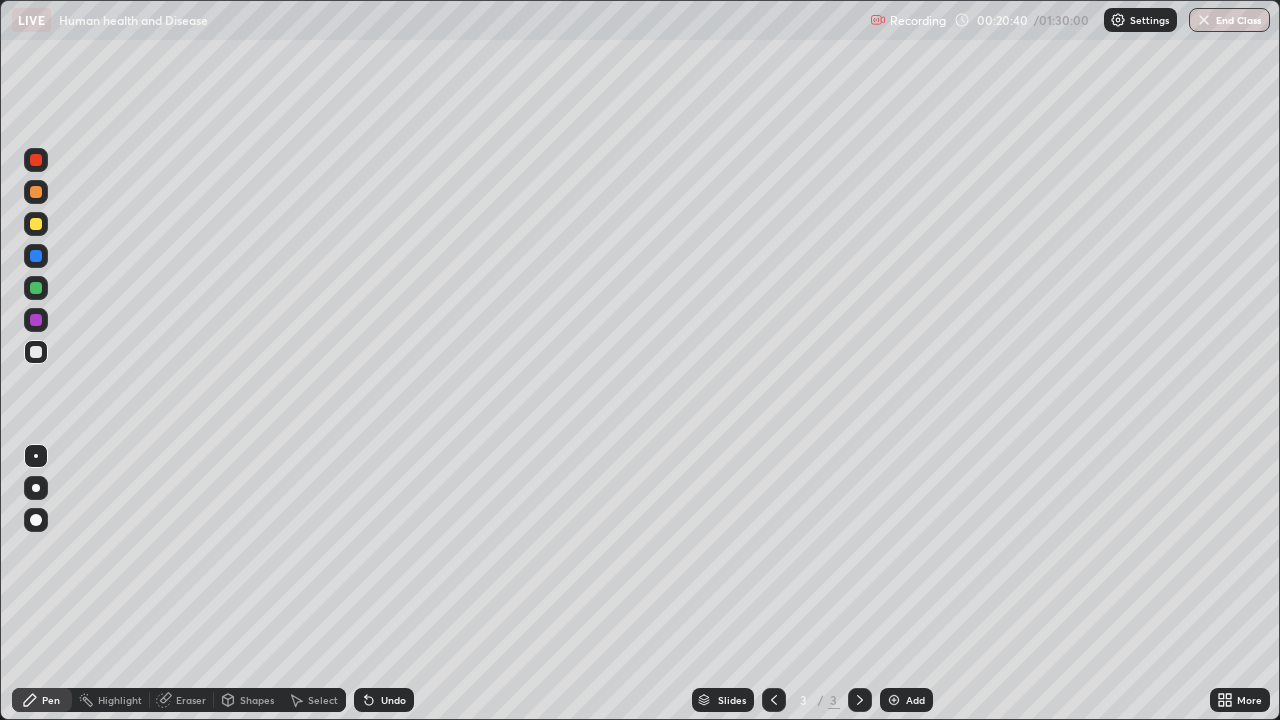 click on "Add" at bounding box center [915, 700] 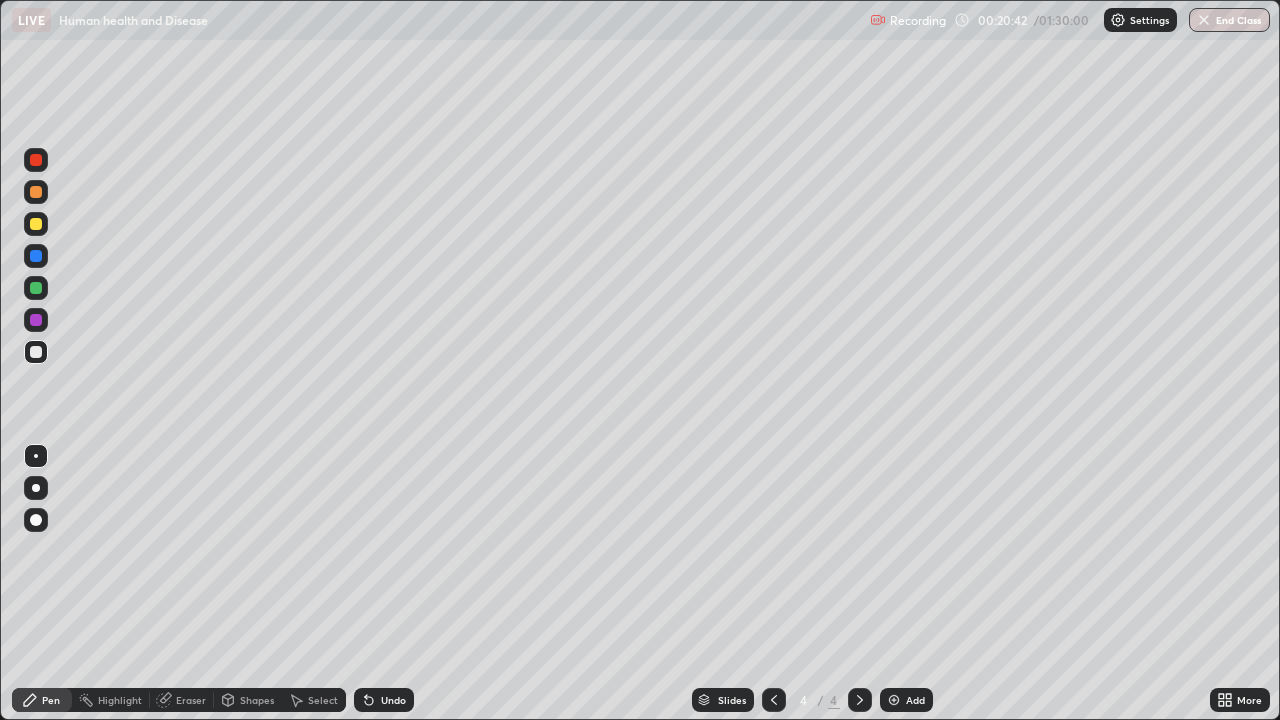 click at bounding box center [36, 488] 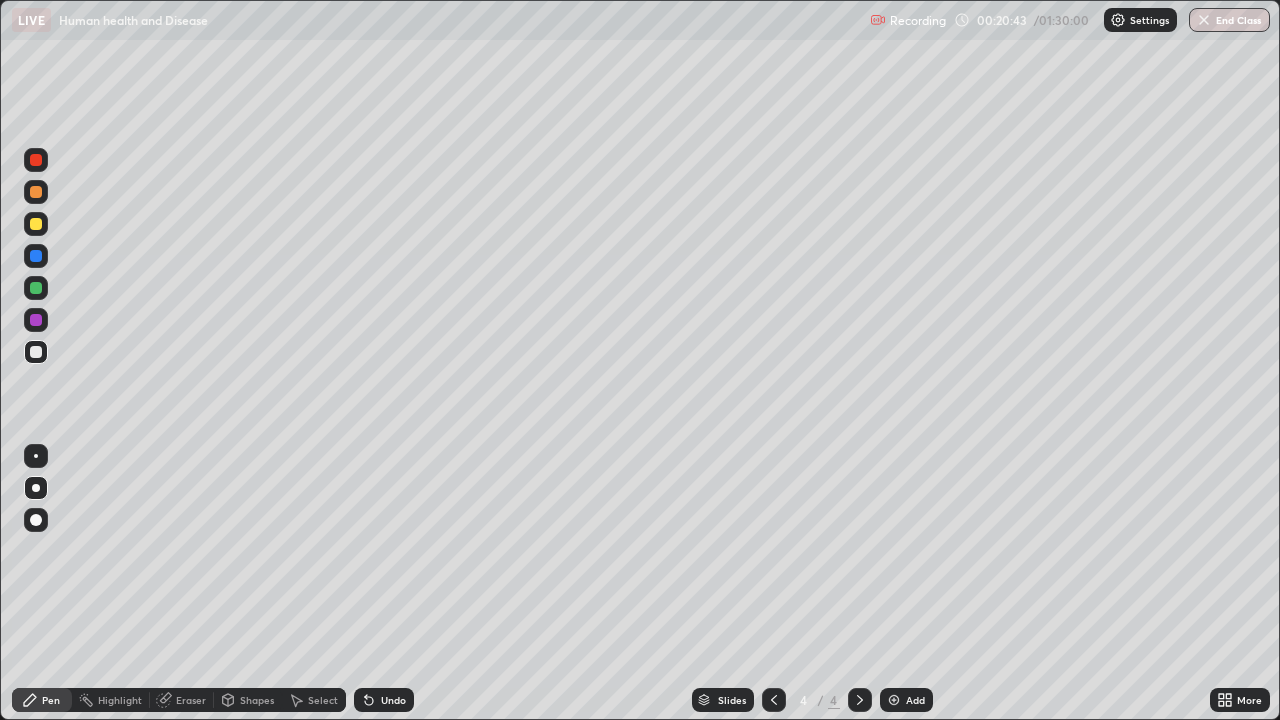 click on "Shapes" at bounding box center [257, 700] 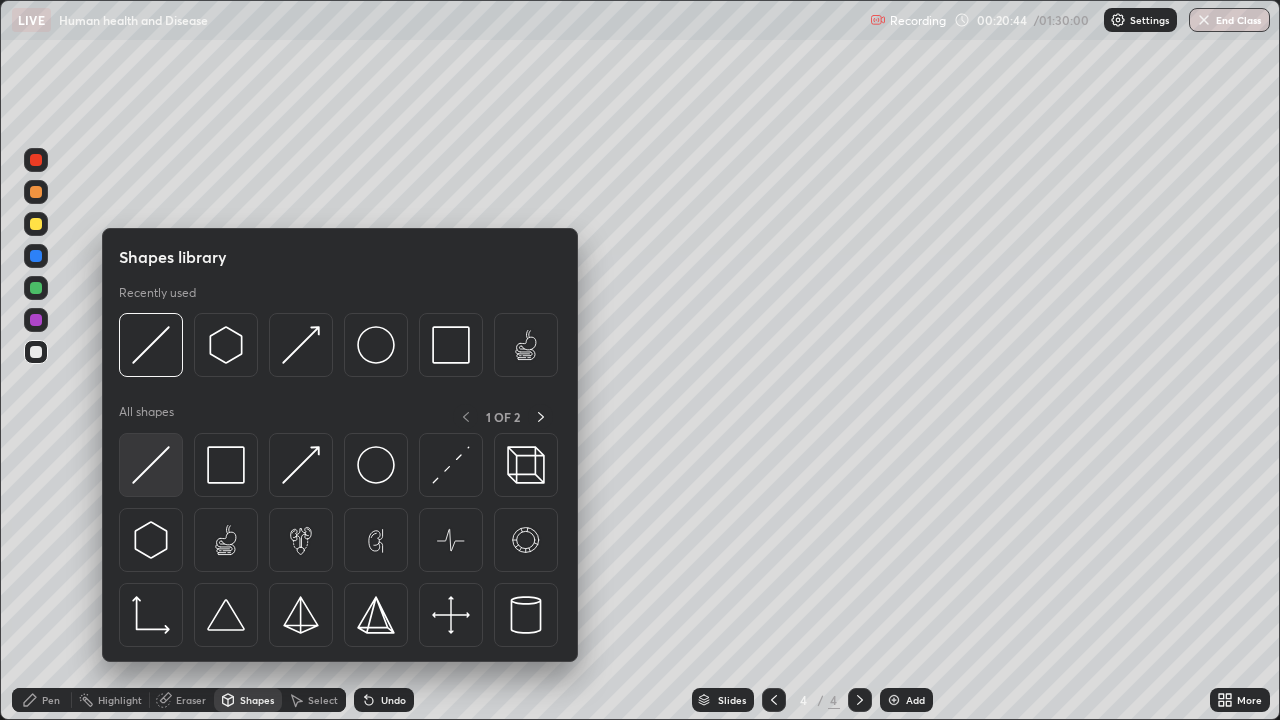 click at bounding box center (151, 465) 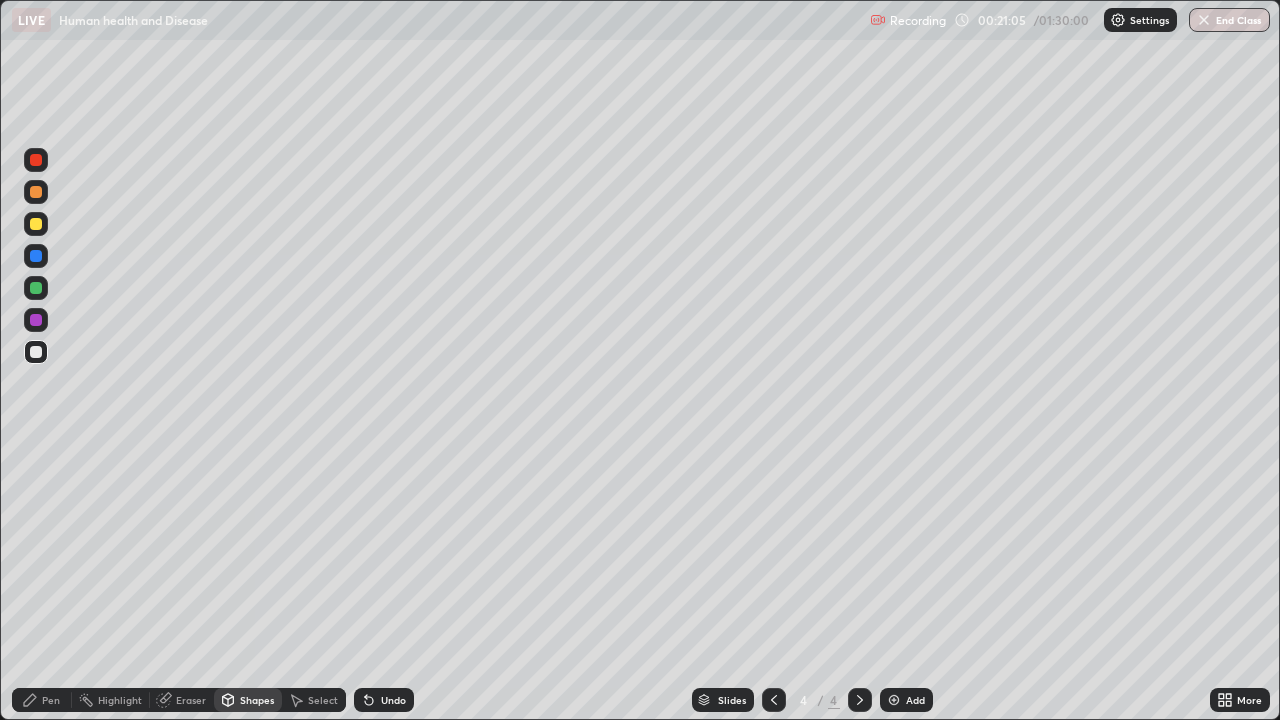 click on "Select" at bounding box center (323, 700) 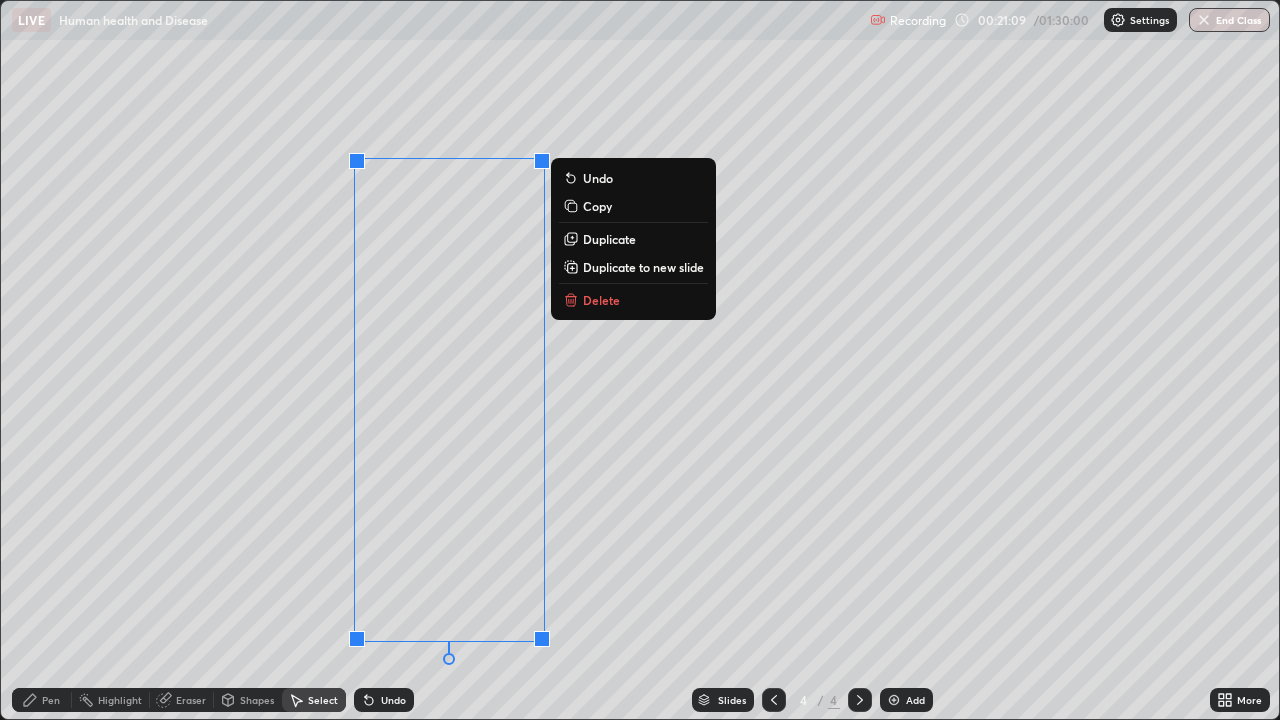 click on "Duplicate" at bounding box center [609, 239] 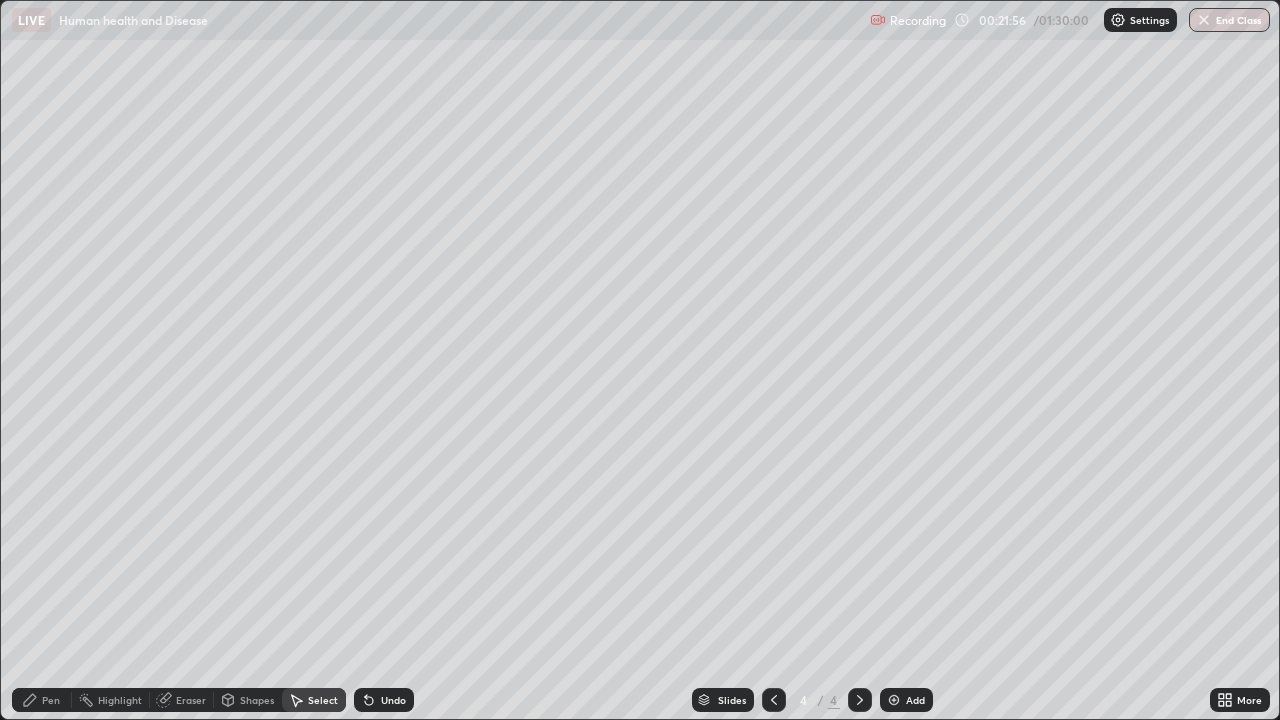 click on "Pen" at bounding box center (42, 700) 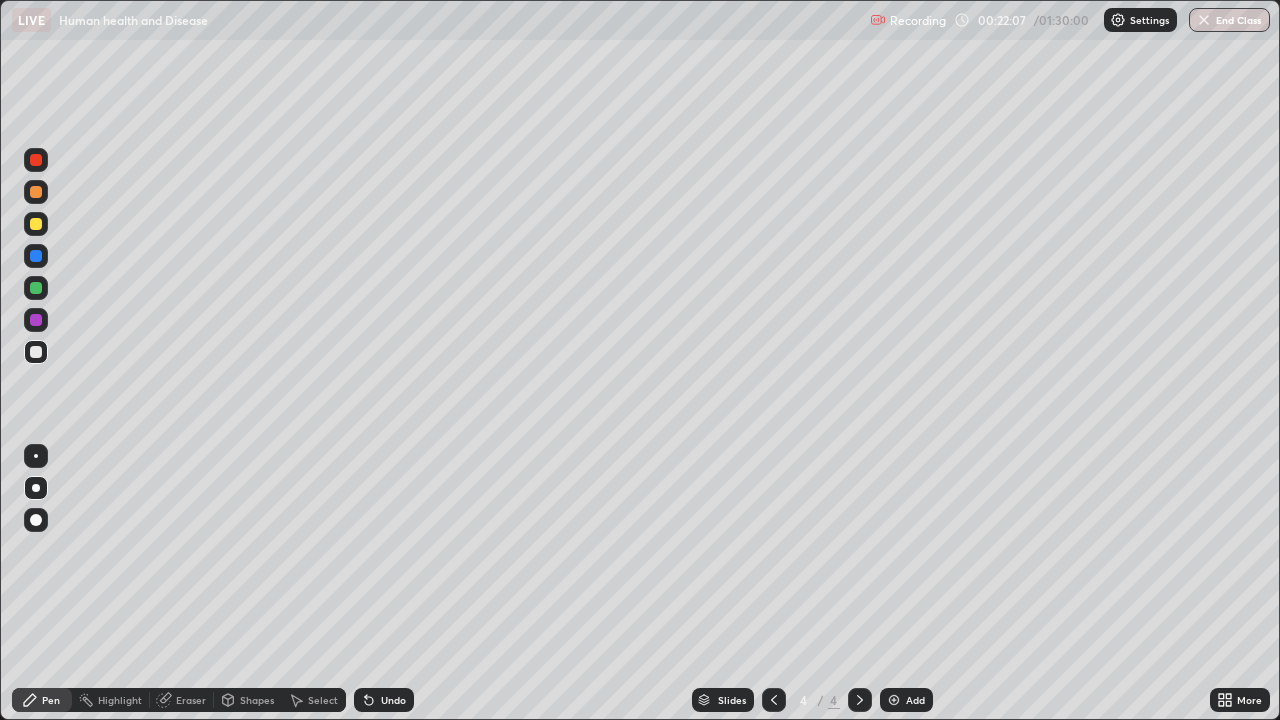 click at bounding box center [36, 320] 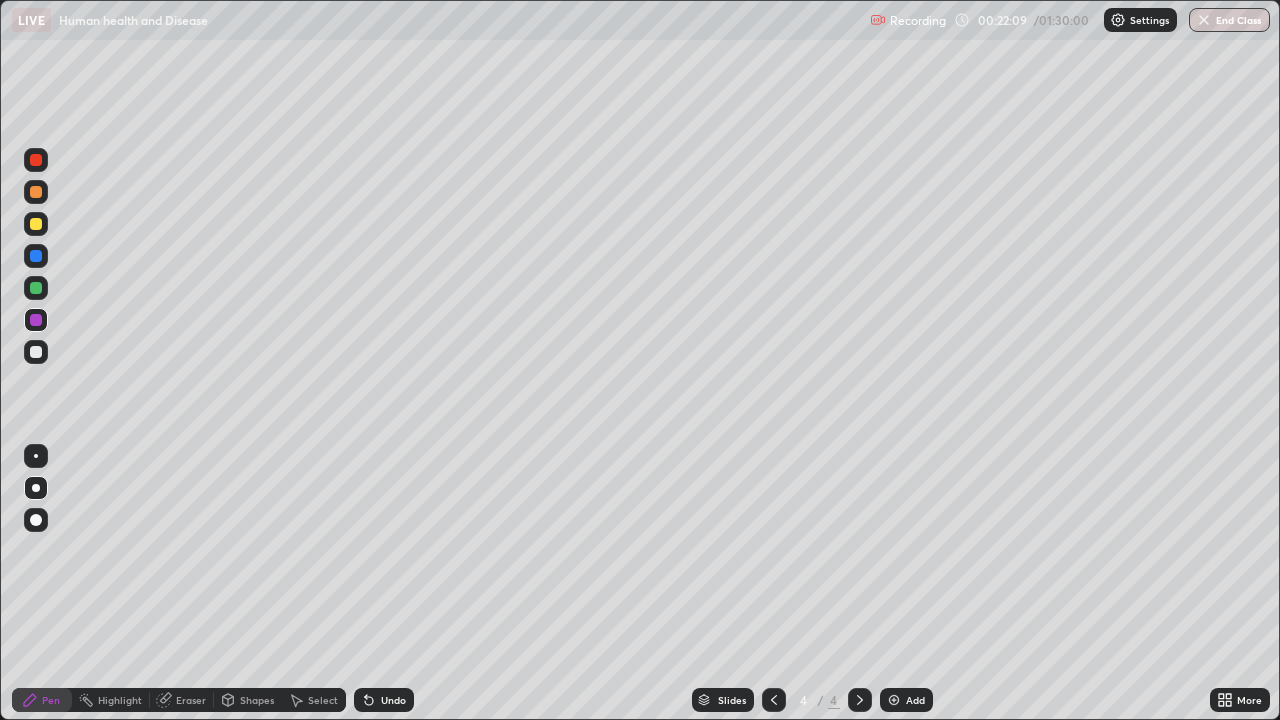 click on "Shapes" at bounding box center (257, 700) 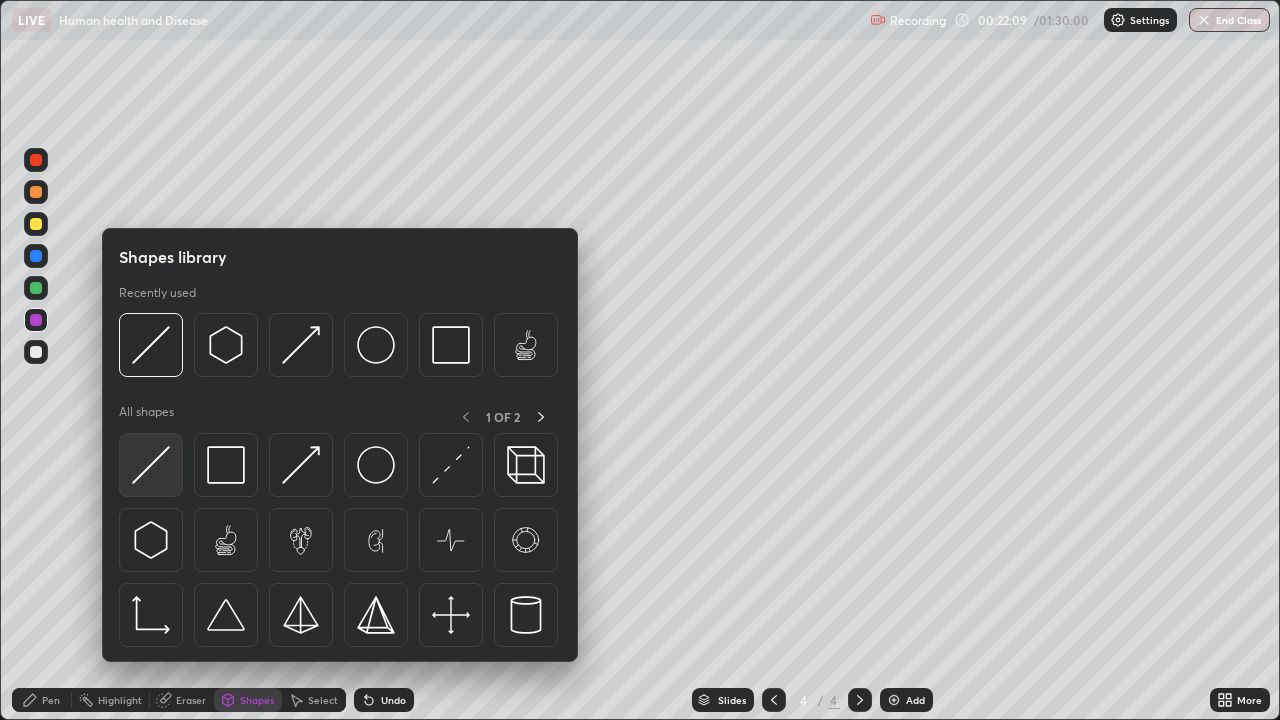 click at bounding box center (151, 465) 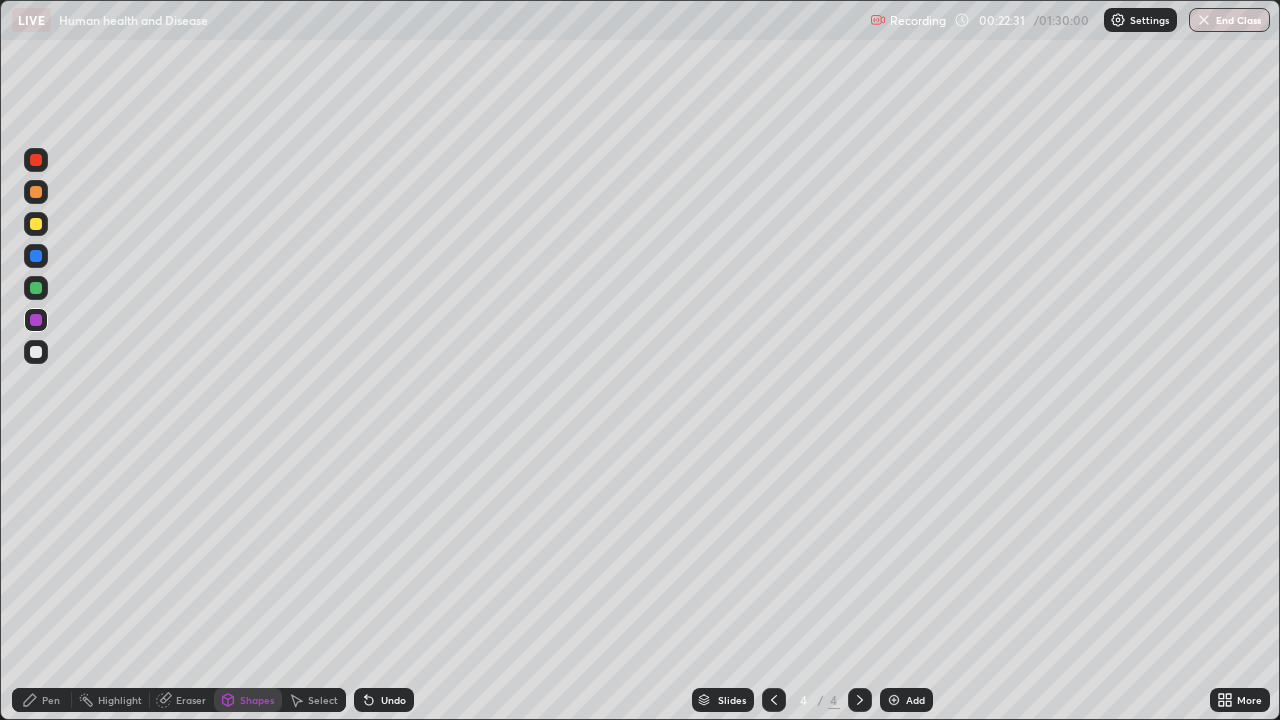 click on "Pen" at bounding box center (42, 700) 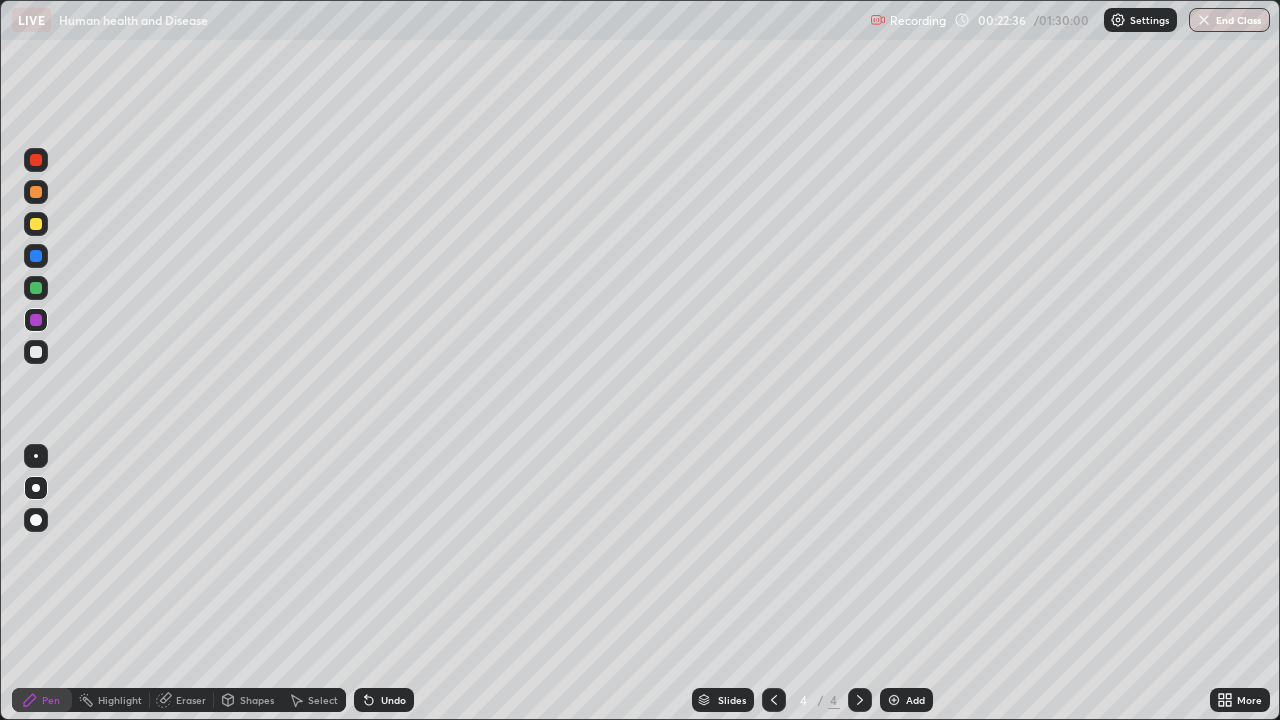 click 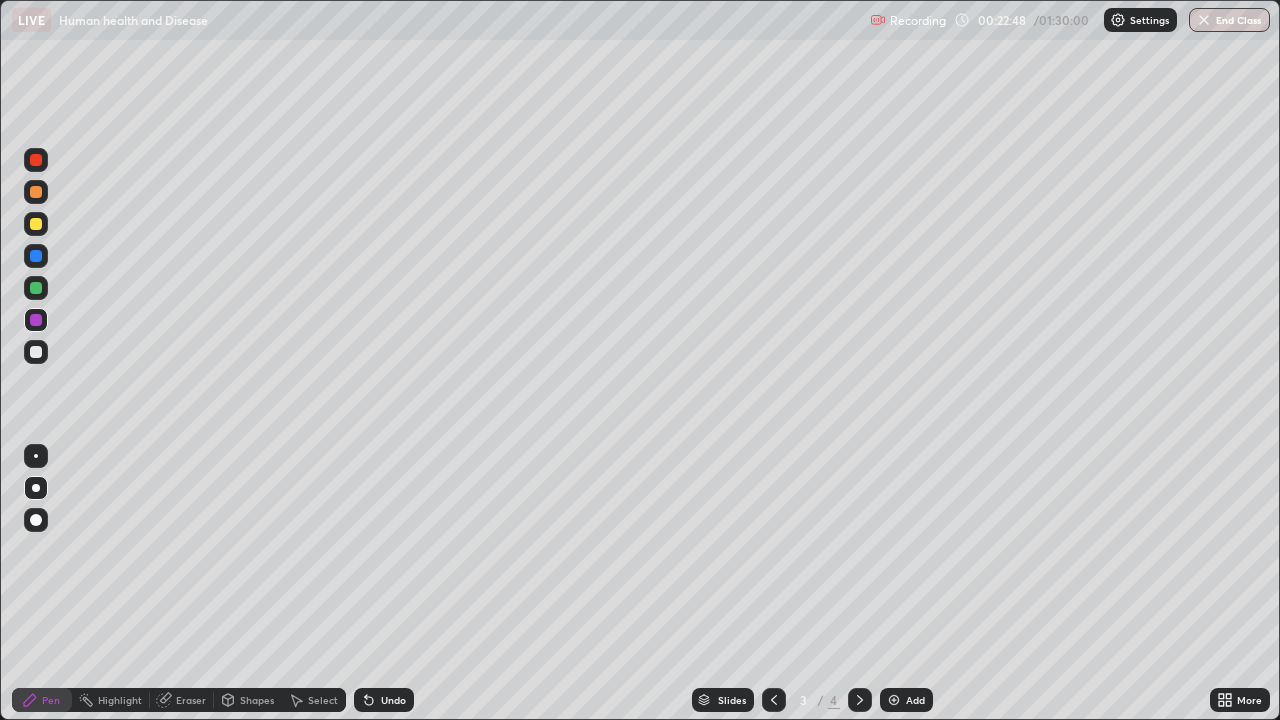 click 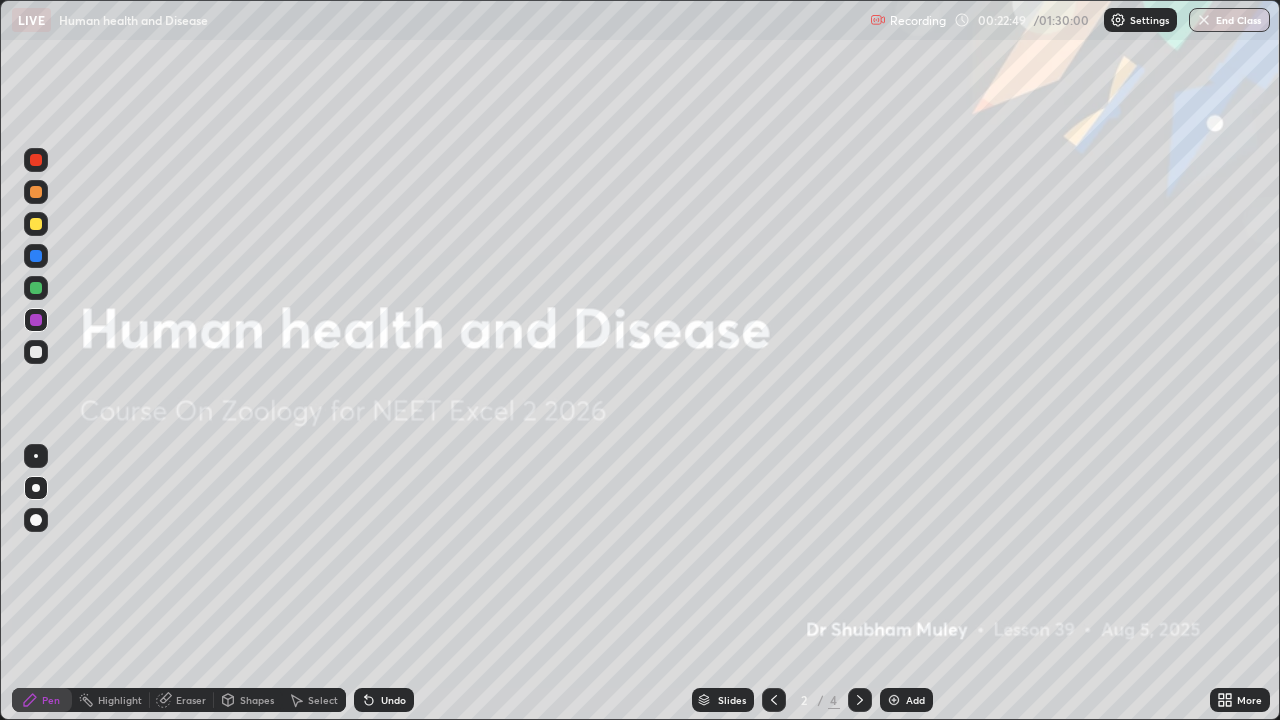 click 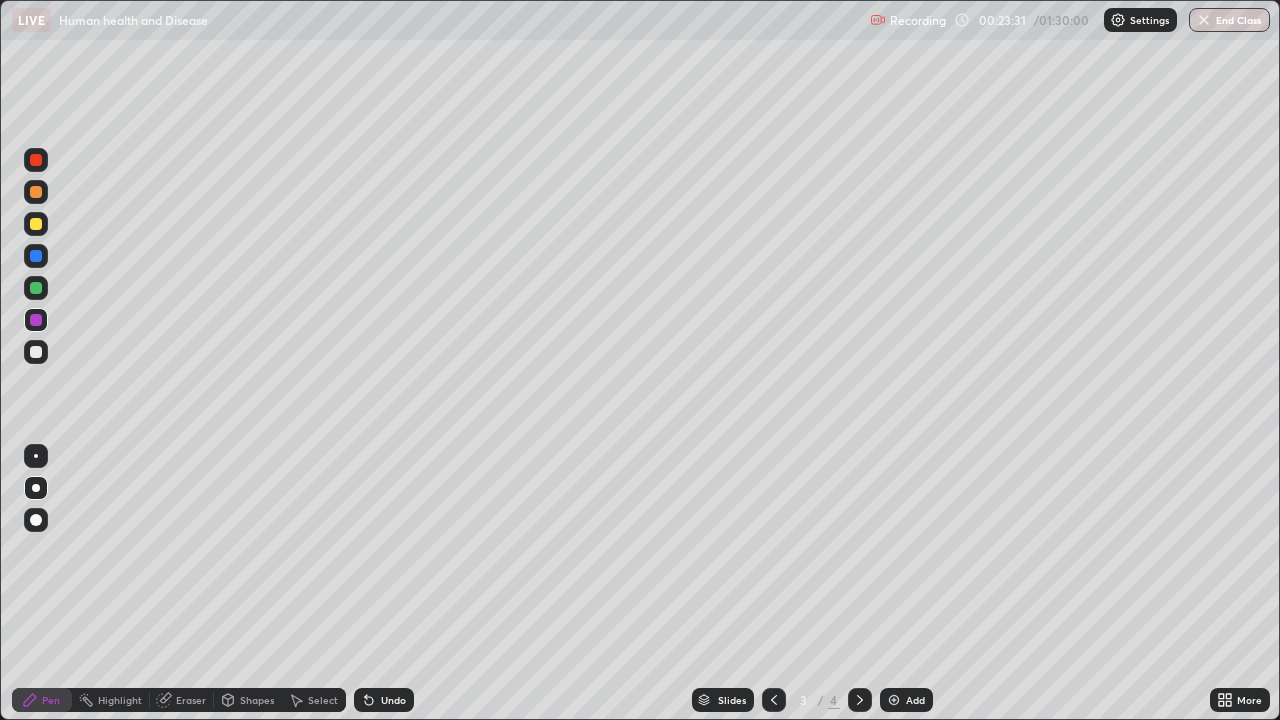 click on "Undo" at bounding box center [384, 700] 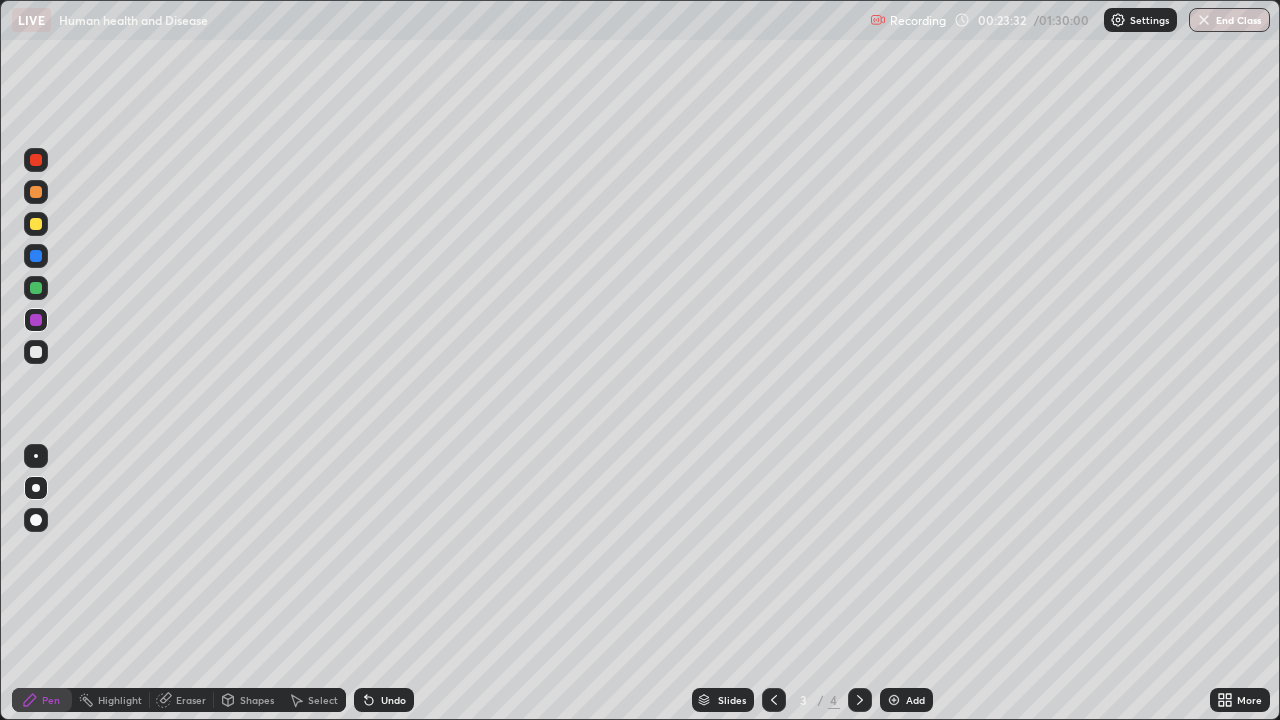 click on "Undo" at bounding box center (393, 700) 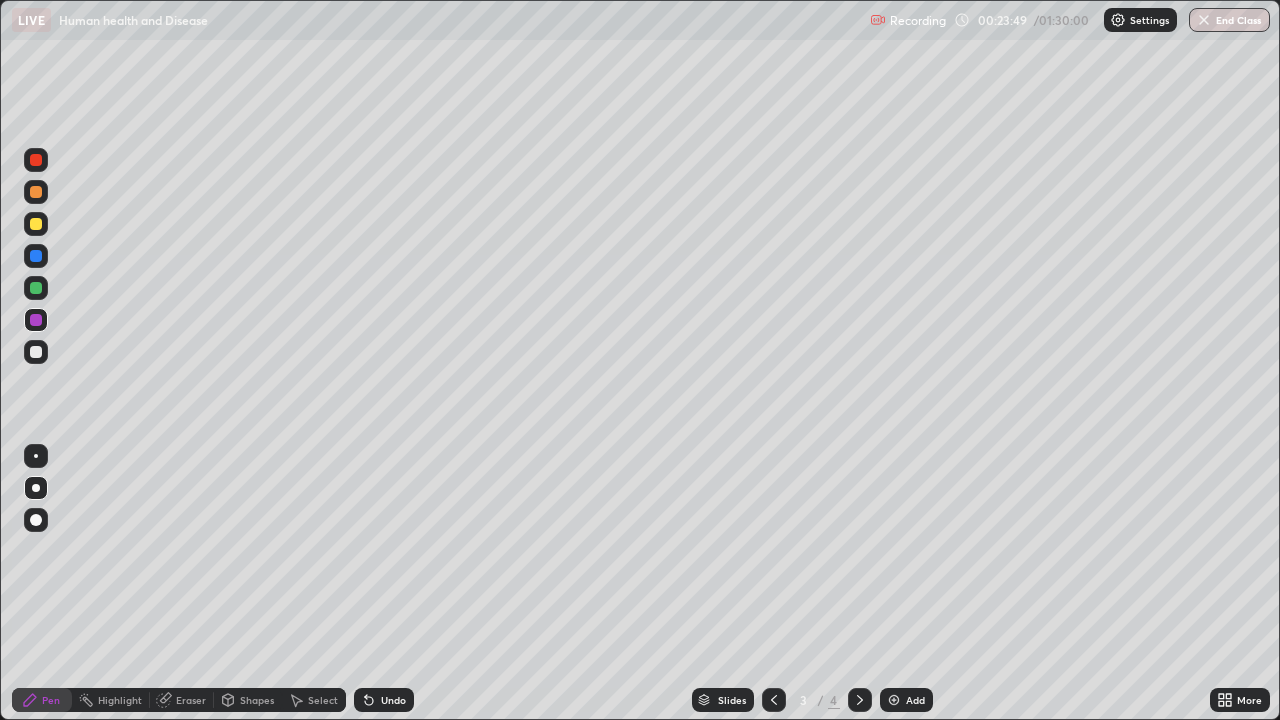 click 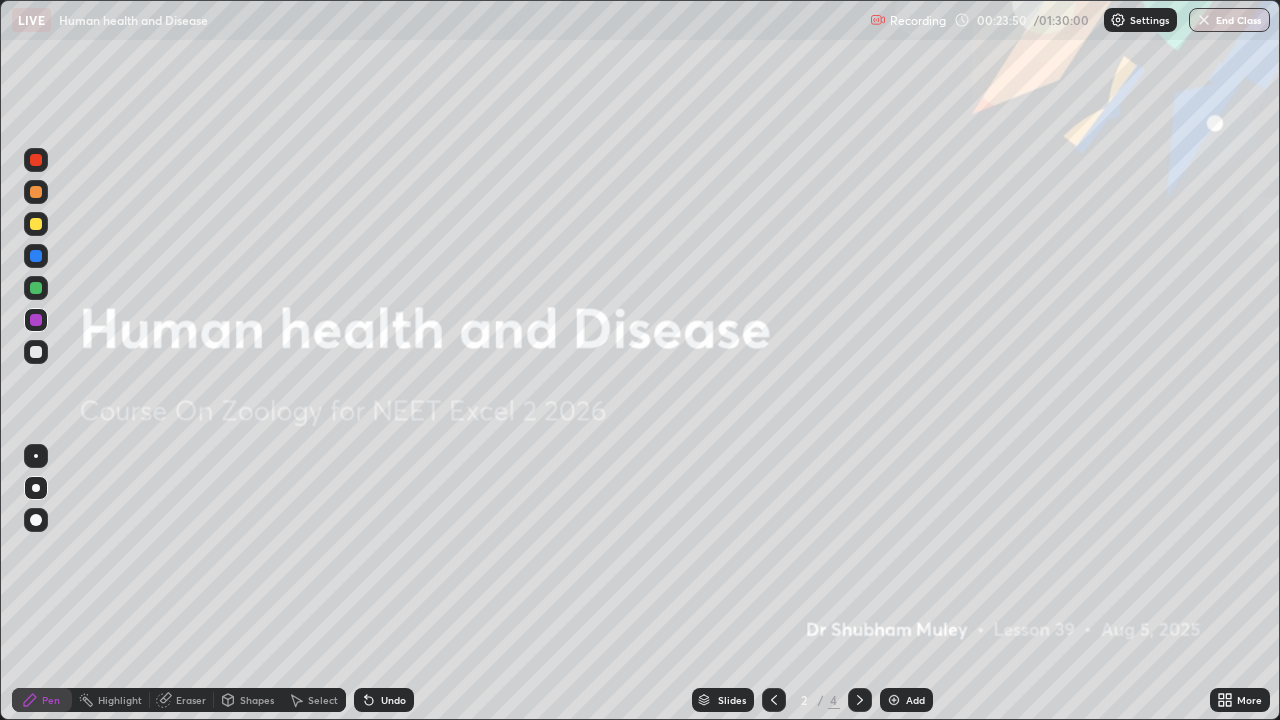 click 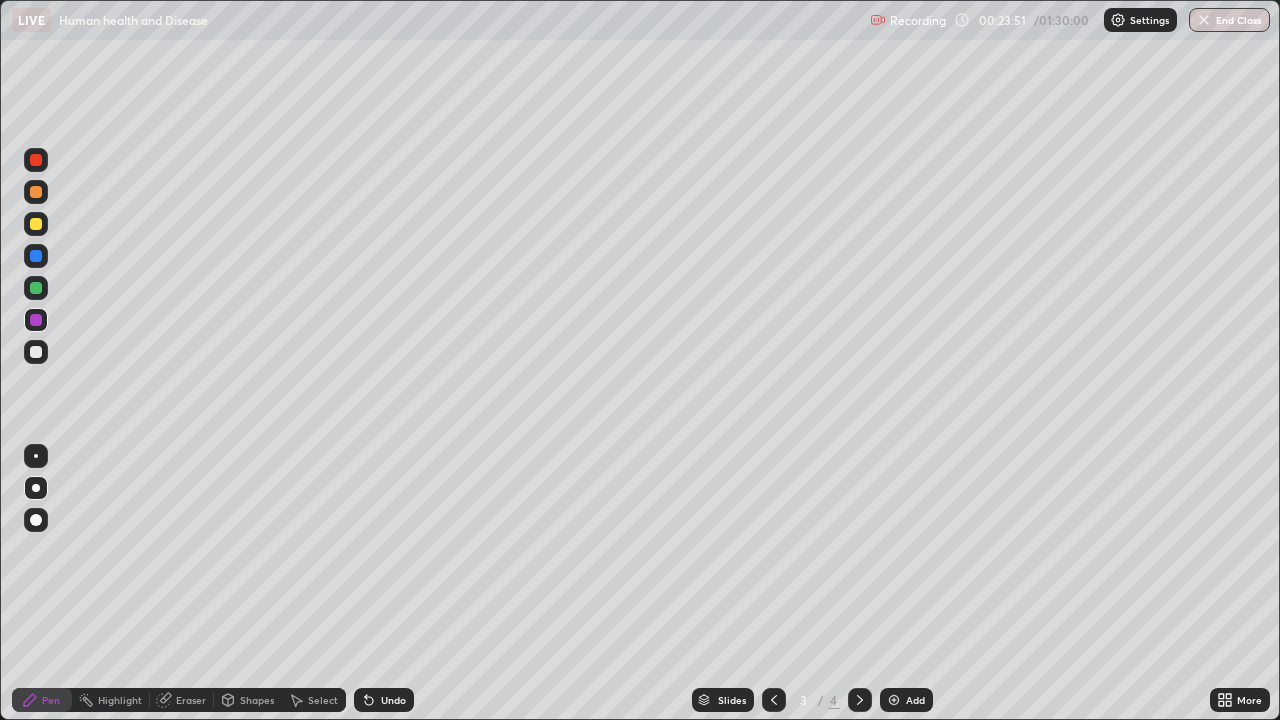 click 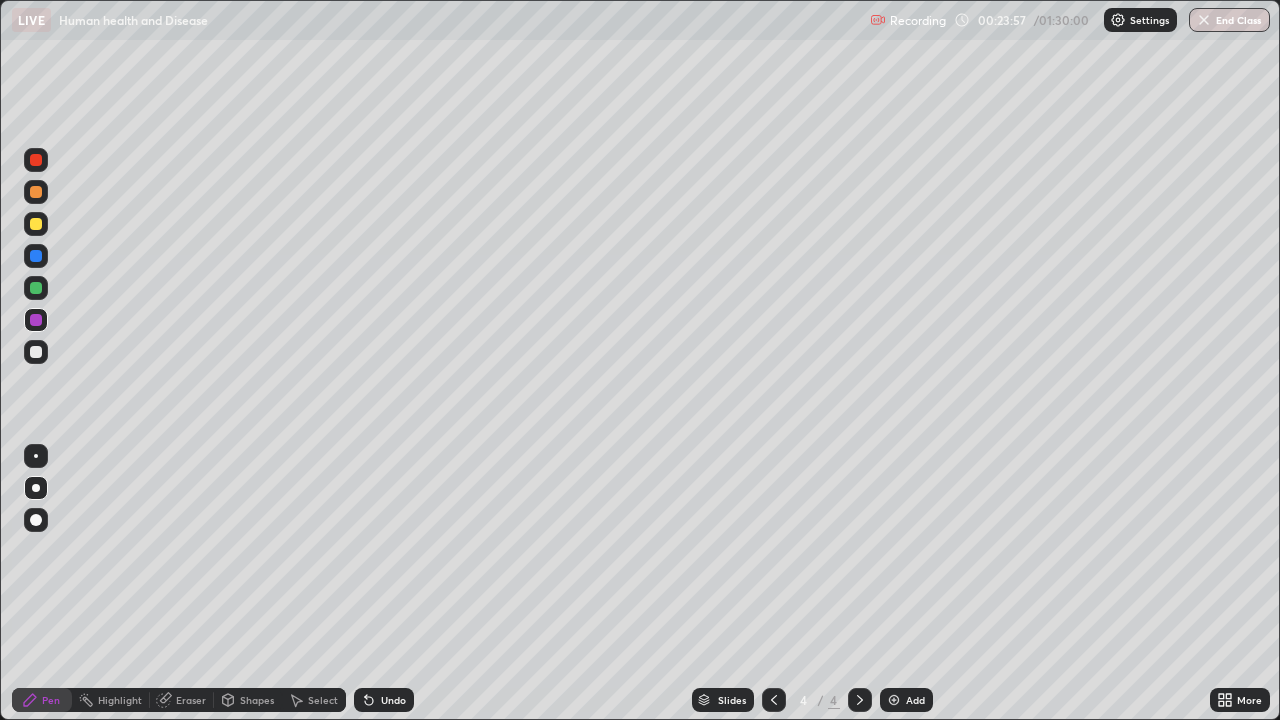 click at bounding box center (36, 192) 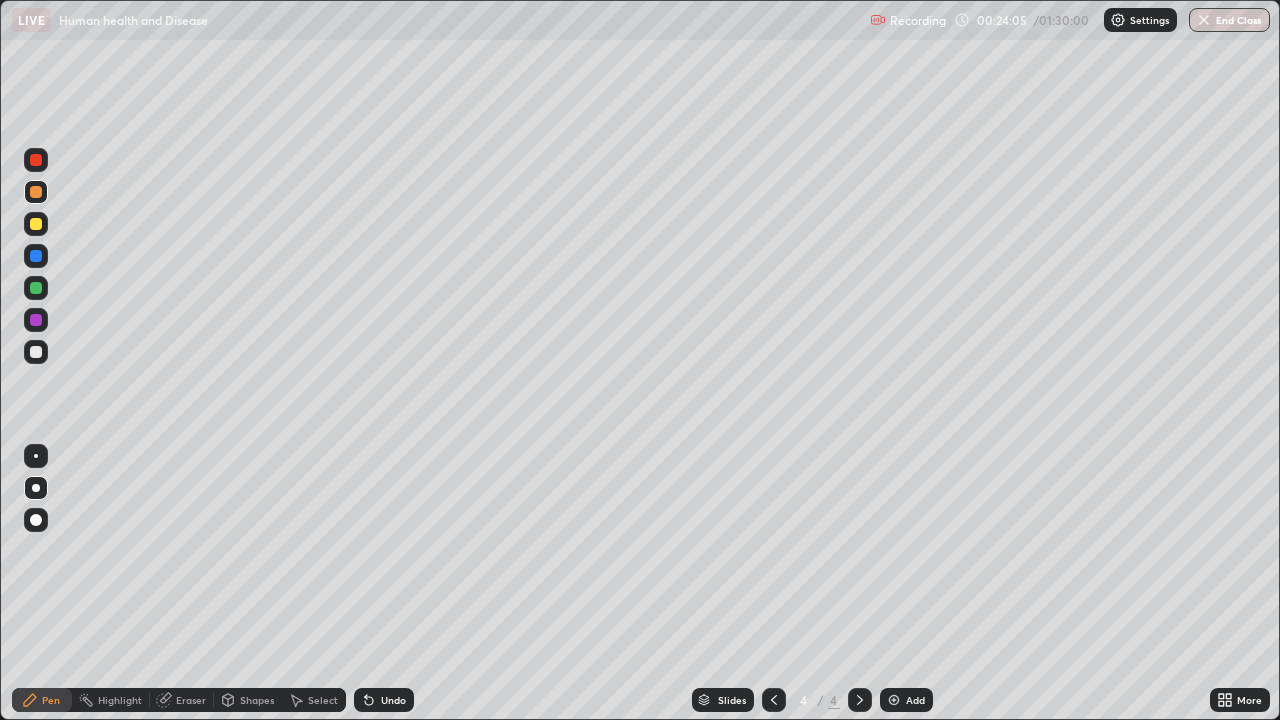 click on "Select" at bounding box center [323, 700] 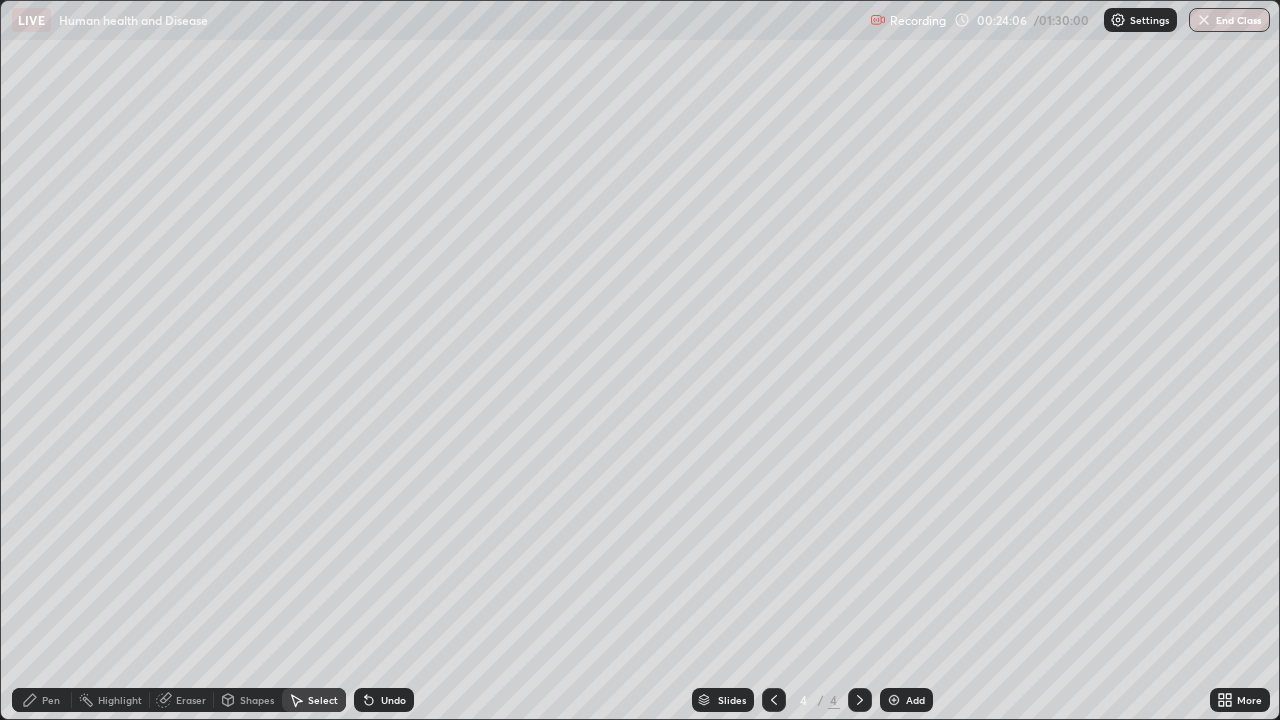 click on "Pen" at bounding box center (51, 700) 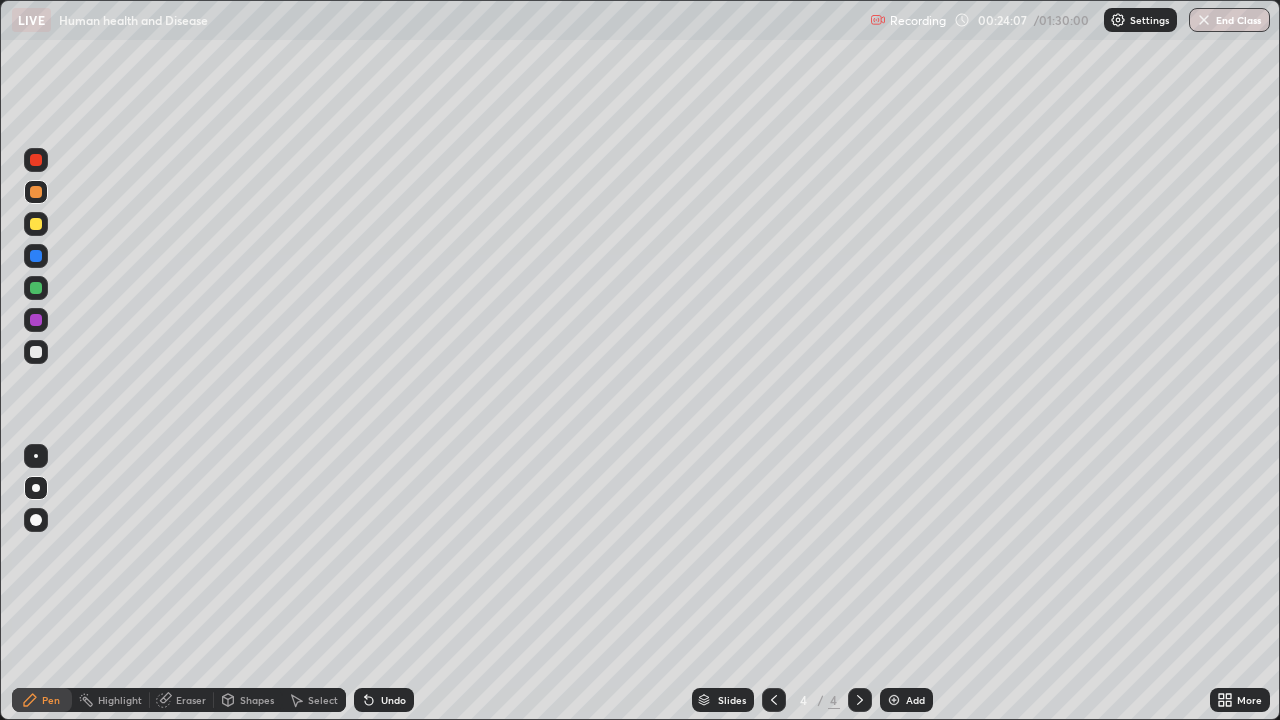 click at bounding box center [36, 488] 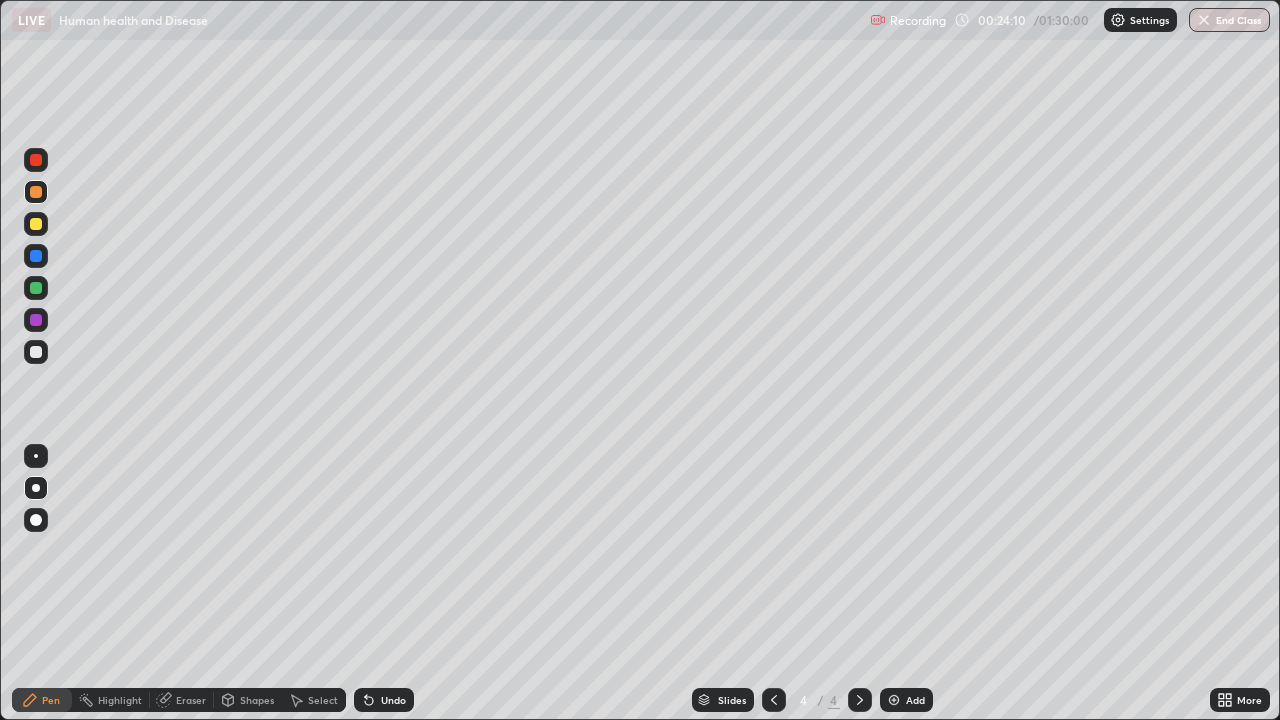 click on "Shapes" at bounding box center (257, 700) 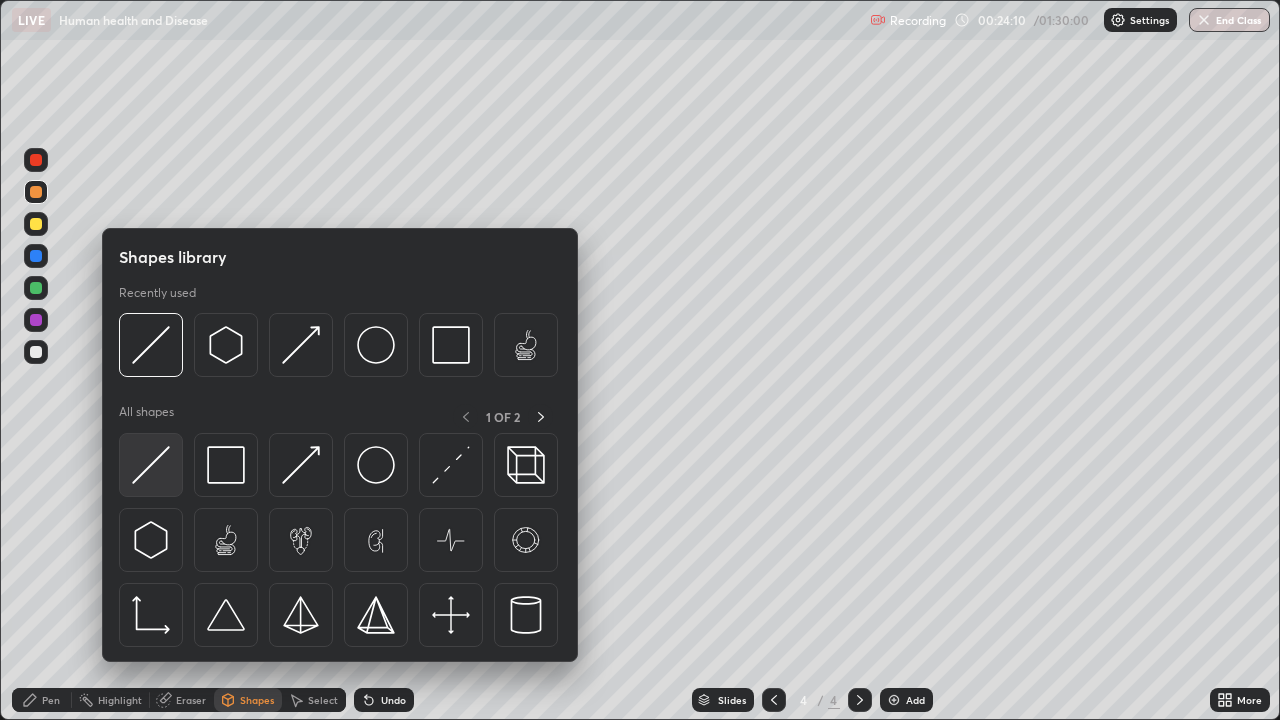 click at bounding box center (151, 465) 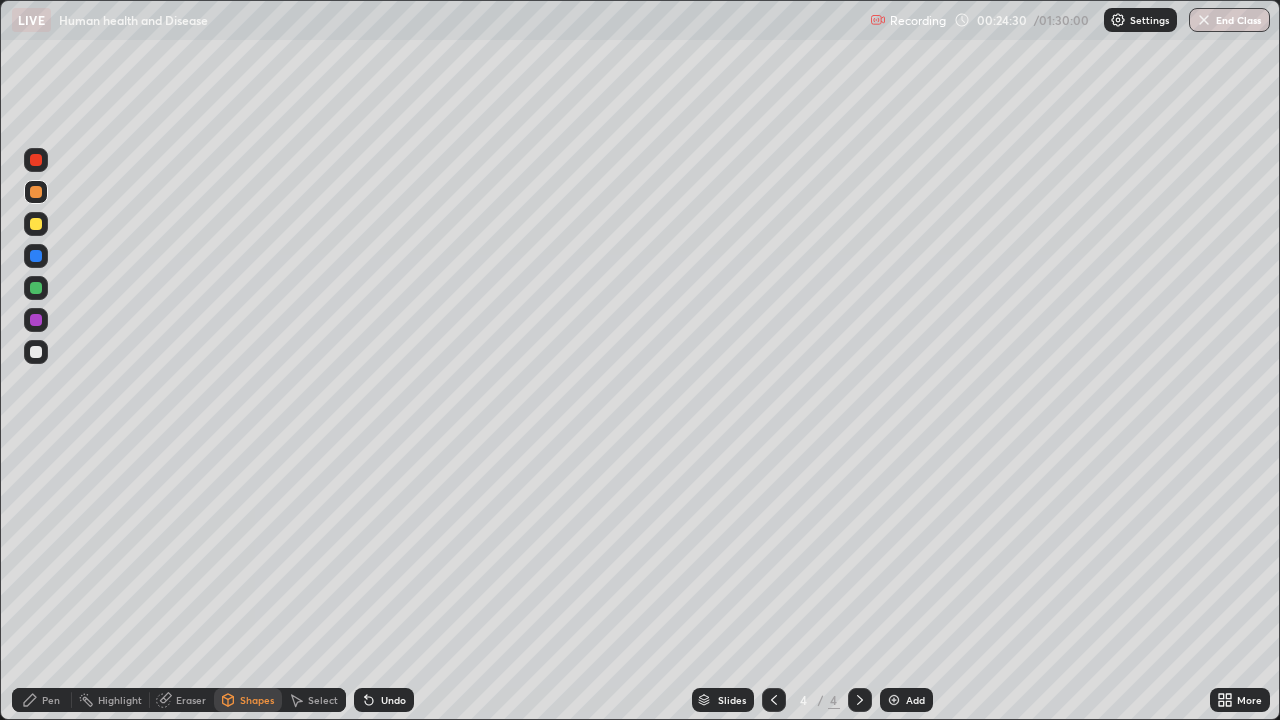 click 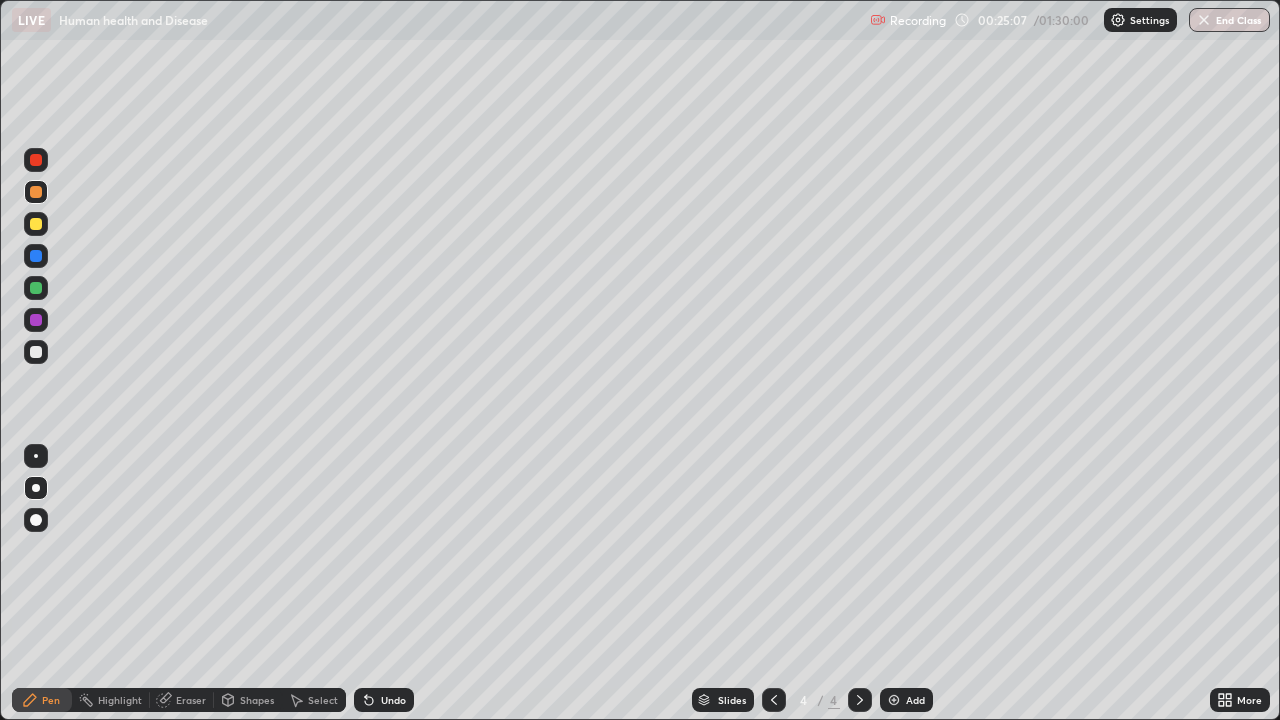 click on "Undo" at bounding box center [384, 700] 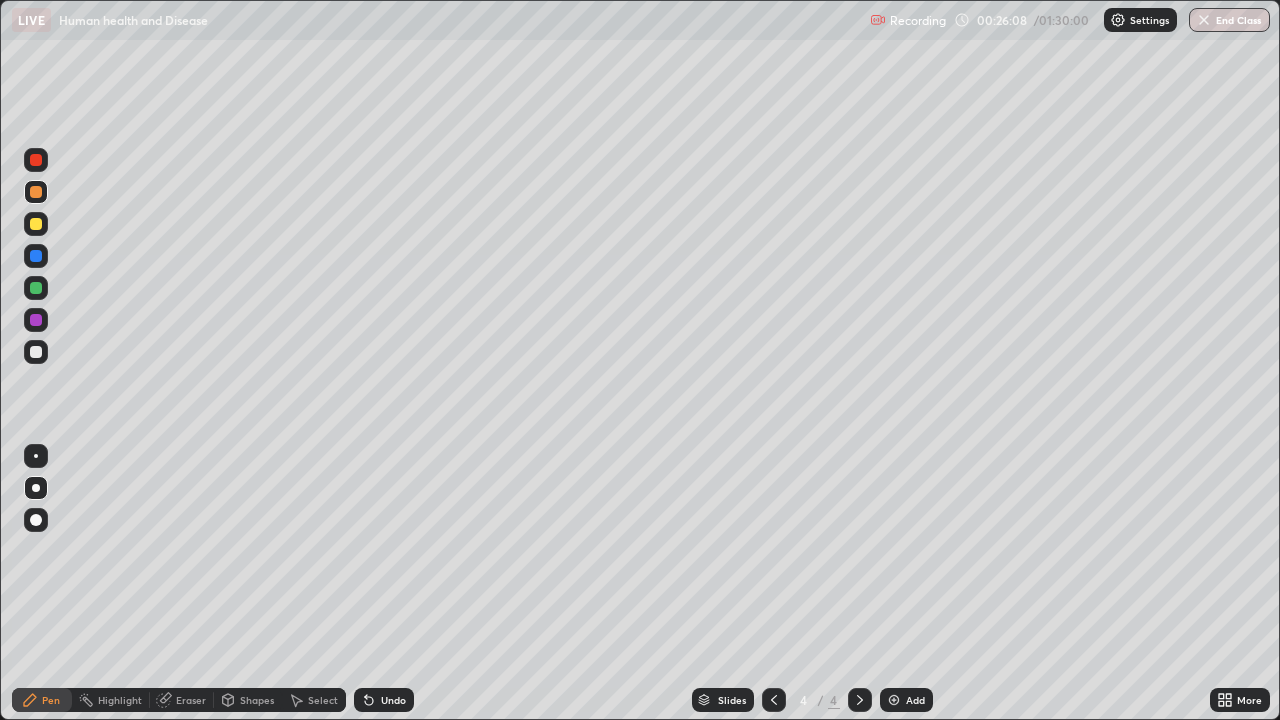 click at bounding box center [36, 320] 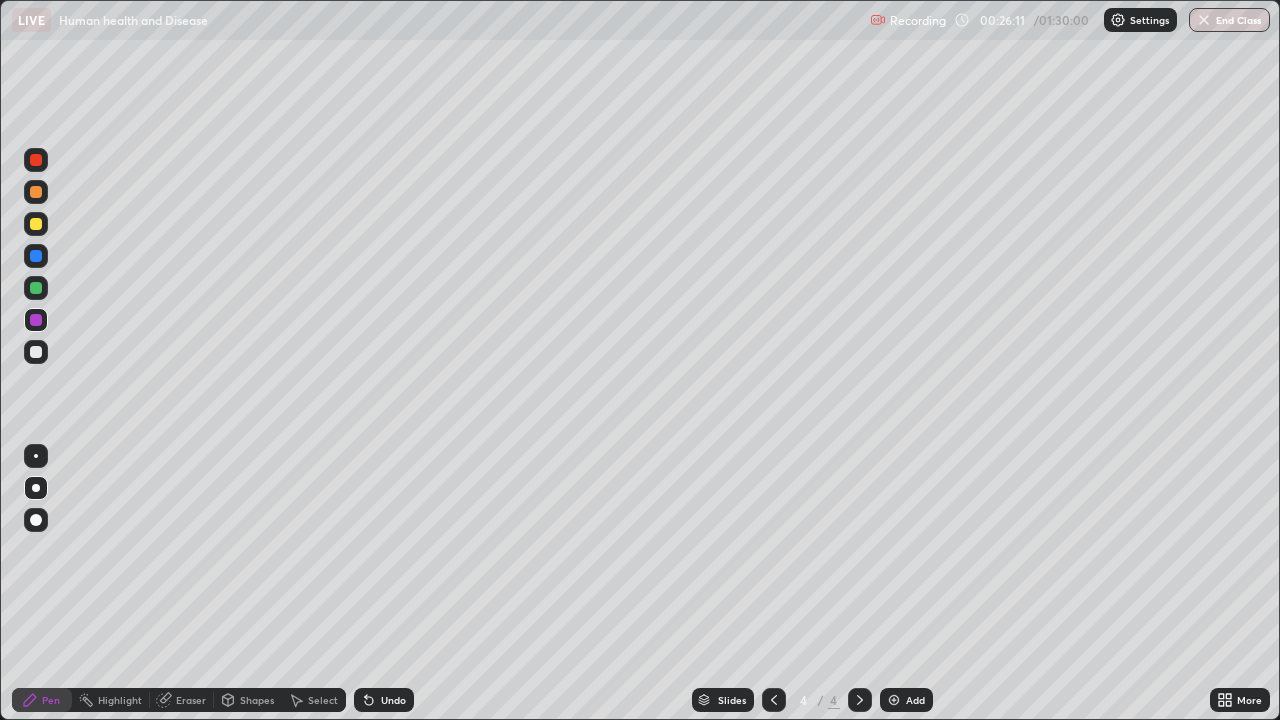 click at bounding box center (36, 192) 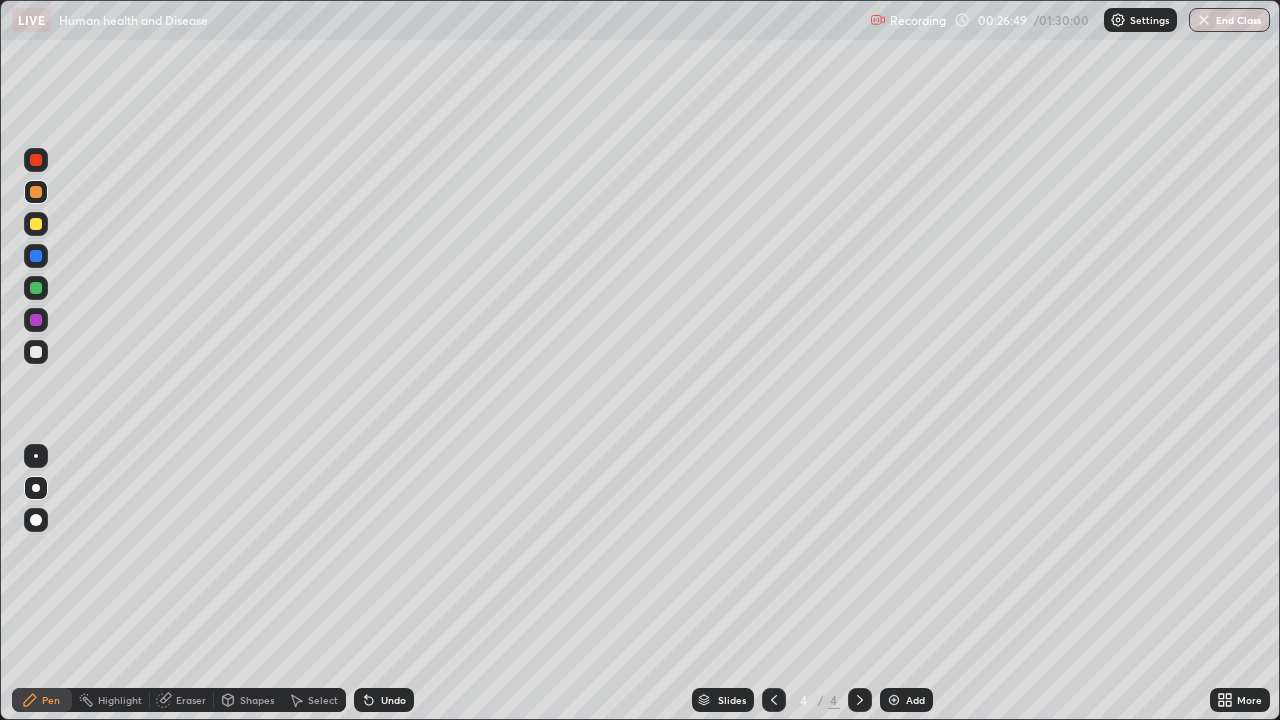 click on "Add" at bounding box center [915, 700] 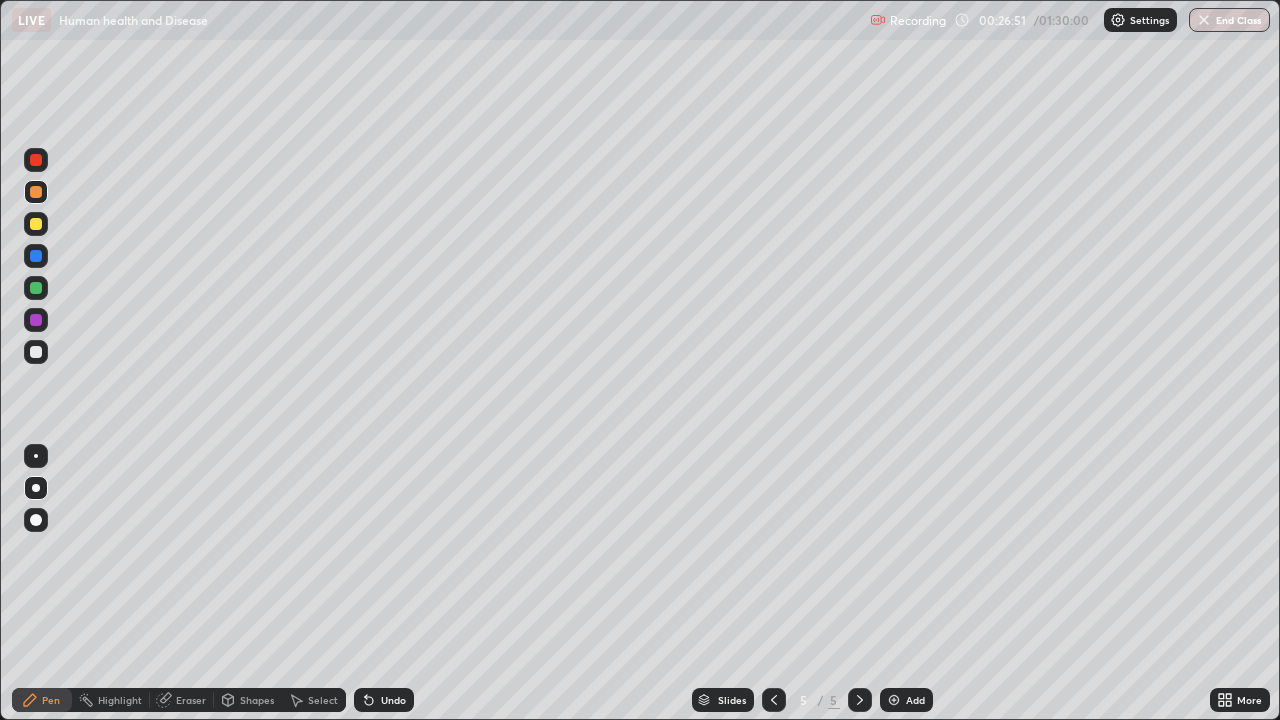 click 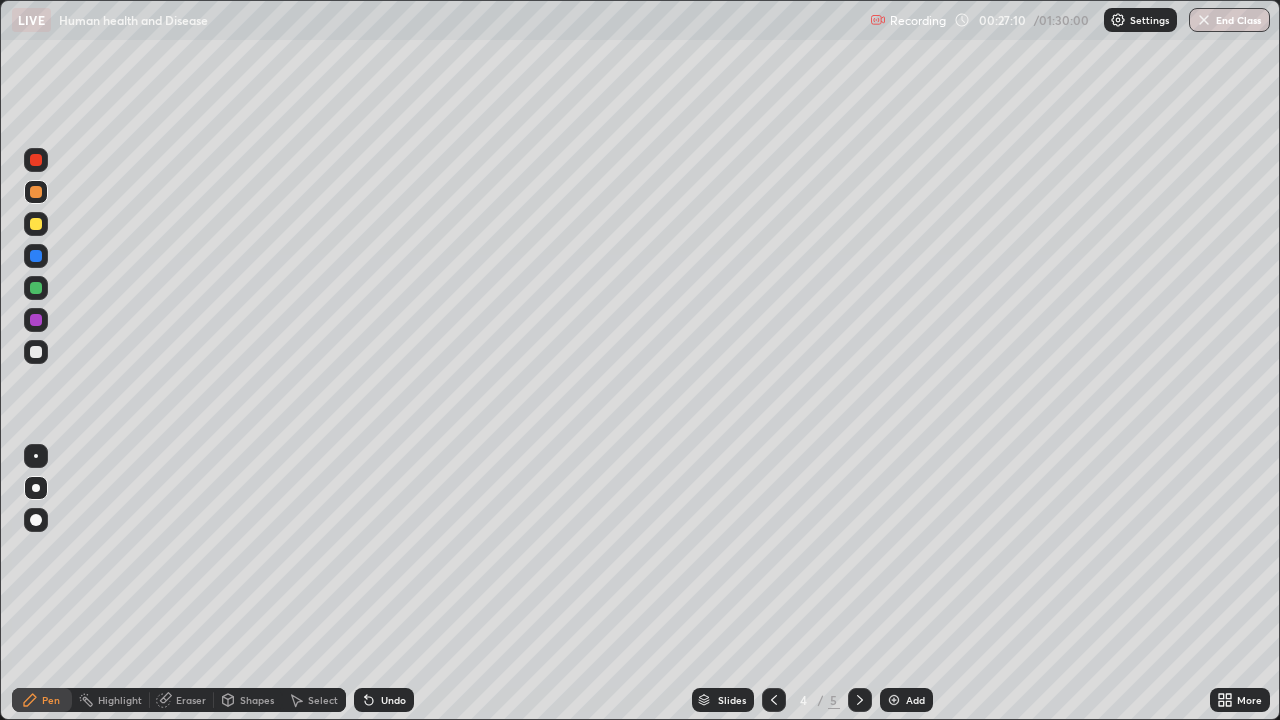 click at bounding box center [36, 224] 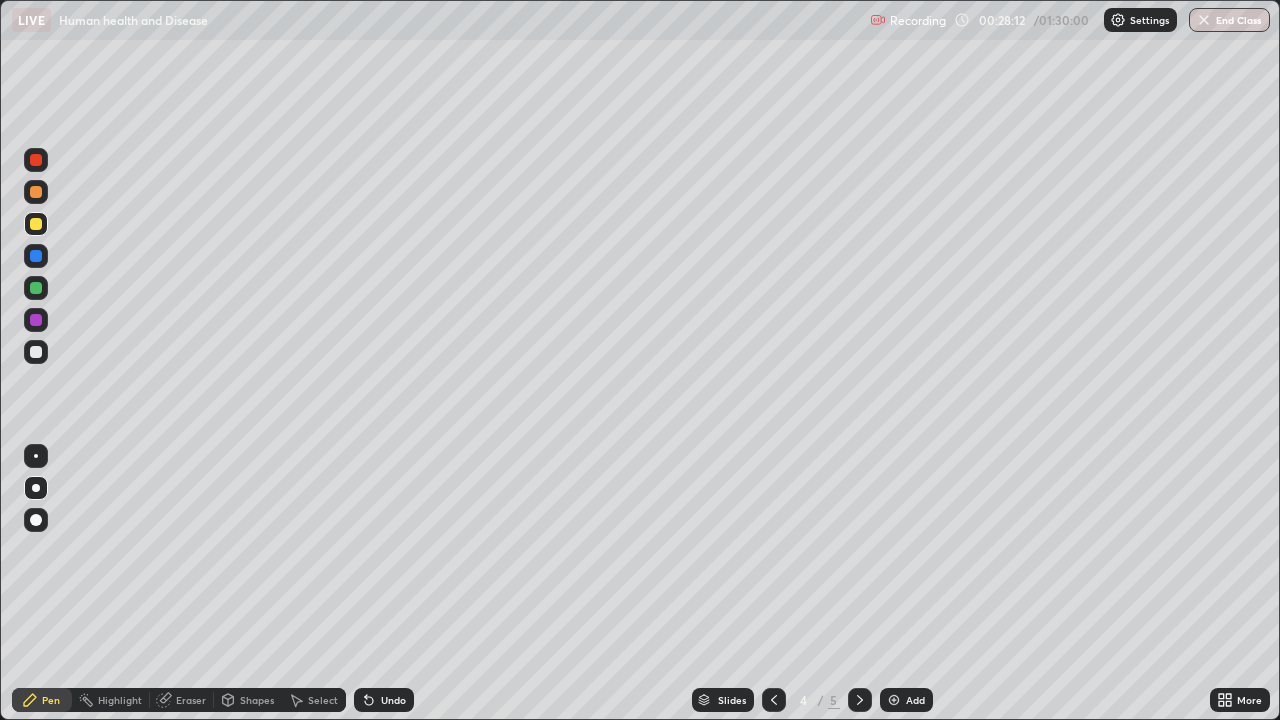 click at bounding box center [36, 192] 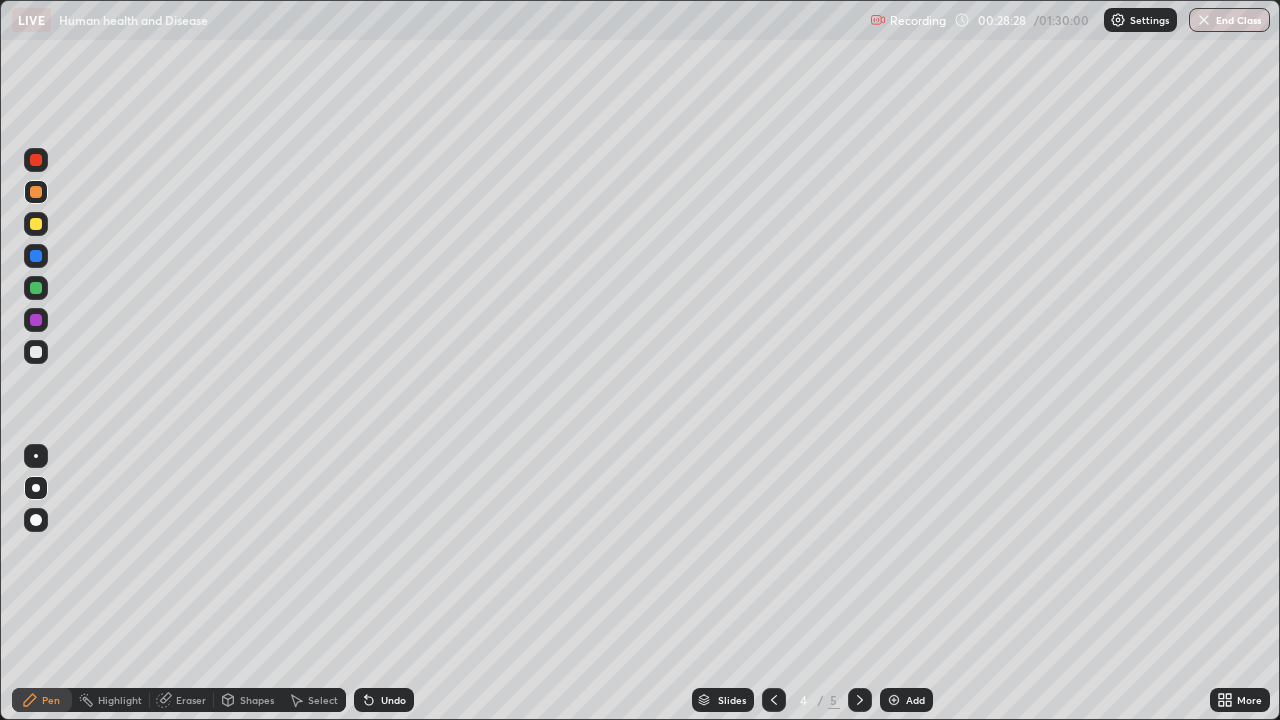 click 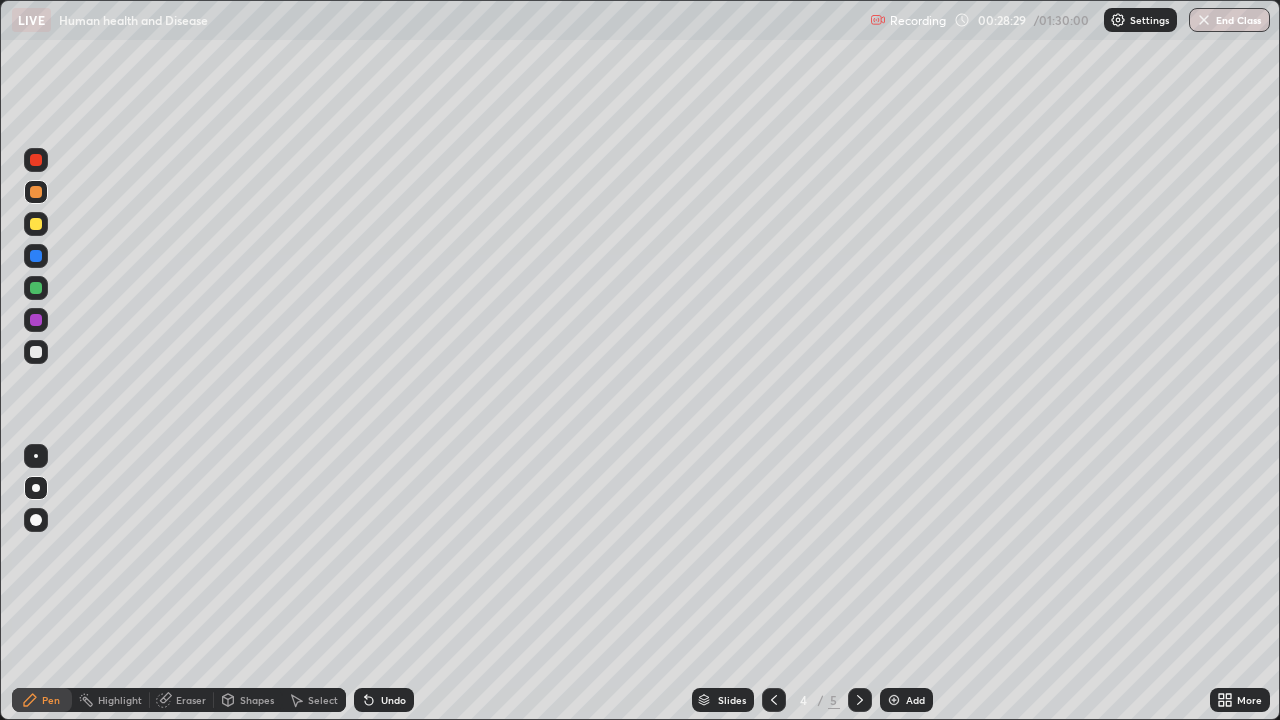 click on "Undo" at bounding box center [384, 700] 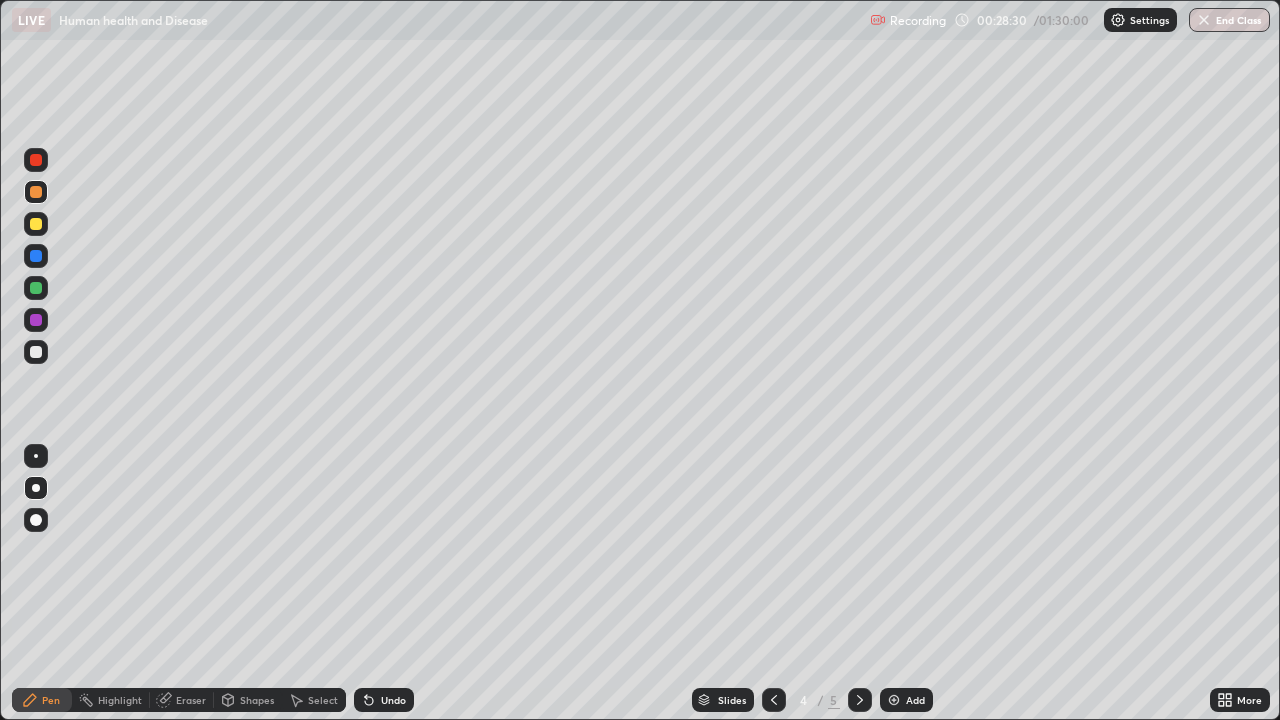 click on "Undo" at bounding box center [384, 700] 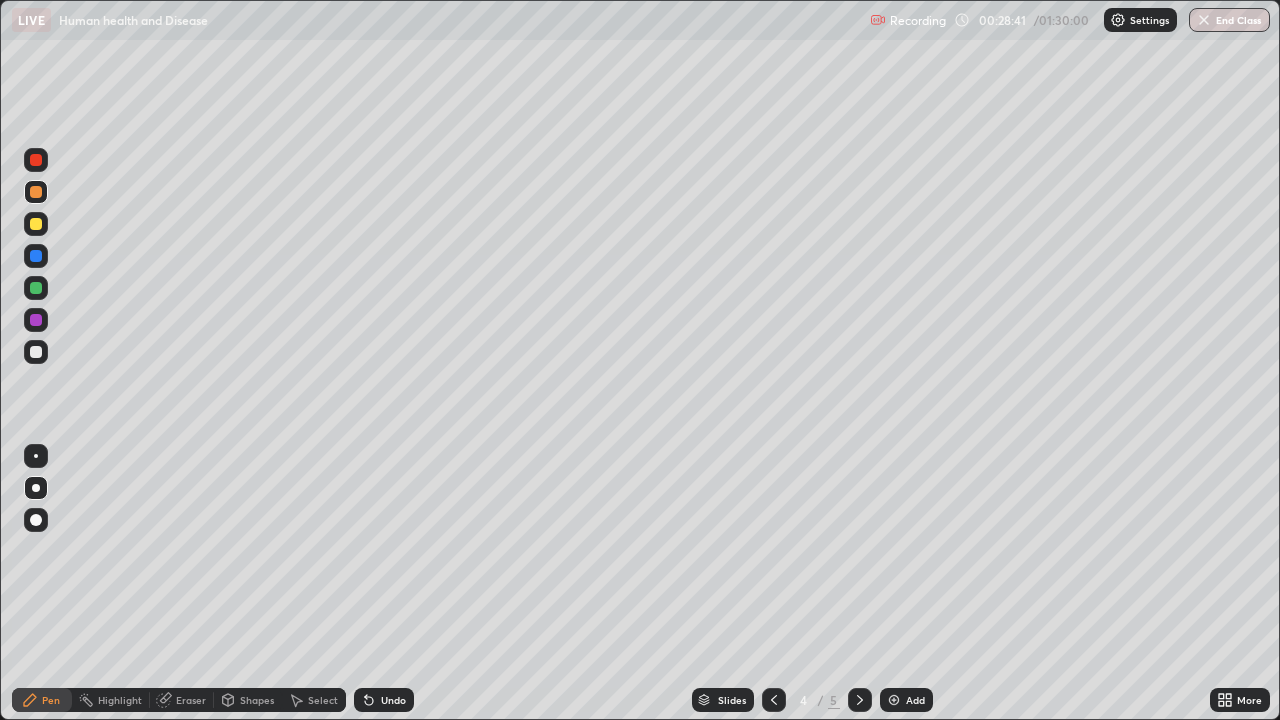 click at bounding box center (36, 224) 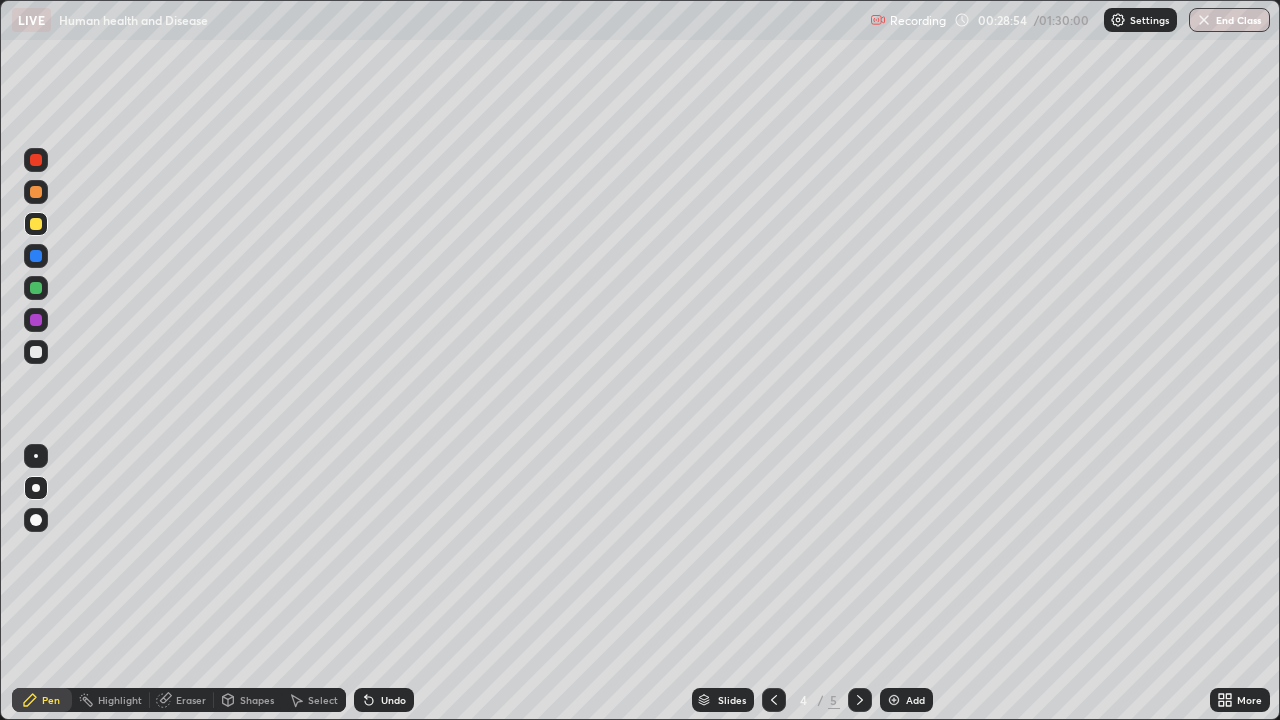 click on "Undo" at bounding box center [384, 700] 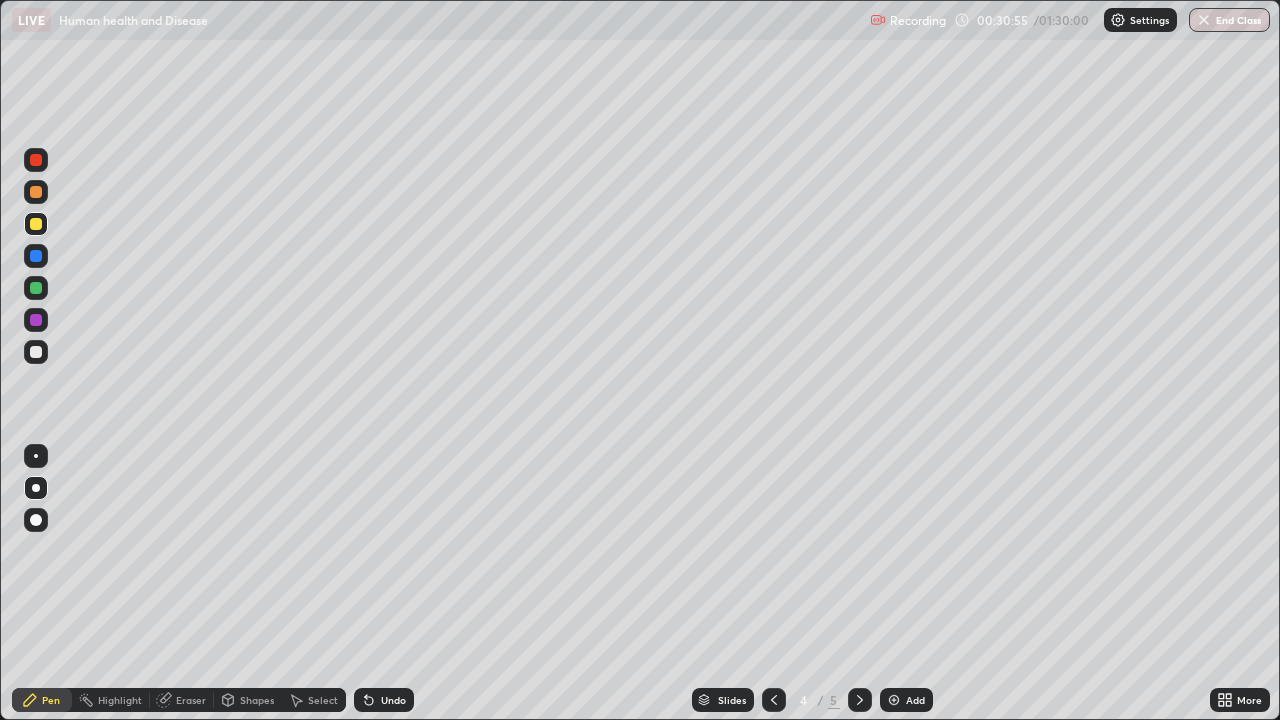click at bounding box center [36, 224] 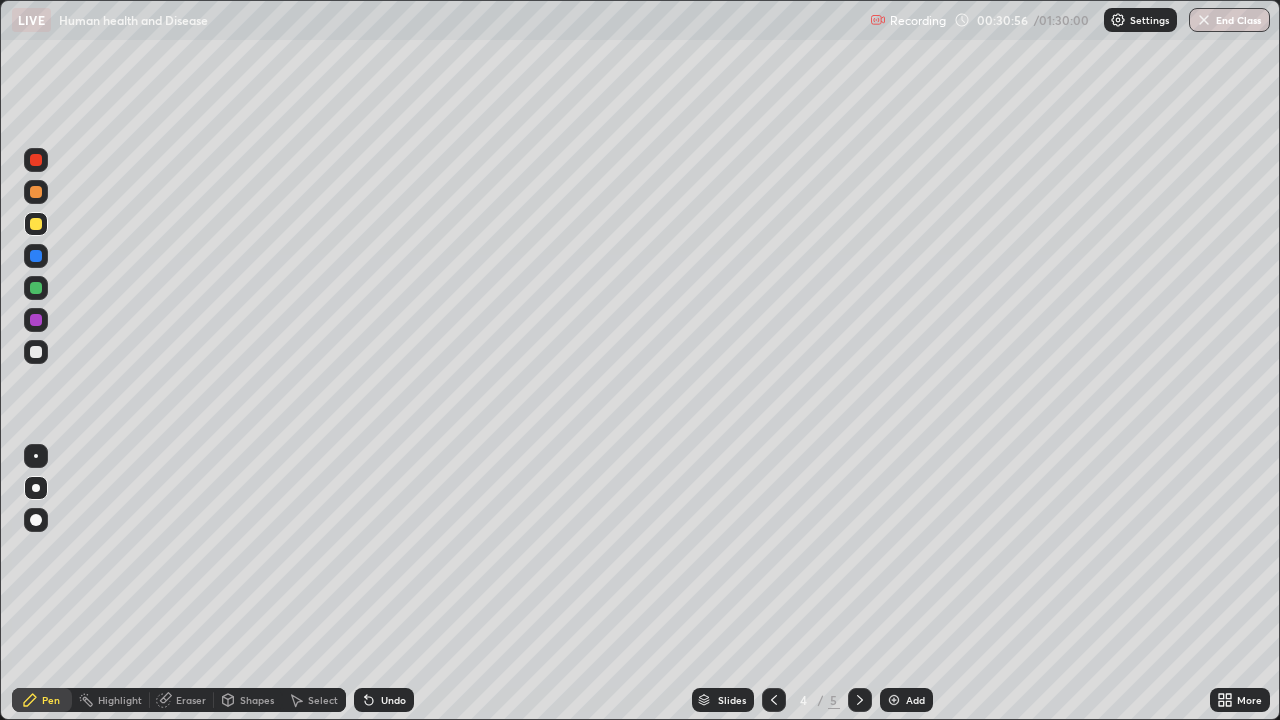 click at bounding box center (36, 192) 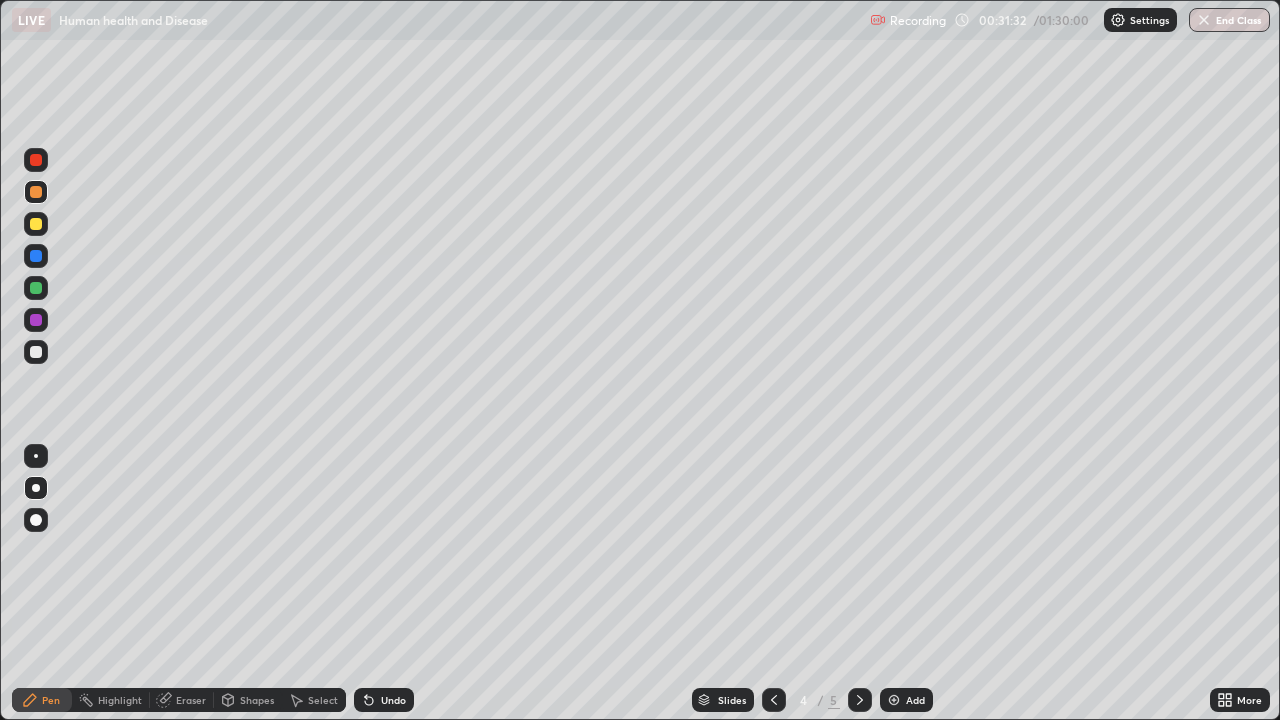 click on "Add" at bounding box center [906, 700] 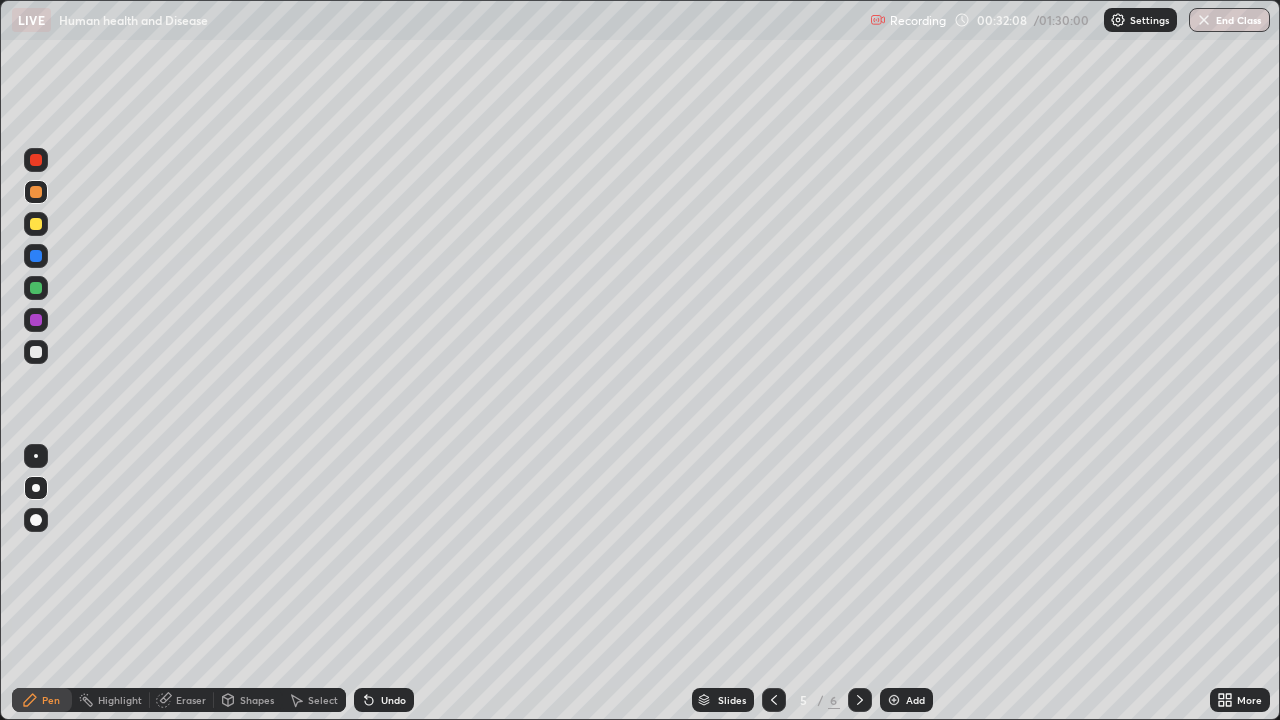 click at bounding box center [36, 520] 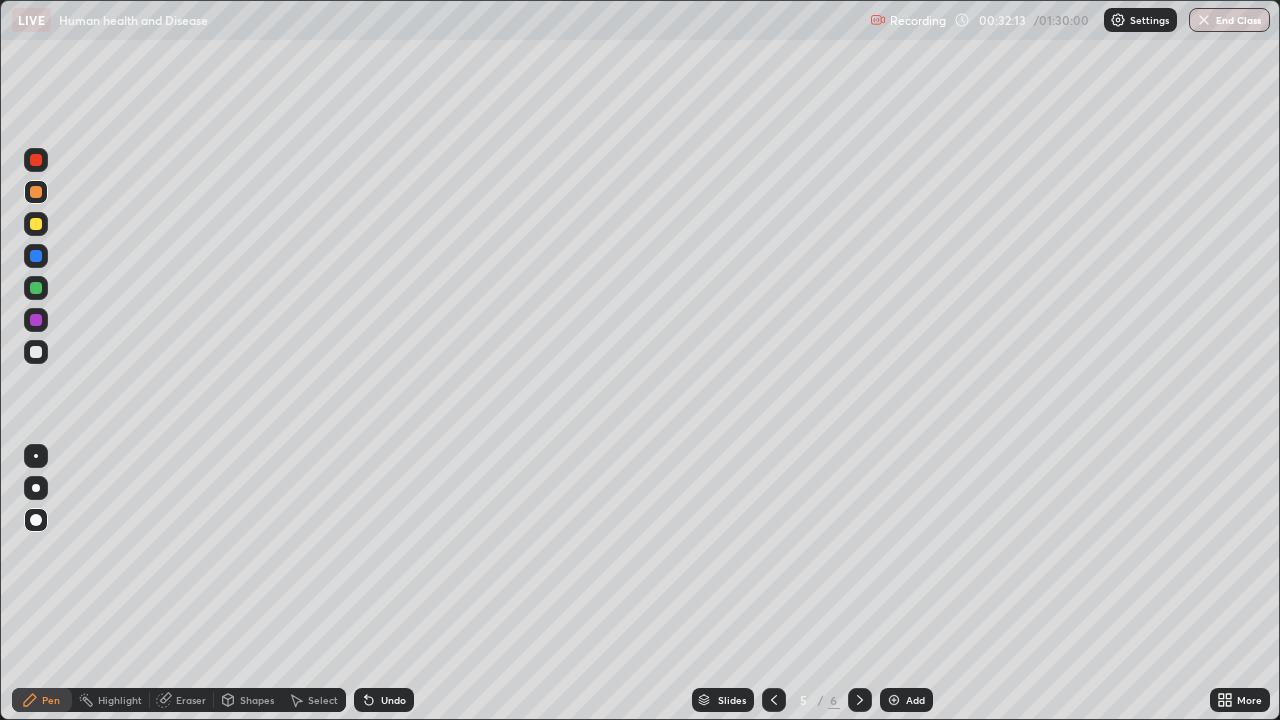 click on "Undo" at bounding box center (393, 700) 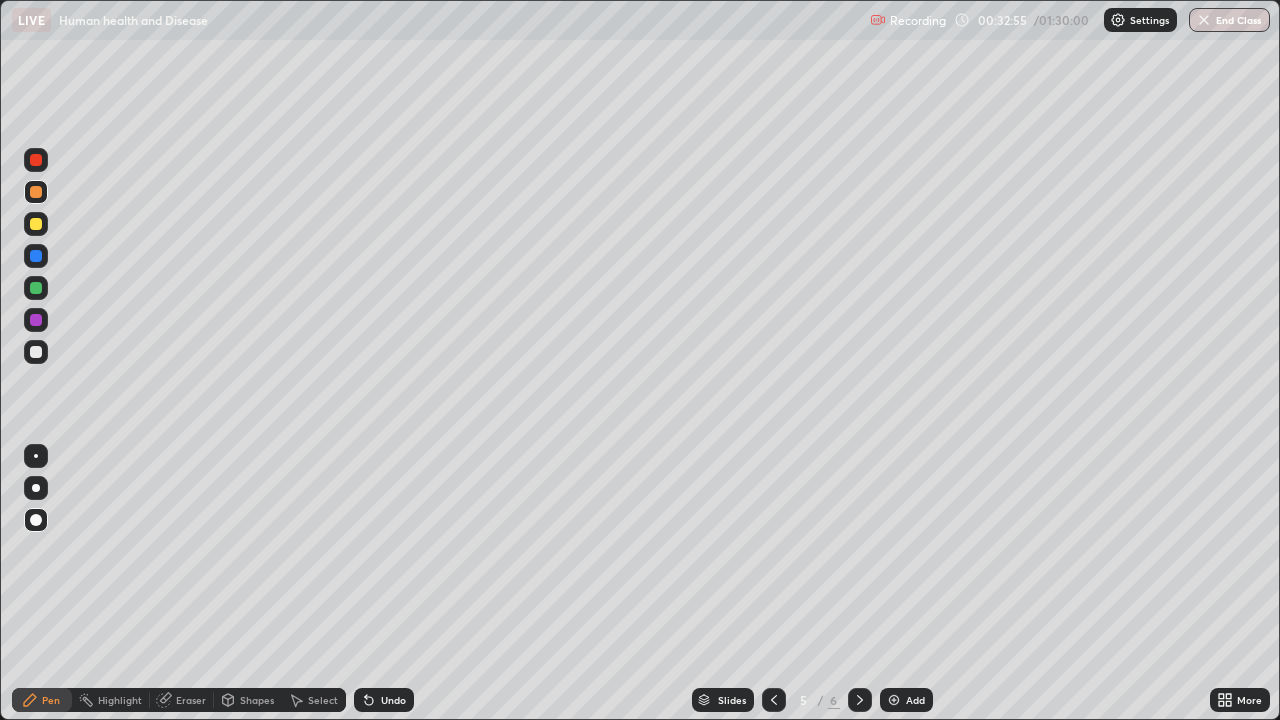 click on "Eraser" at bounding box center [191, 700] 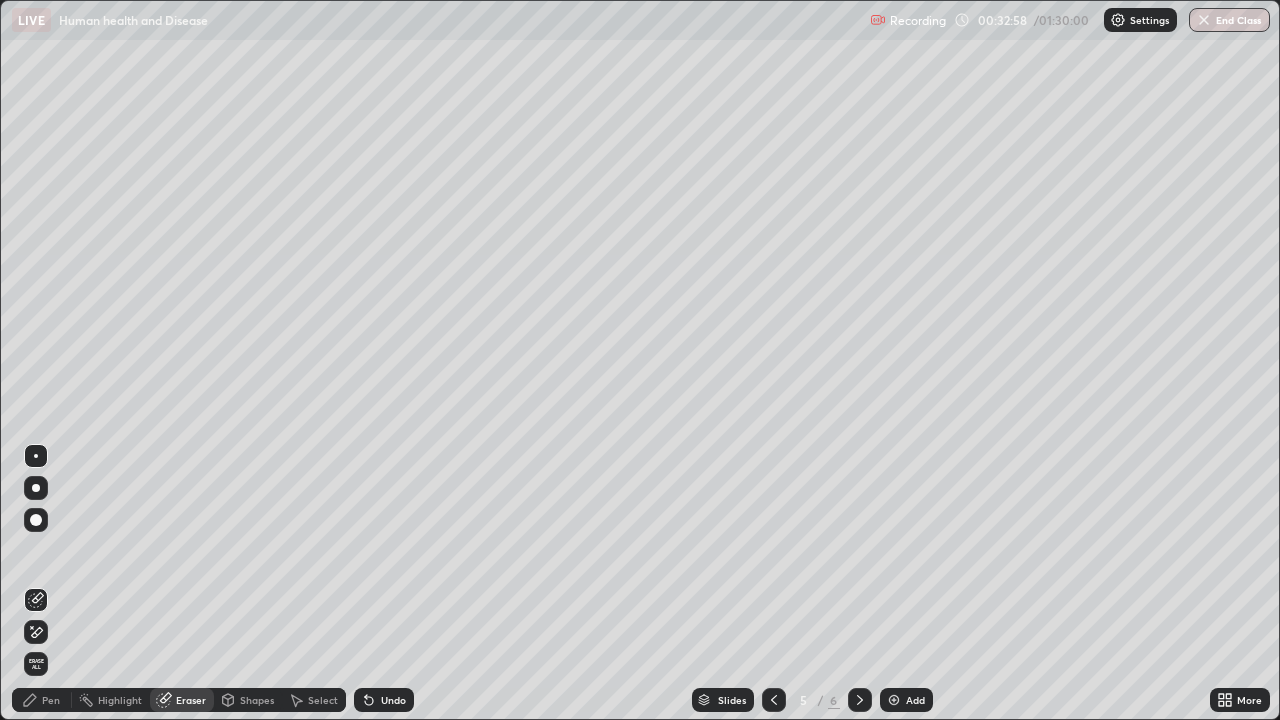 click on "Select" at bounding box center [323, 700] 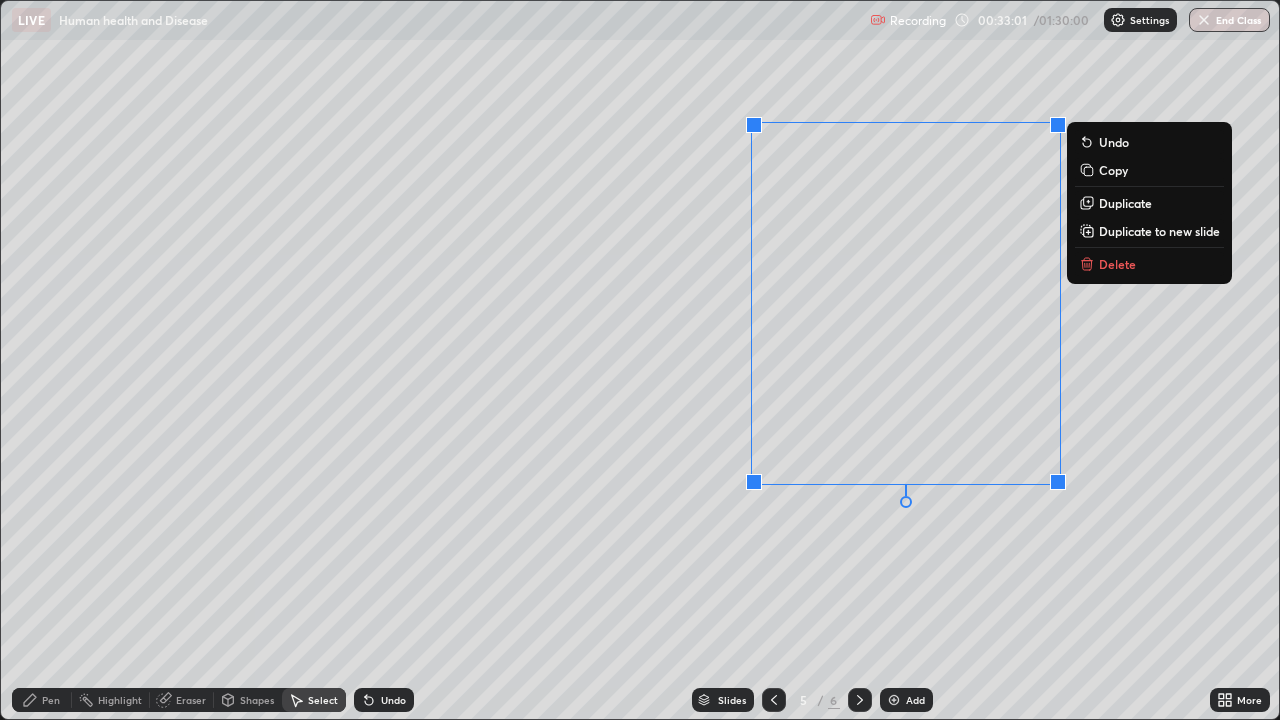 click on "Delete" at bounding box center (1117, 264) 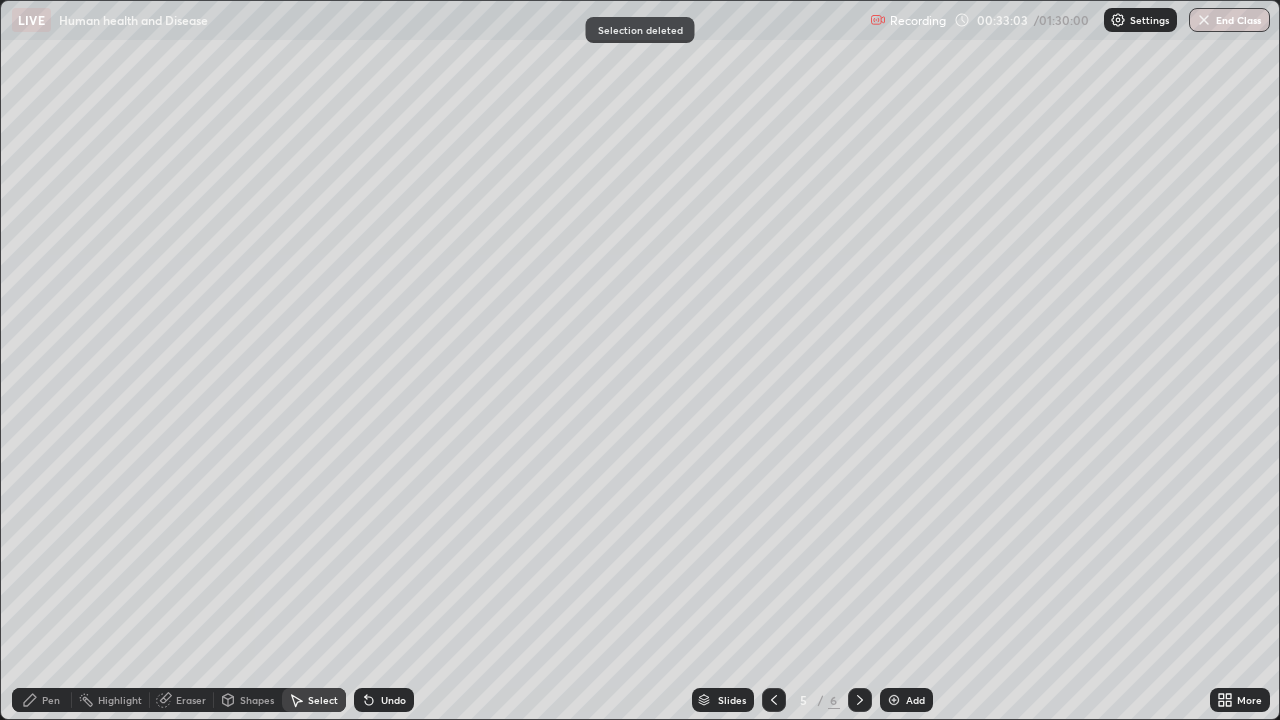 click on "Pen" at bounding box center [42, 700] 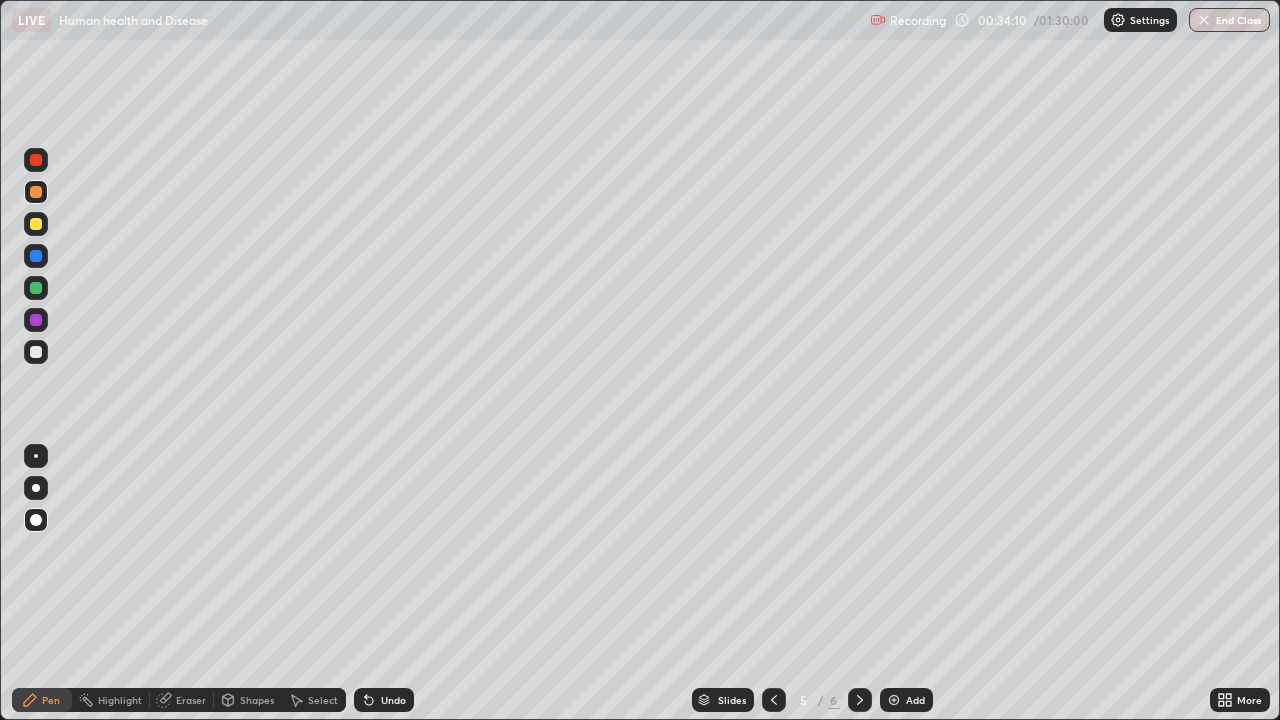 click 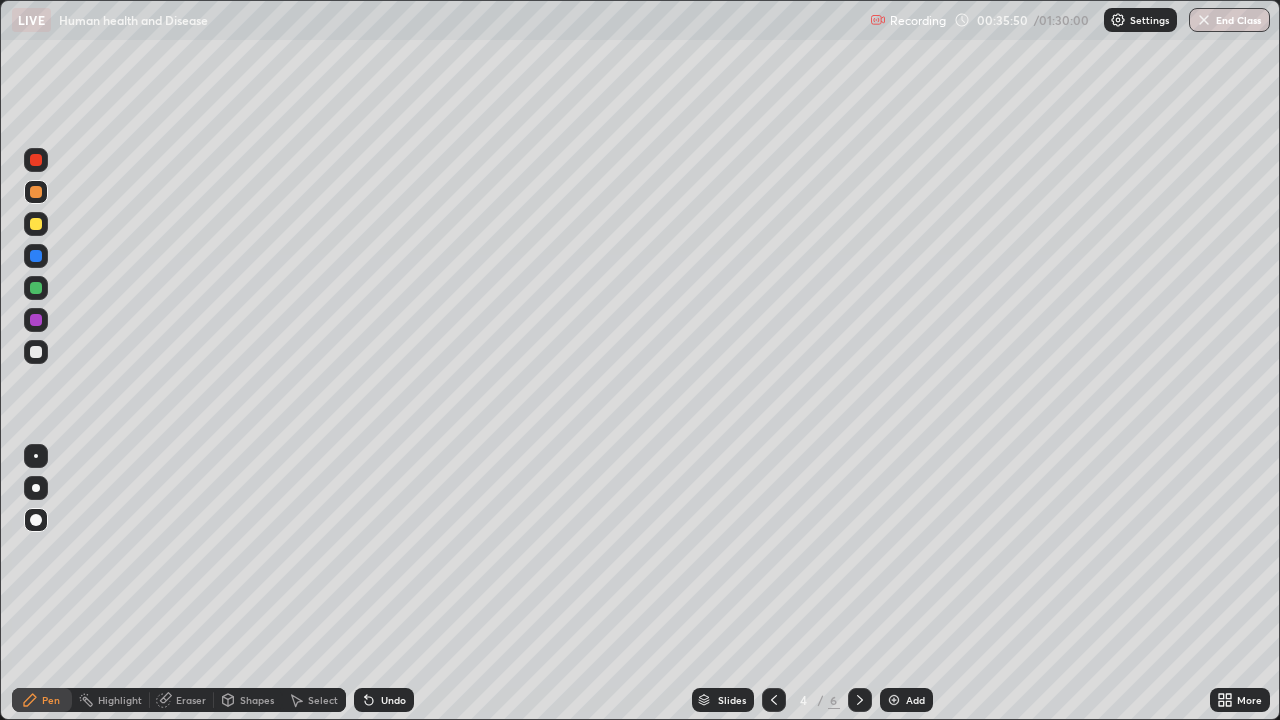 click at bounding box center [36, 256] 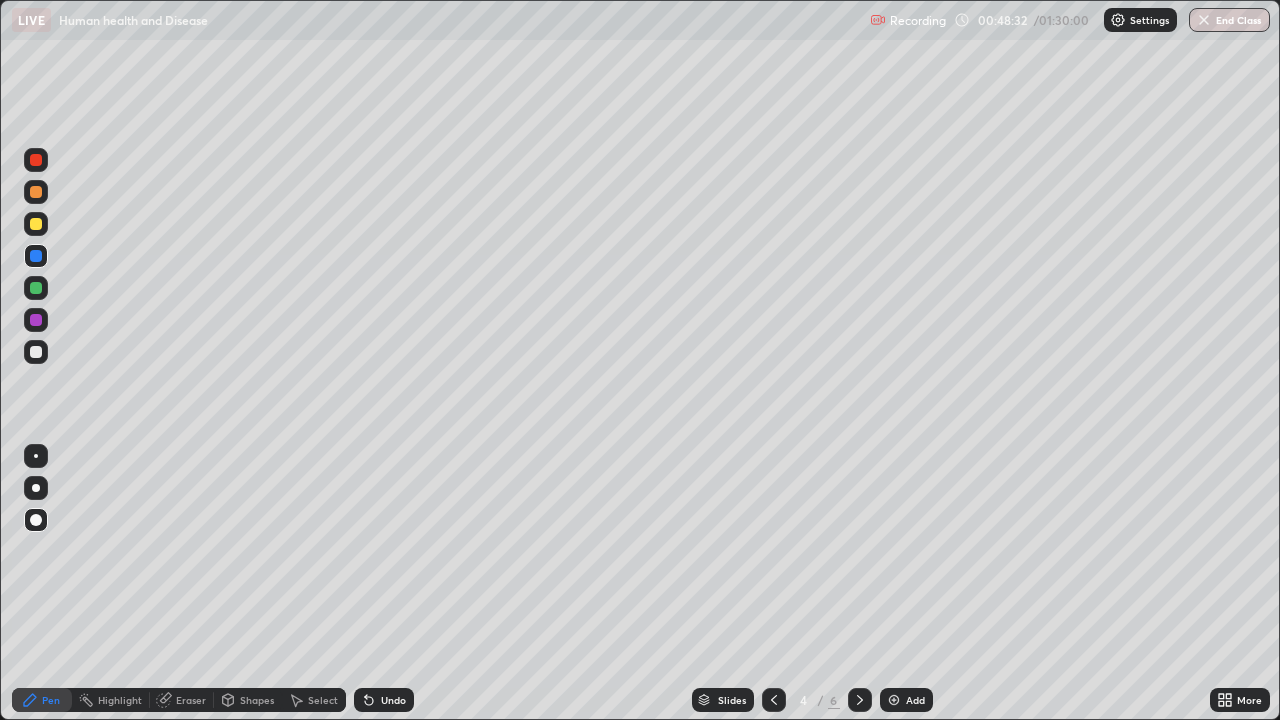 click 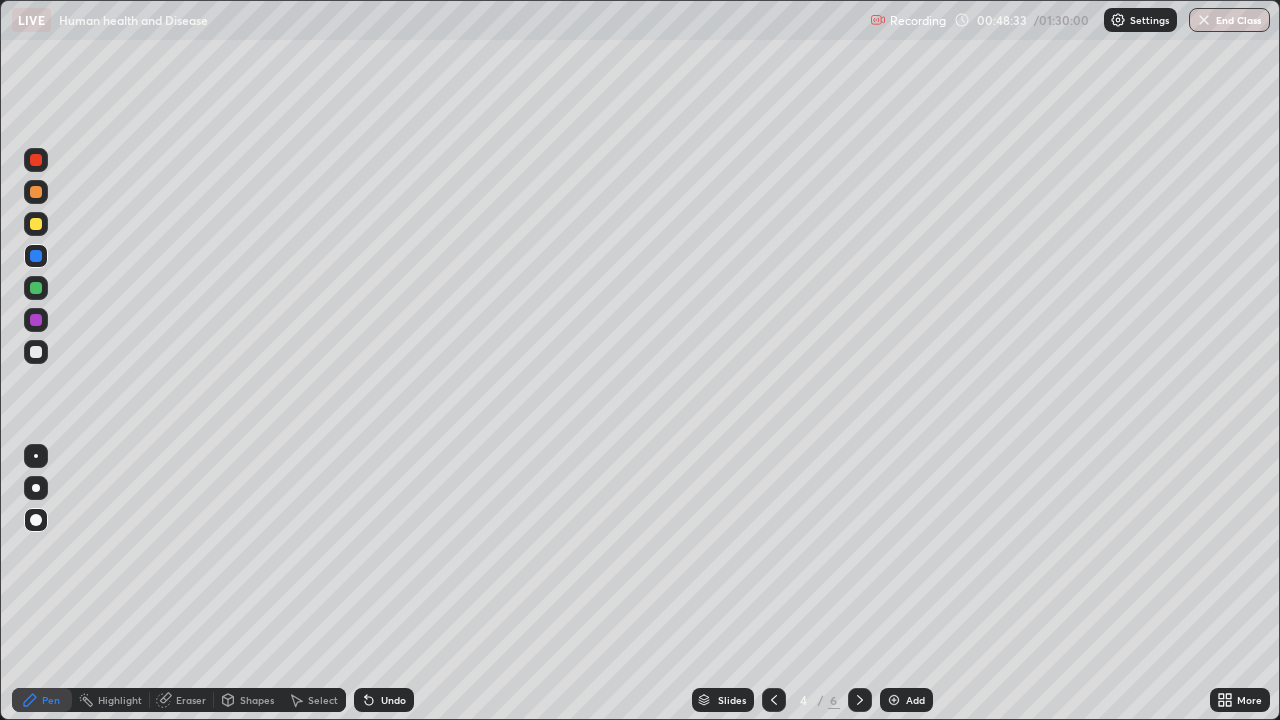 click at bounding box center (36, 224) 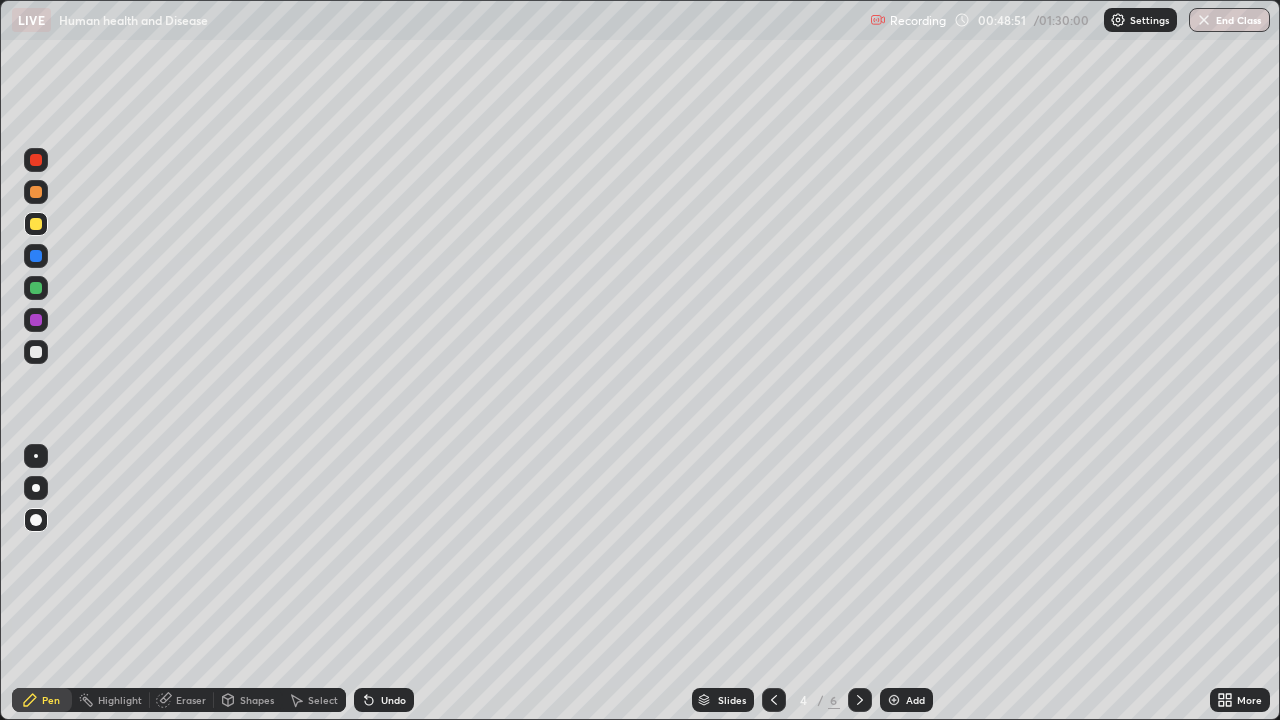 click 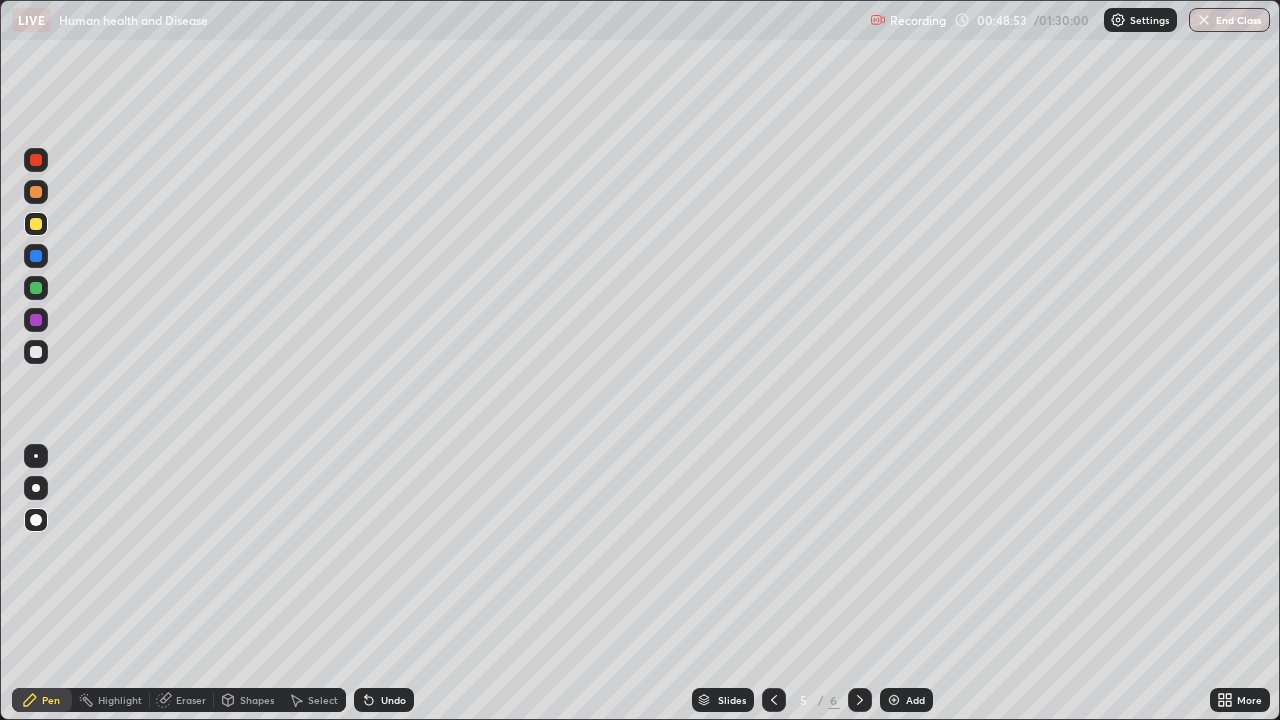 click 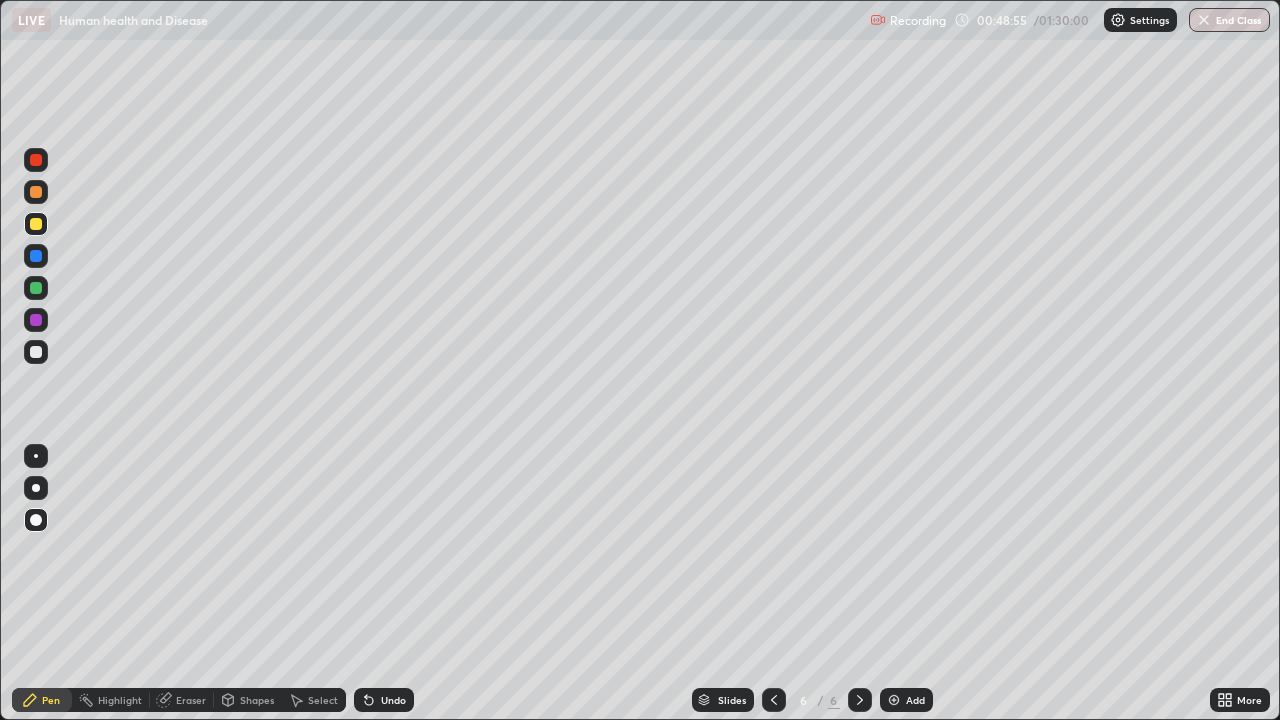click on "Shapes" at bounding box center (257, 700) 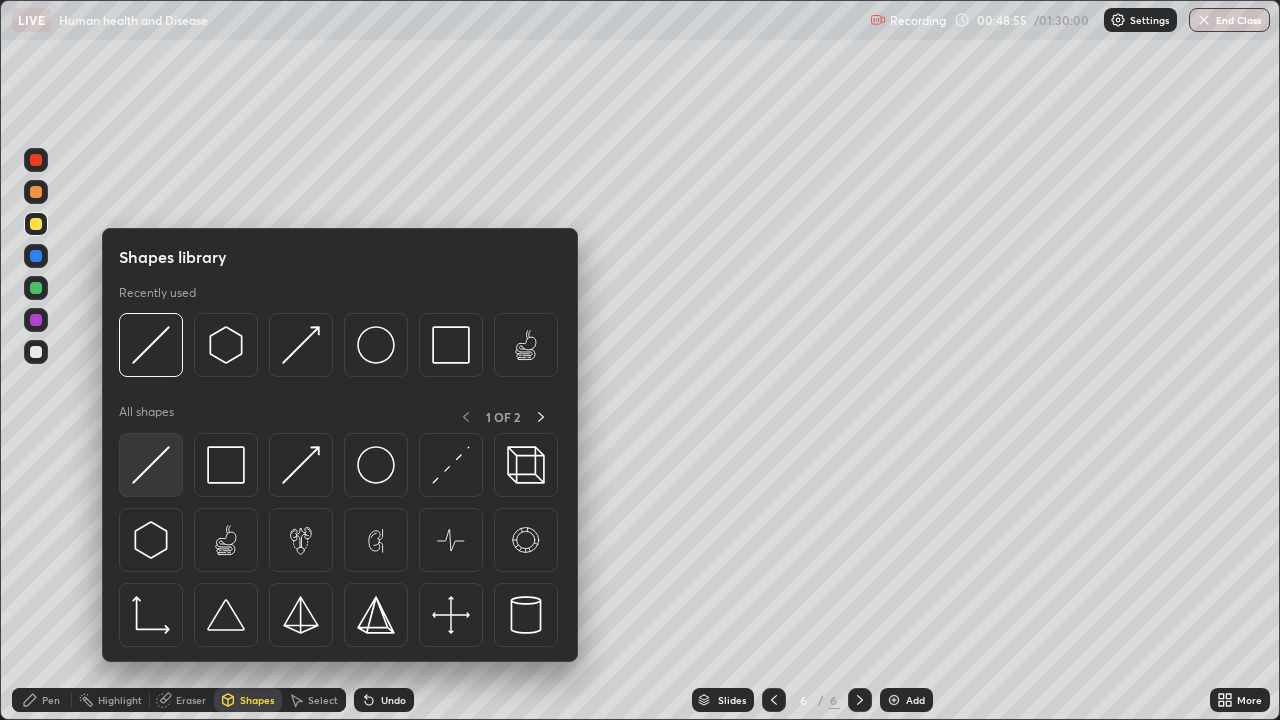 click at bounding box center (151, 465) 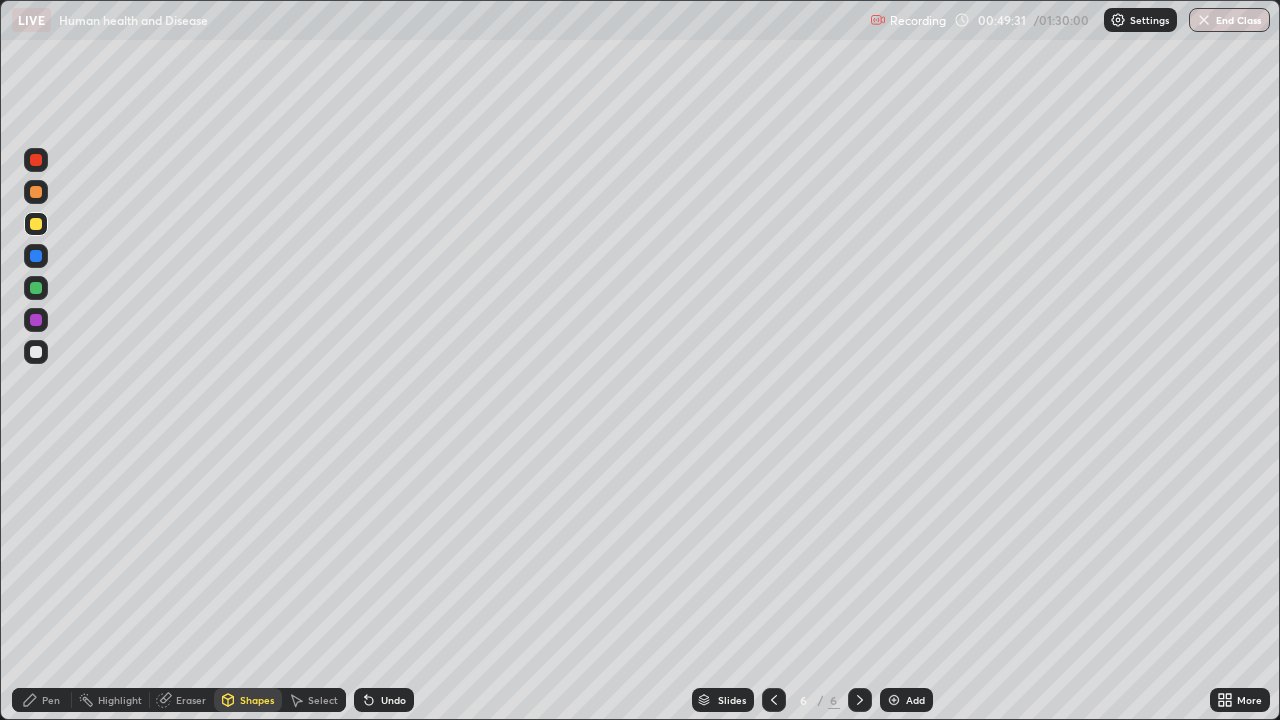 click on "Shapes" at bounding box center [257, 700] 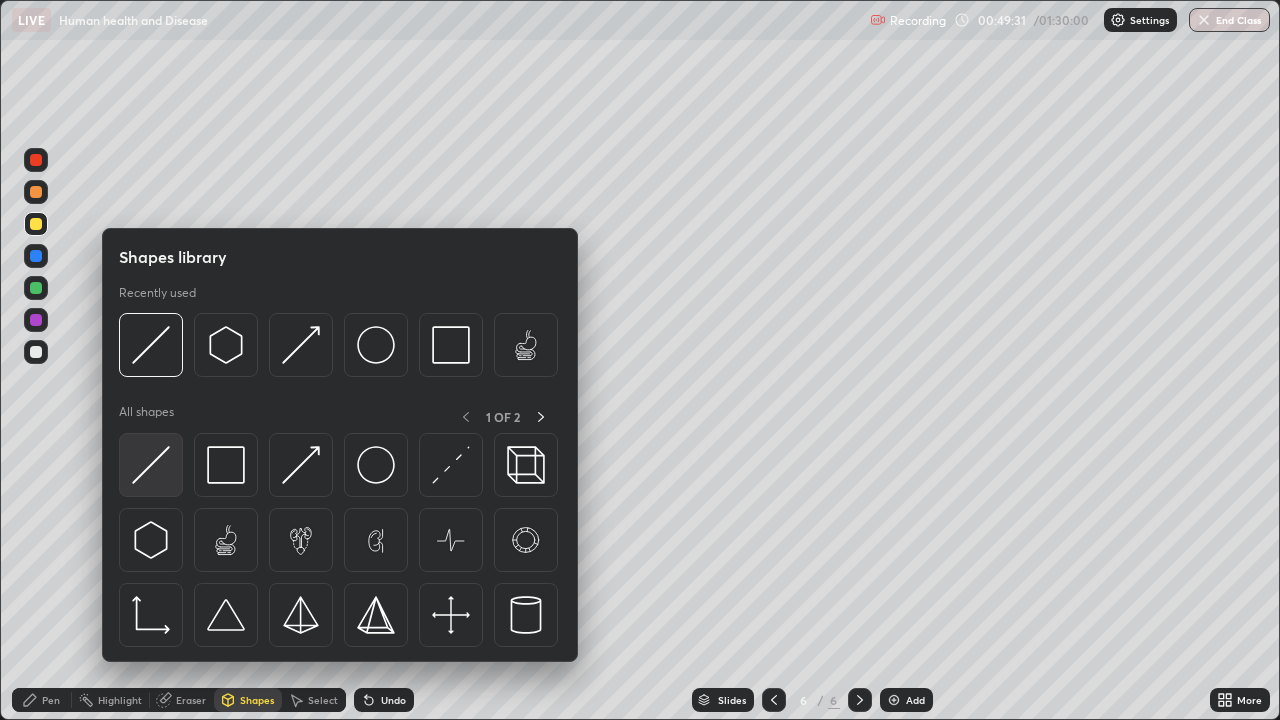 click at bounding box center [151, 465] 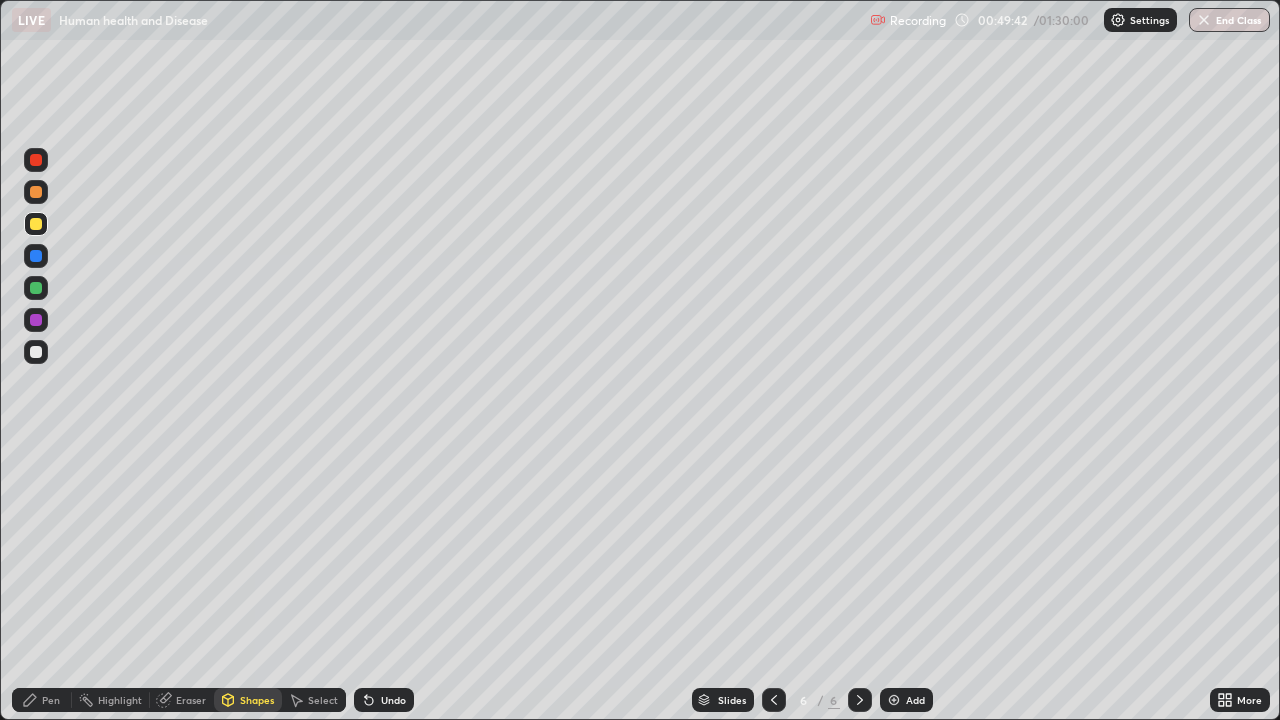 click on "Pen" at bounding box center [51, 700] 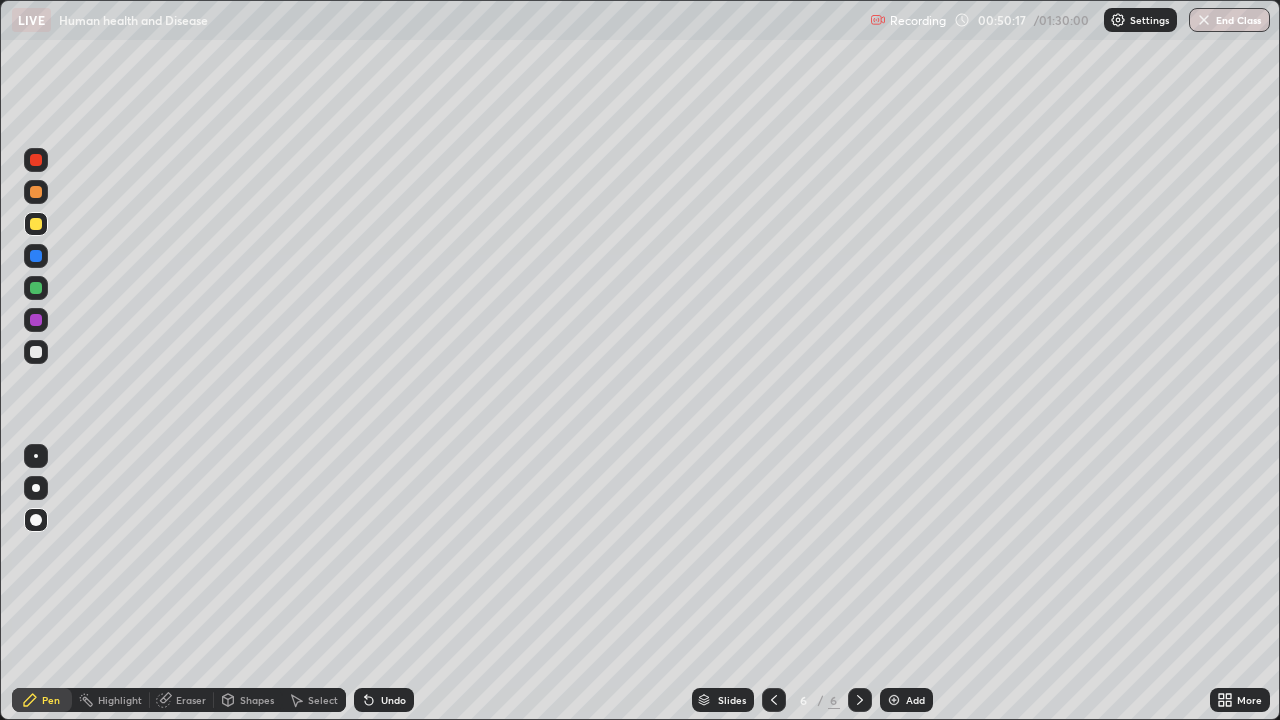 click at bounding box center [36, 288] 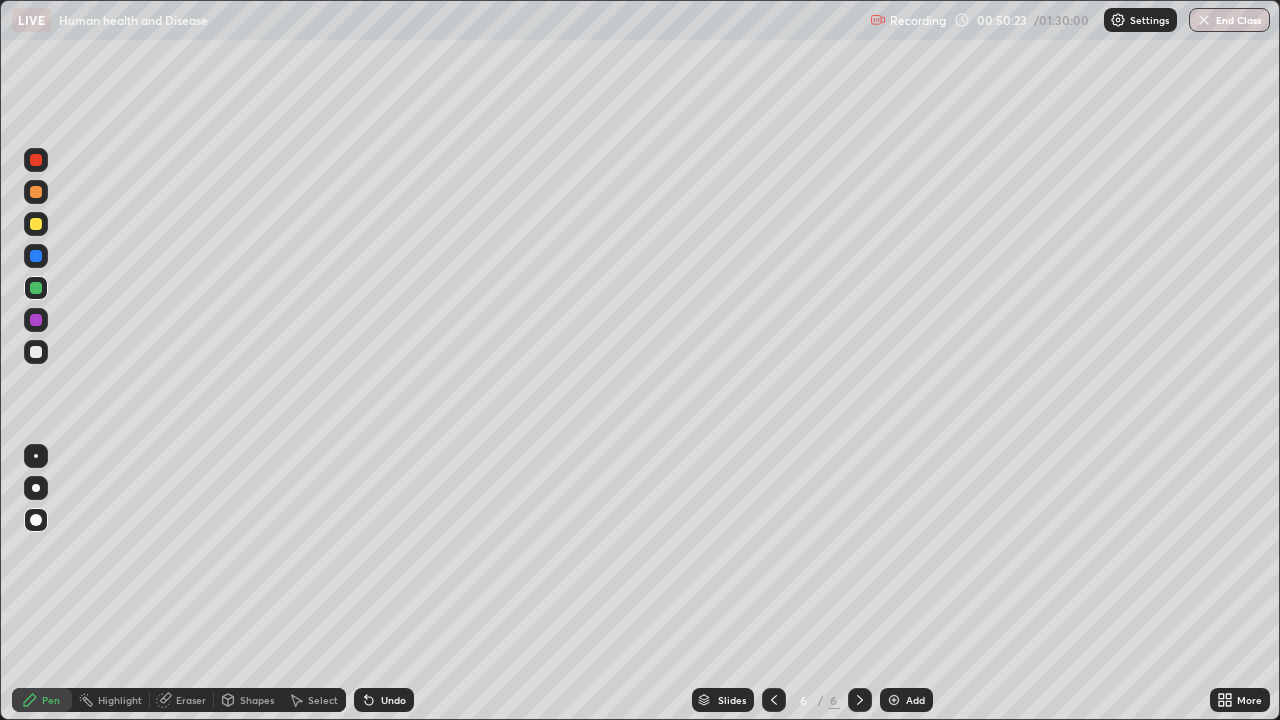 click at bounding box center [36, 320] 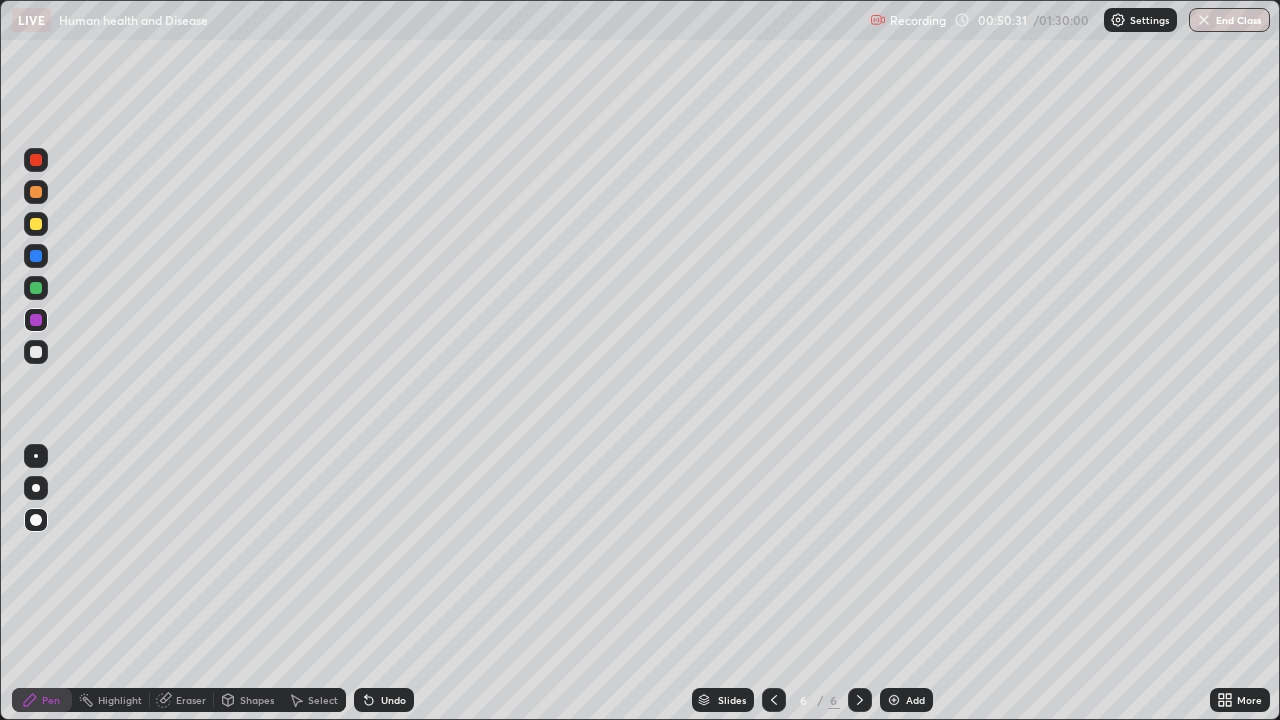 click at bounding box center [36, 224] 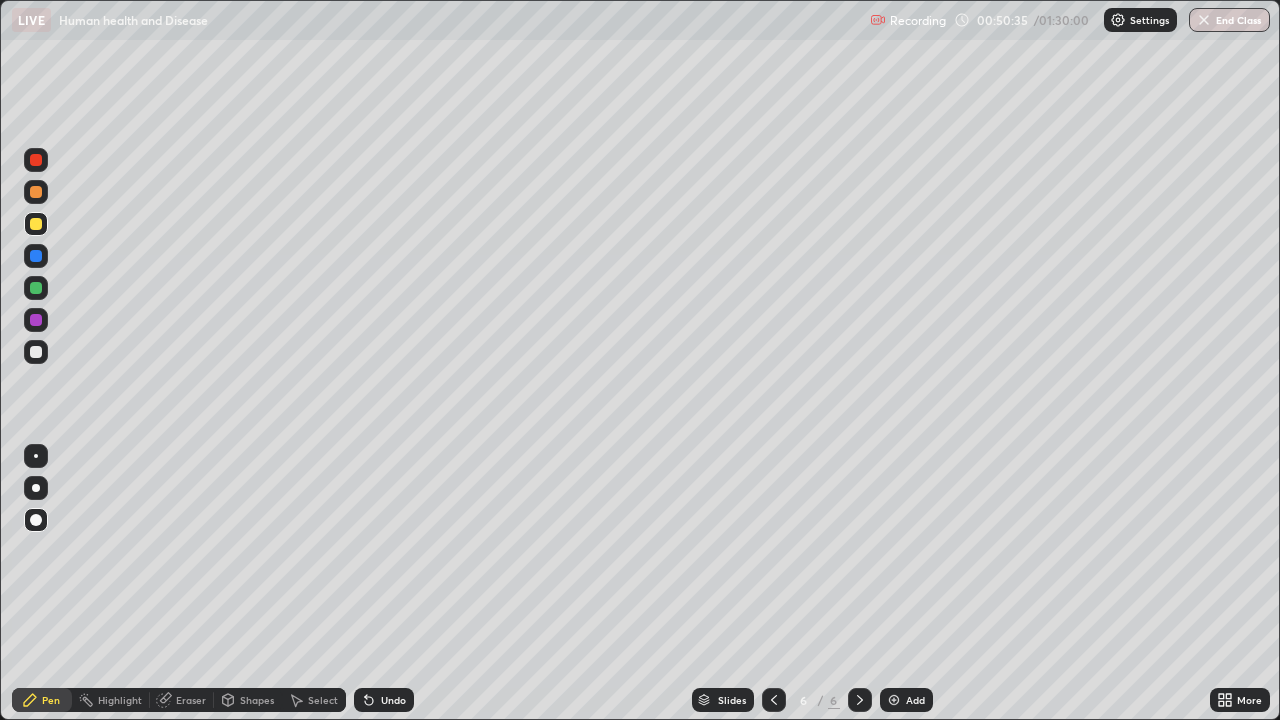click at bounding box center (36, 192) 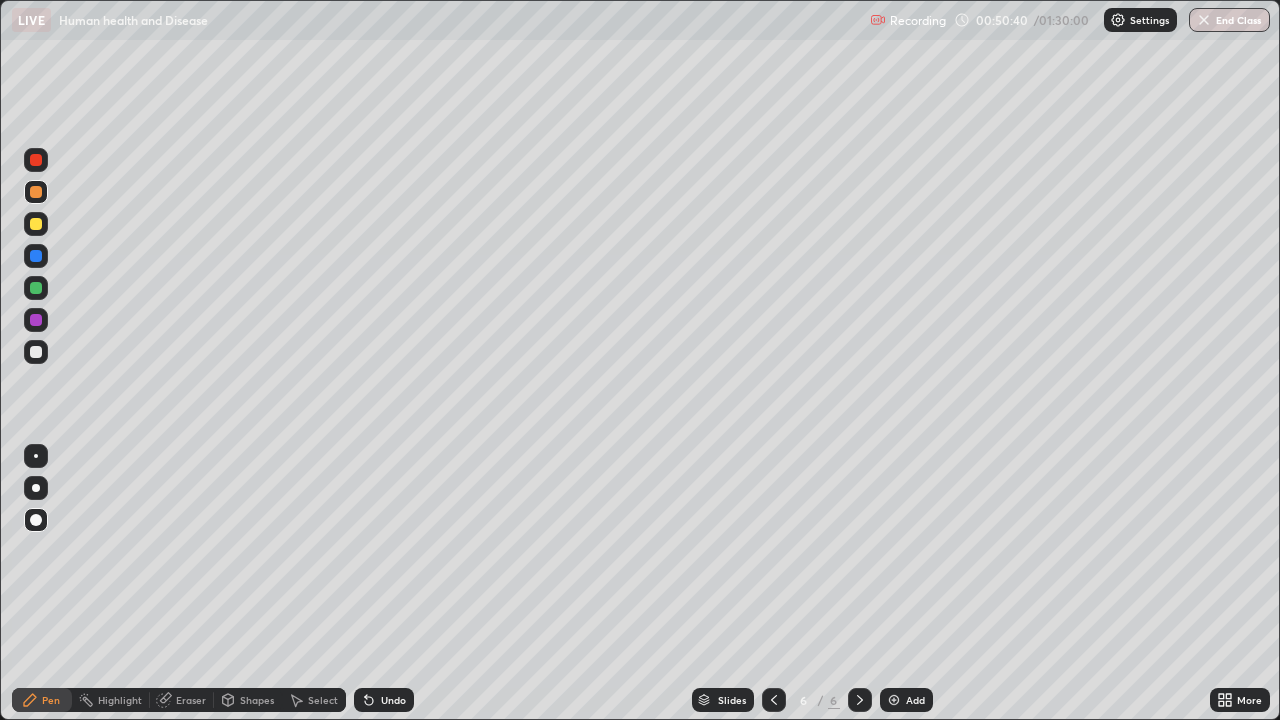 click at bounding box center [36, 160] 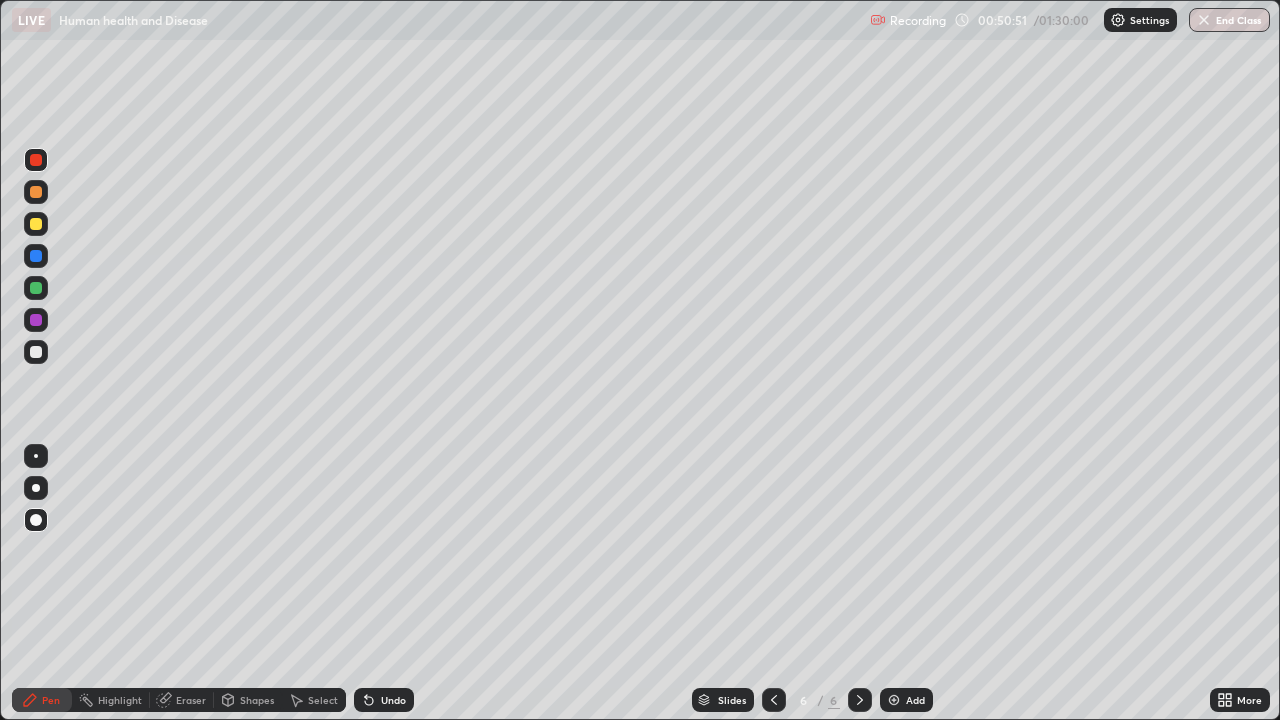 click at bounding box center (36, 192) 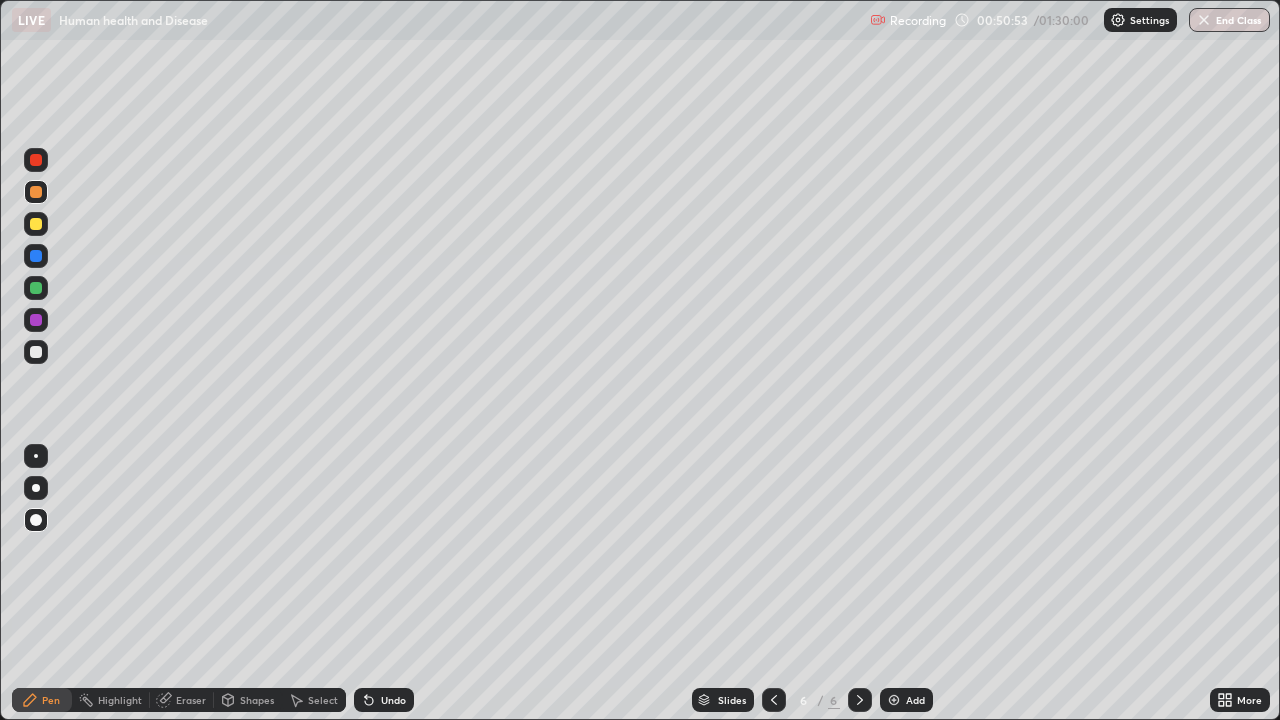 click at bounding box center (36, 288) 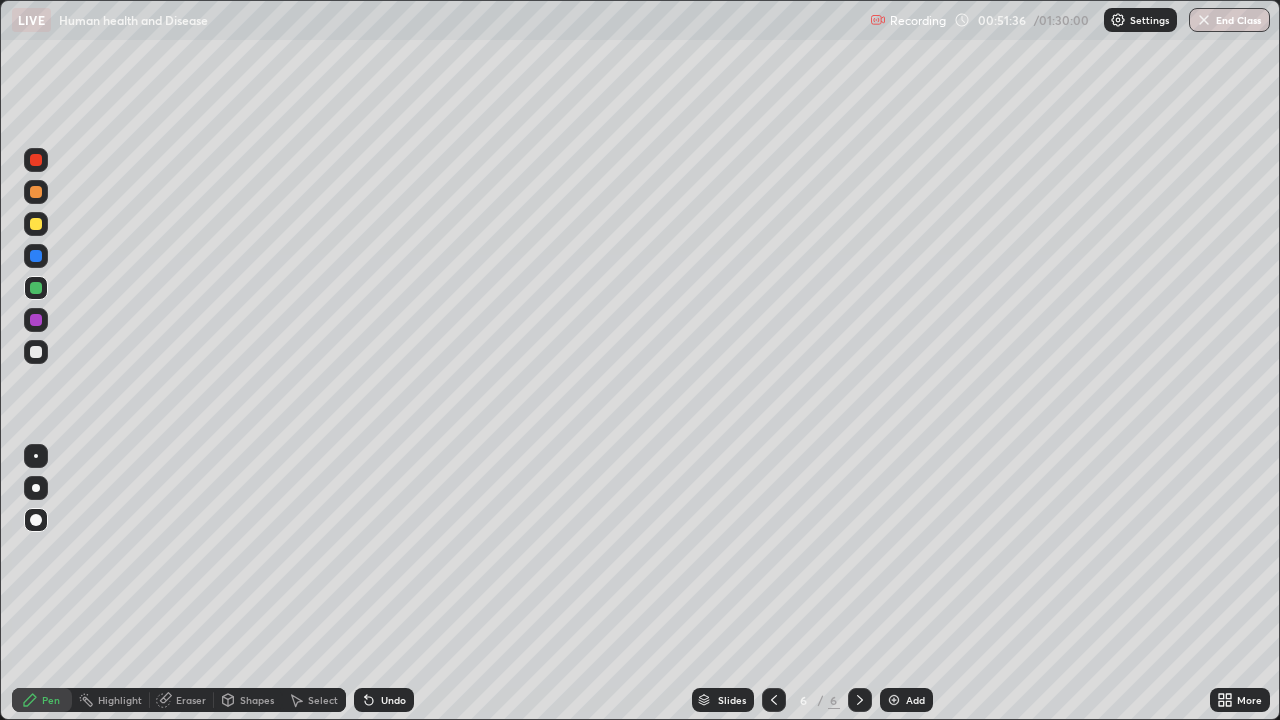 click at bounding box center [36, 320] 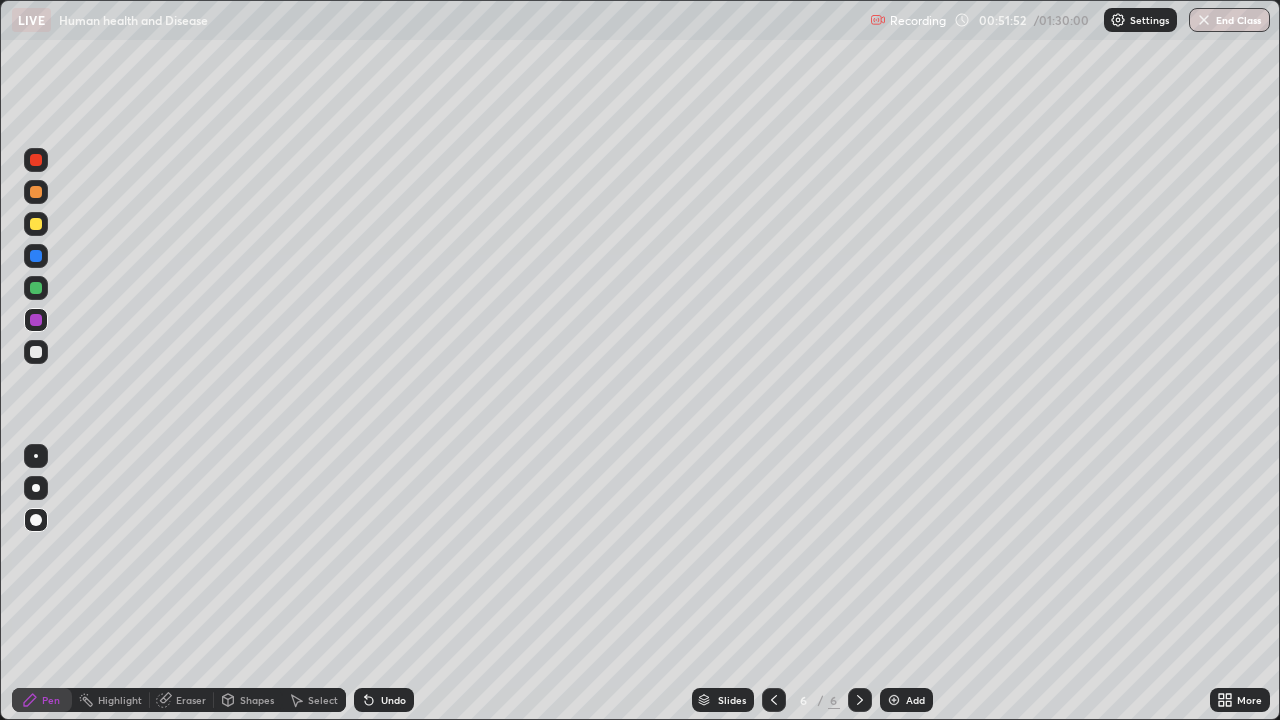 click on "Undo" at bounding box center (384, 700) 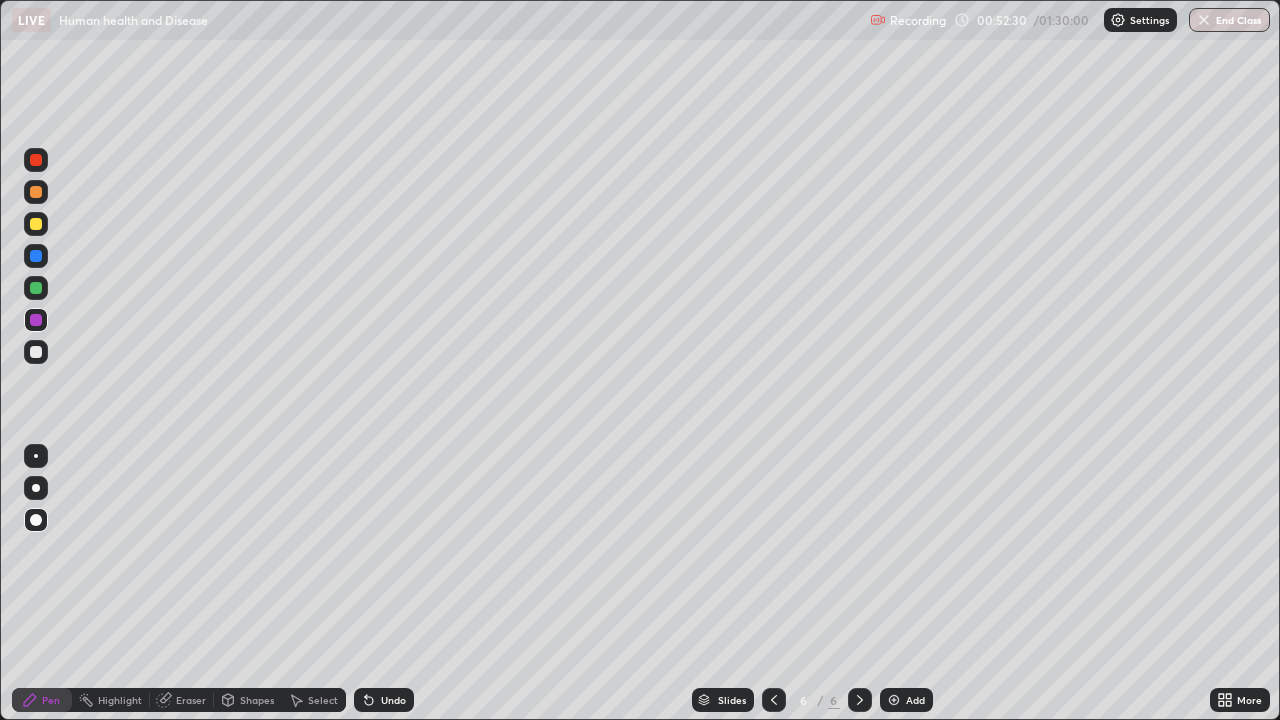 click at bounding box center (36, 224) 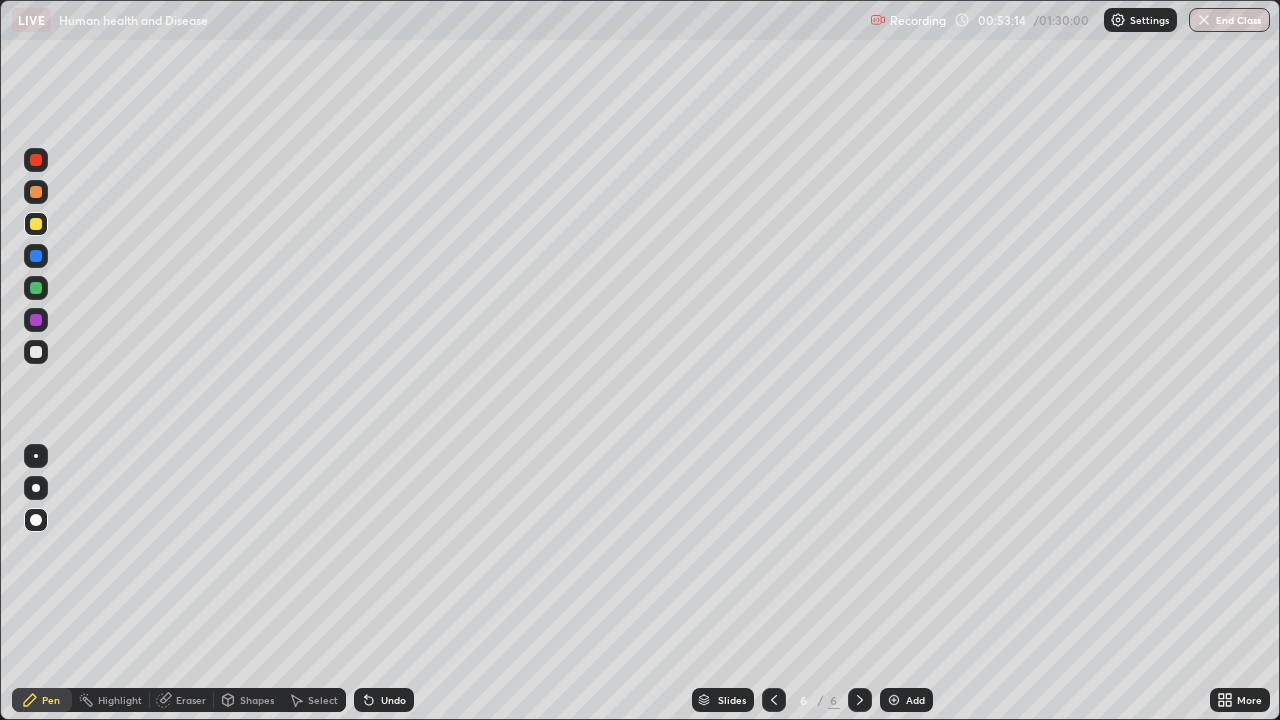 click on "Undo" at bounding box center (393, 700) 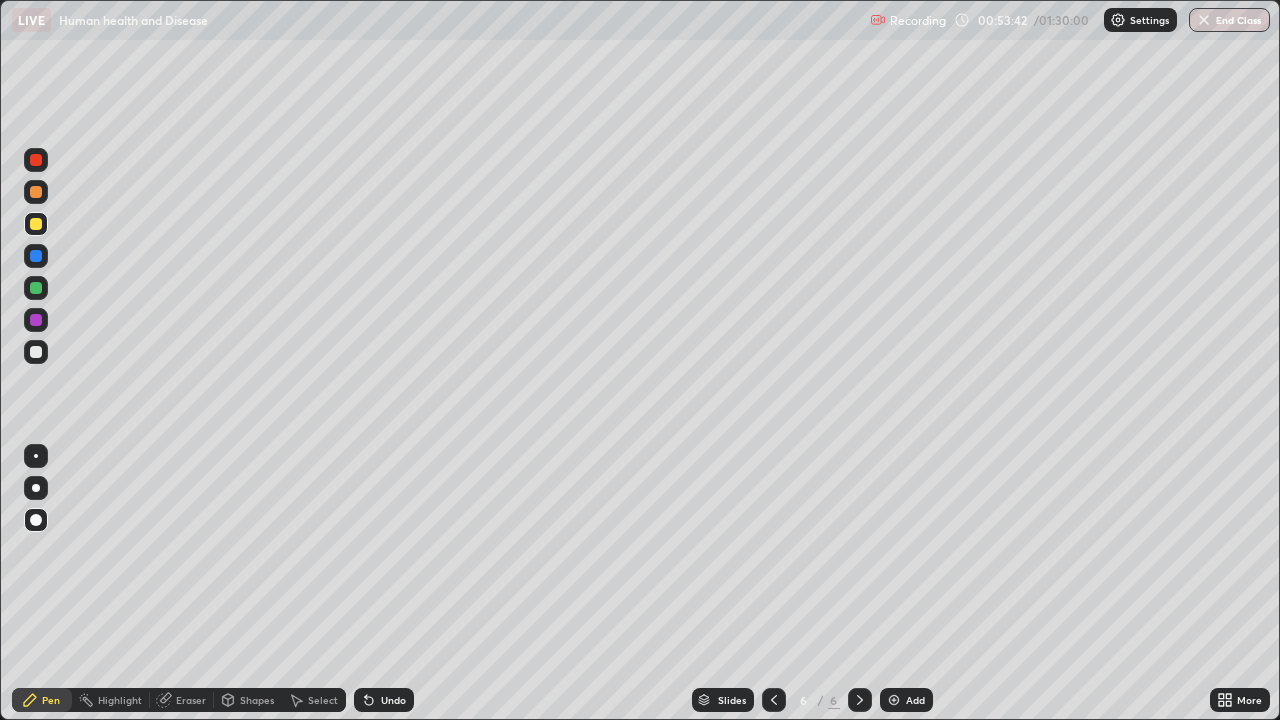 click at bounding box center [36, 352] 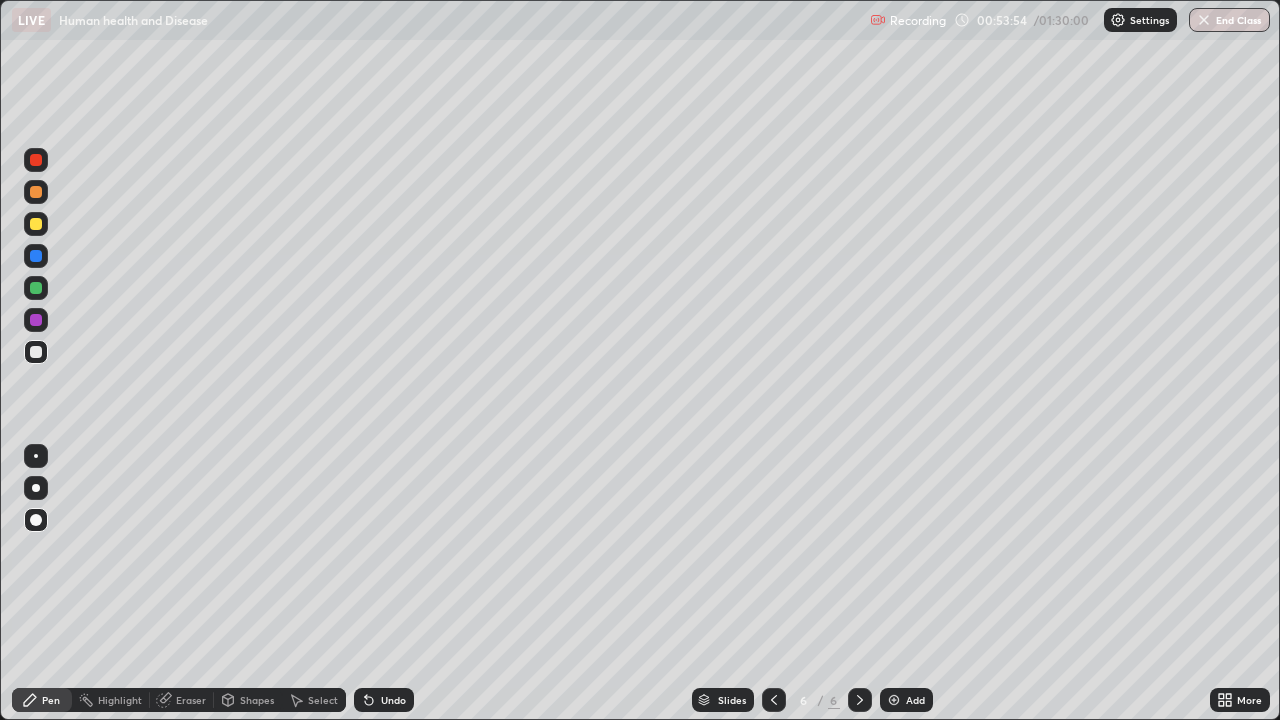 click at bounding box center (36, 224) 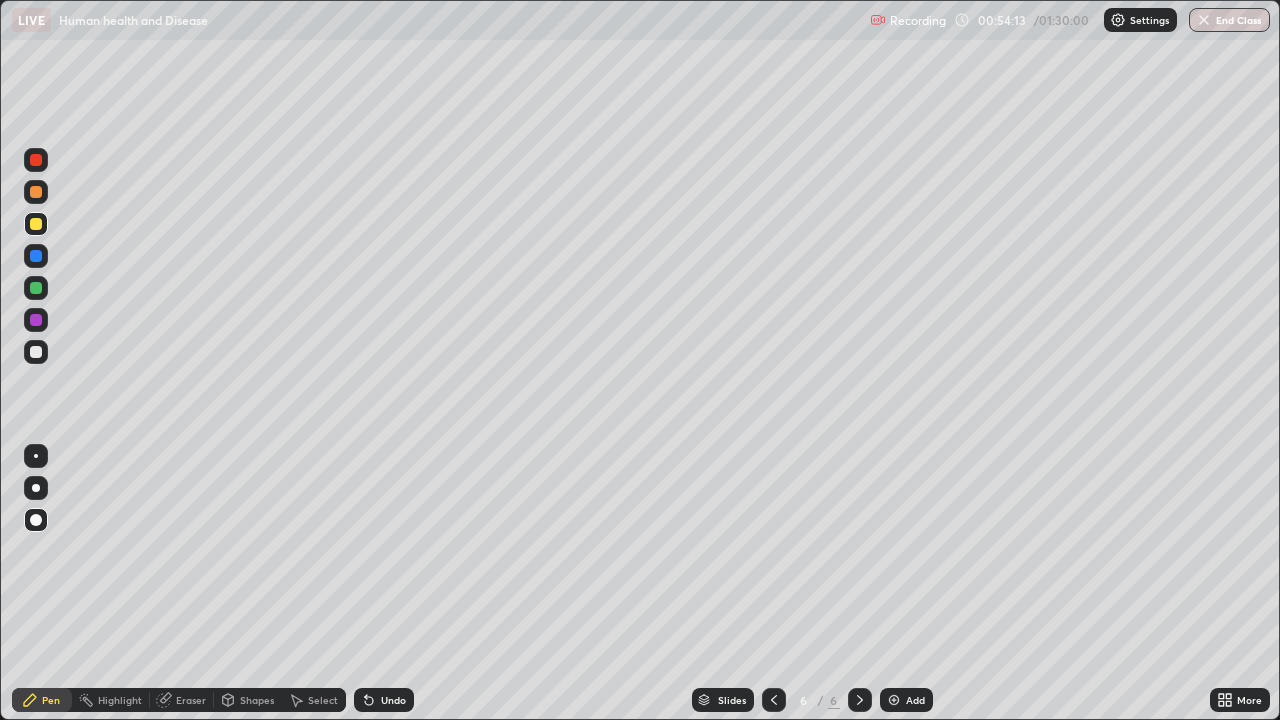 click on "Undo" at bounding box center (384, 700) 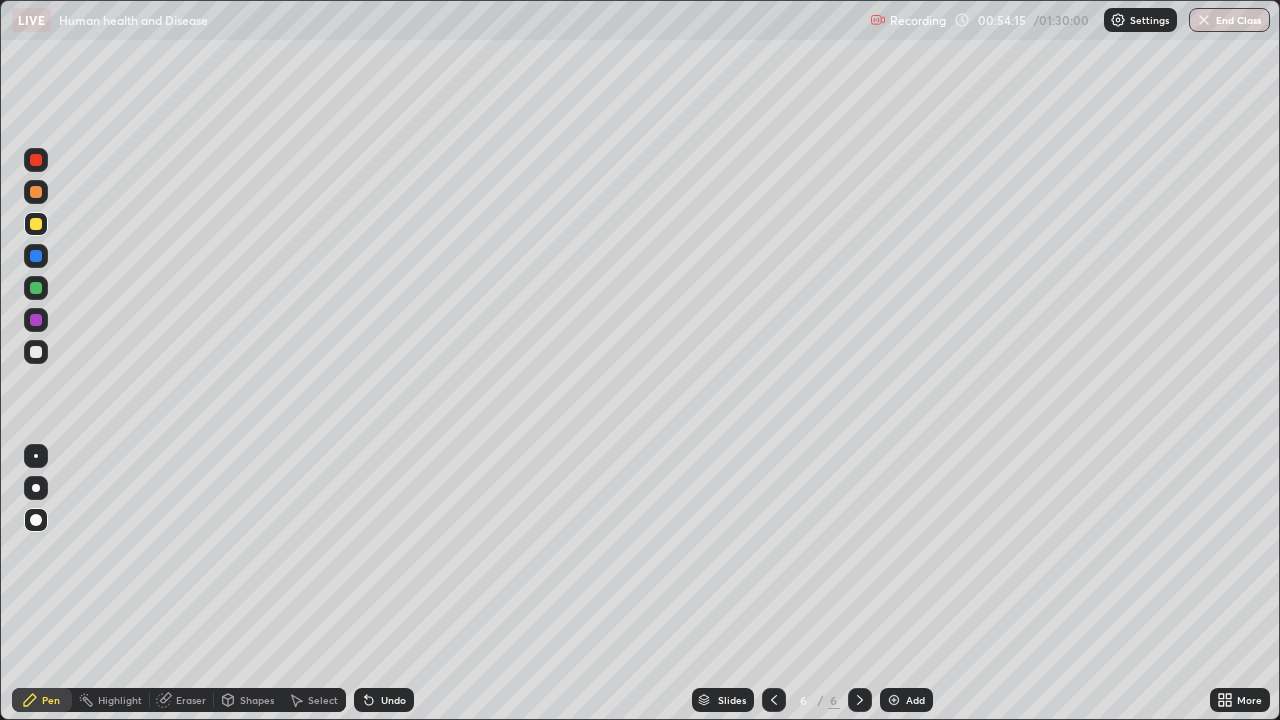 click at bounding box center (36, 192) 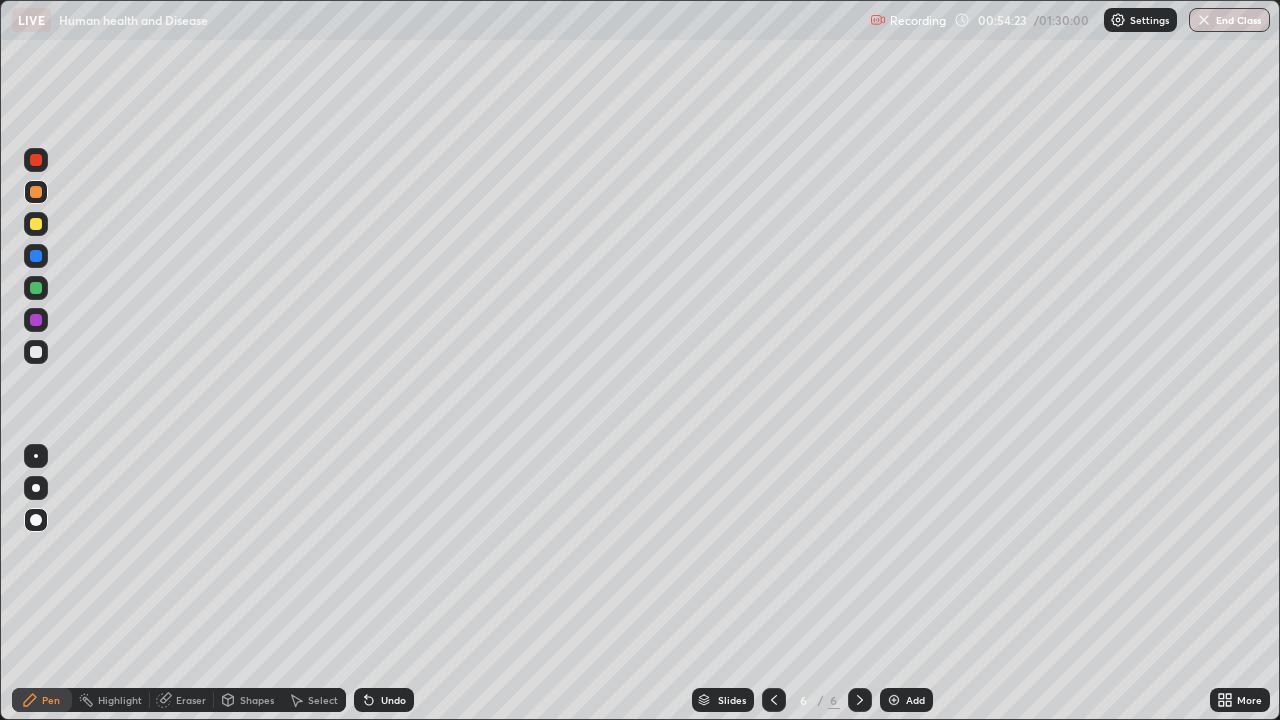 click on "Slides 6 / 6 Add" at bounding box center [812, 700] 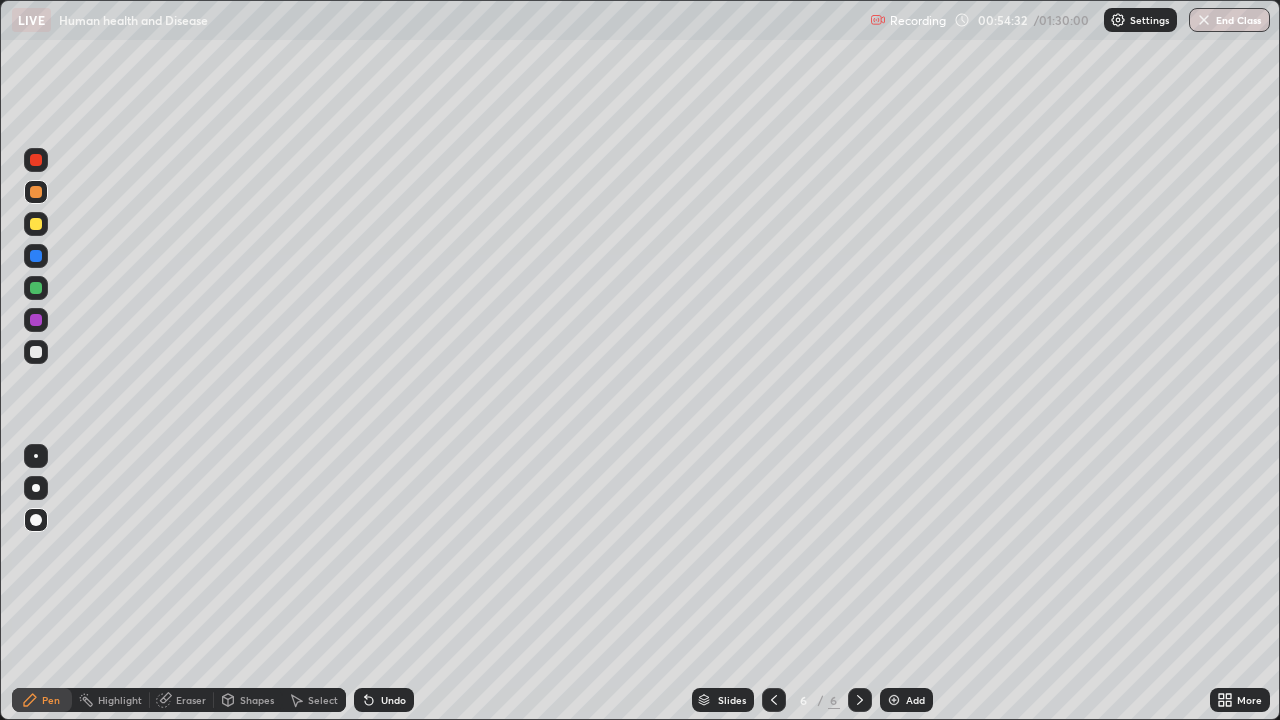 click on "Slides 6 / 6 Add" at bounding box center (812, 700) 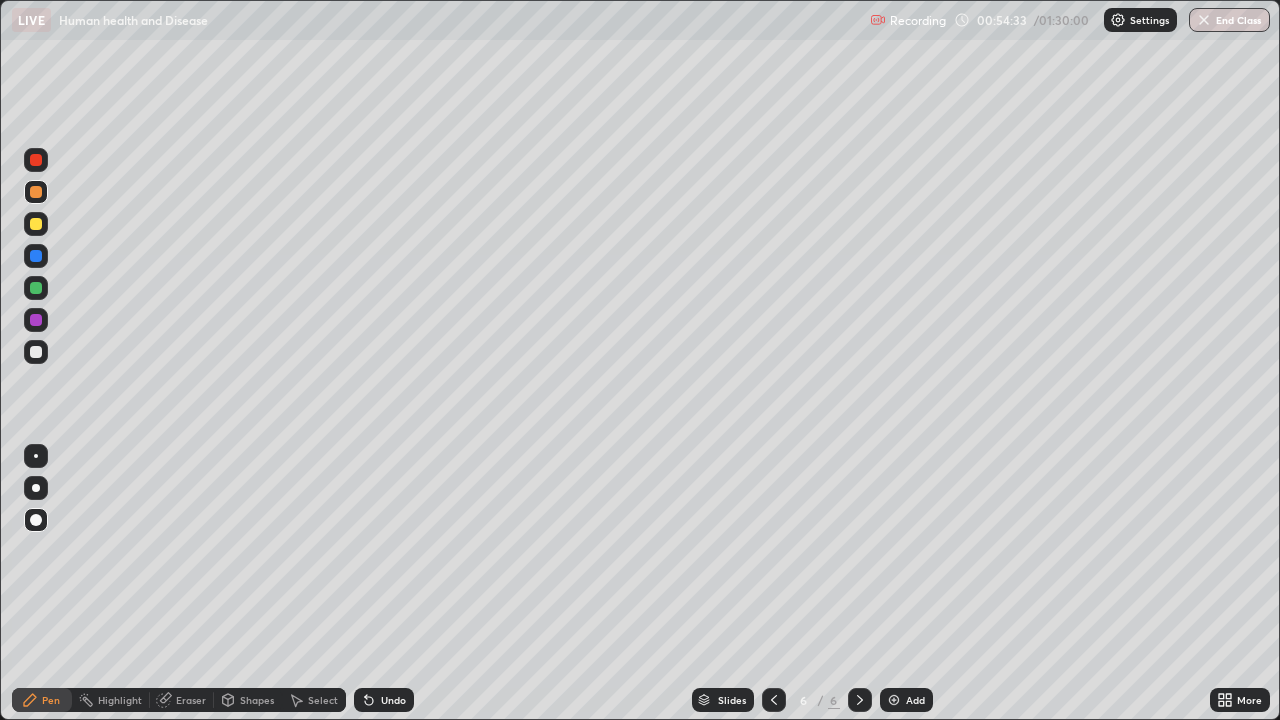 click on "Slides 6 / 6 Add" at bounding box center [812, 700] 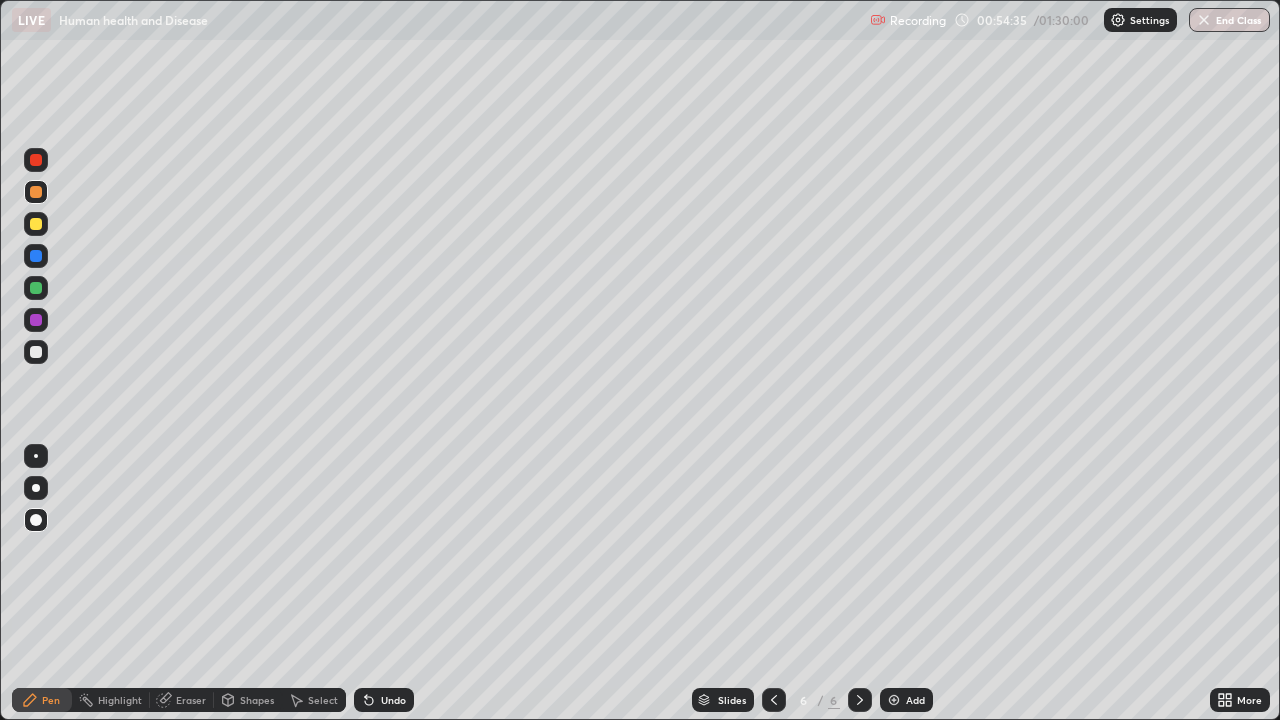 click on "Slides 6 / 6 Add" at bounding box center [812, 700] 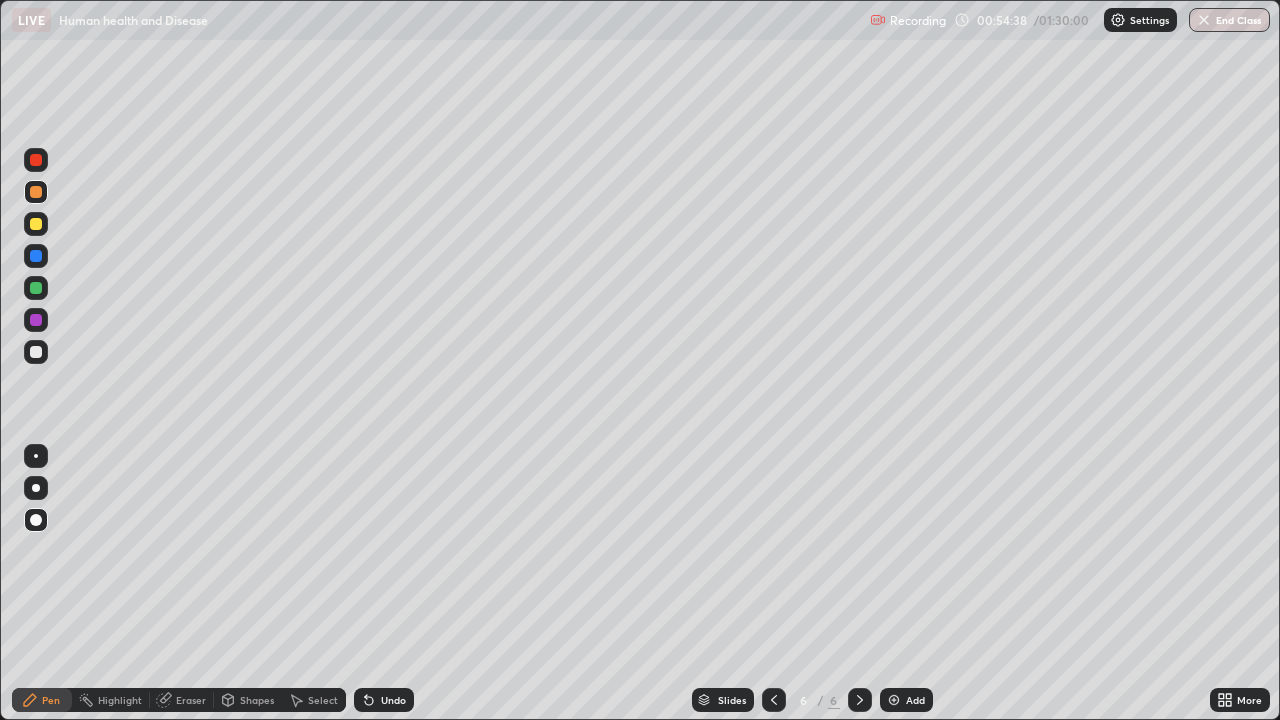 click on "Slides 6 / 6 Add" at bounding box center [812, 700] 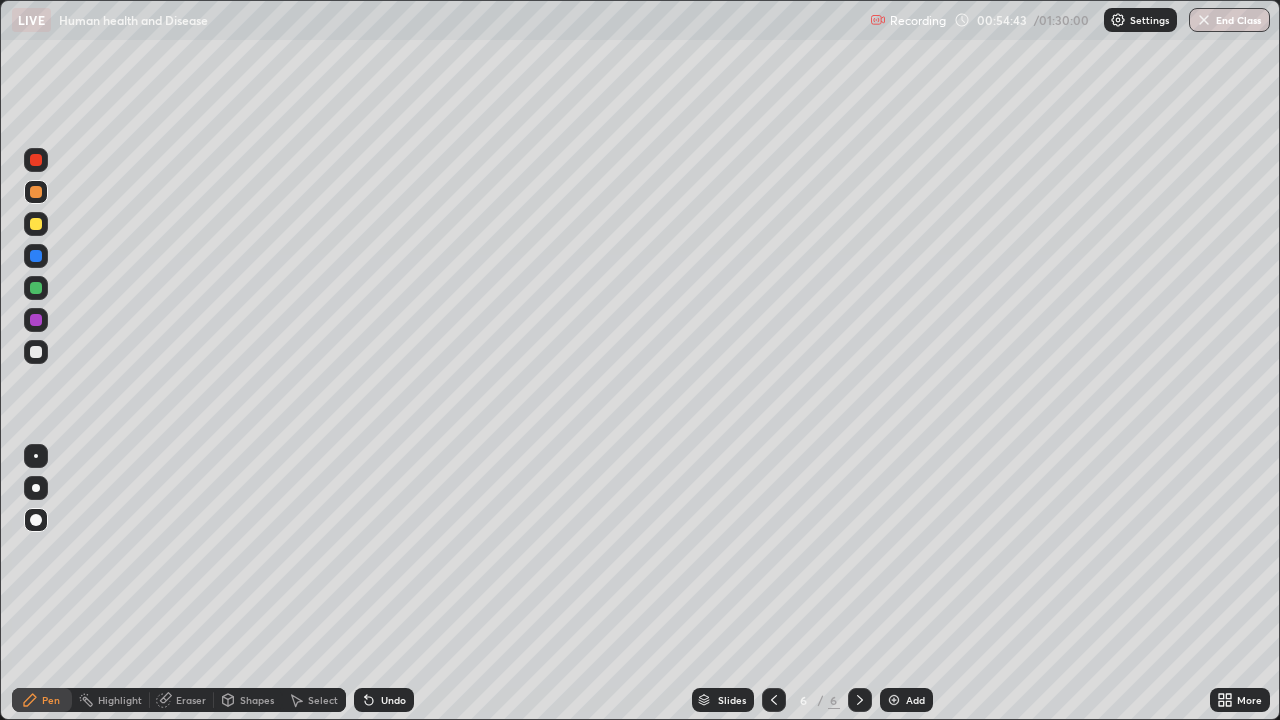 click on "Eraser" at bounding box center [191, 700] 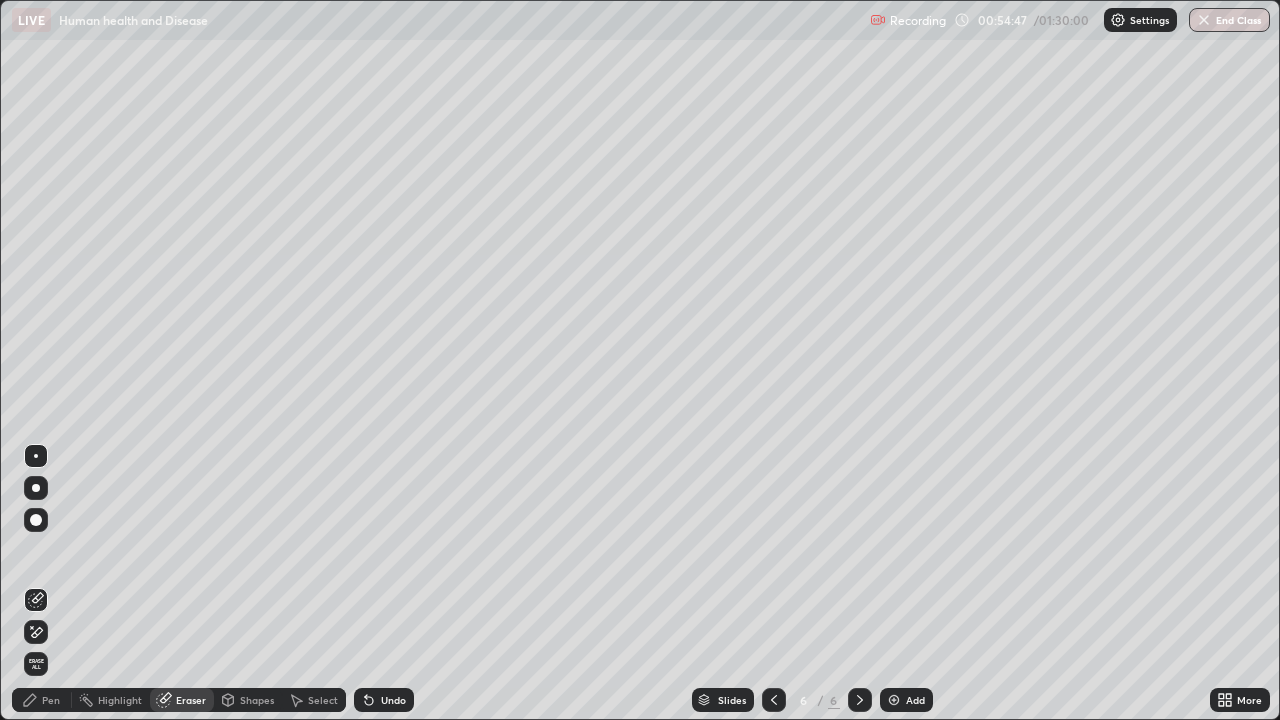 click on "Pen" at bounding box center [42, 700] 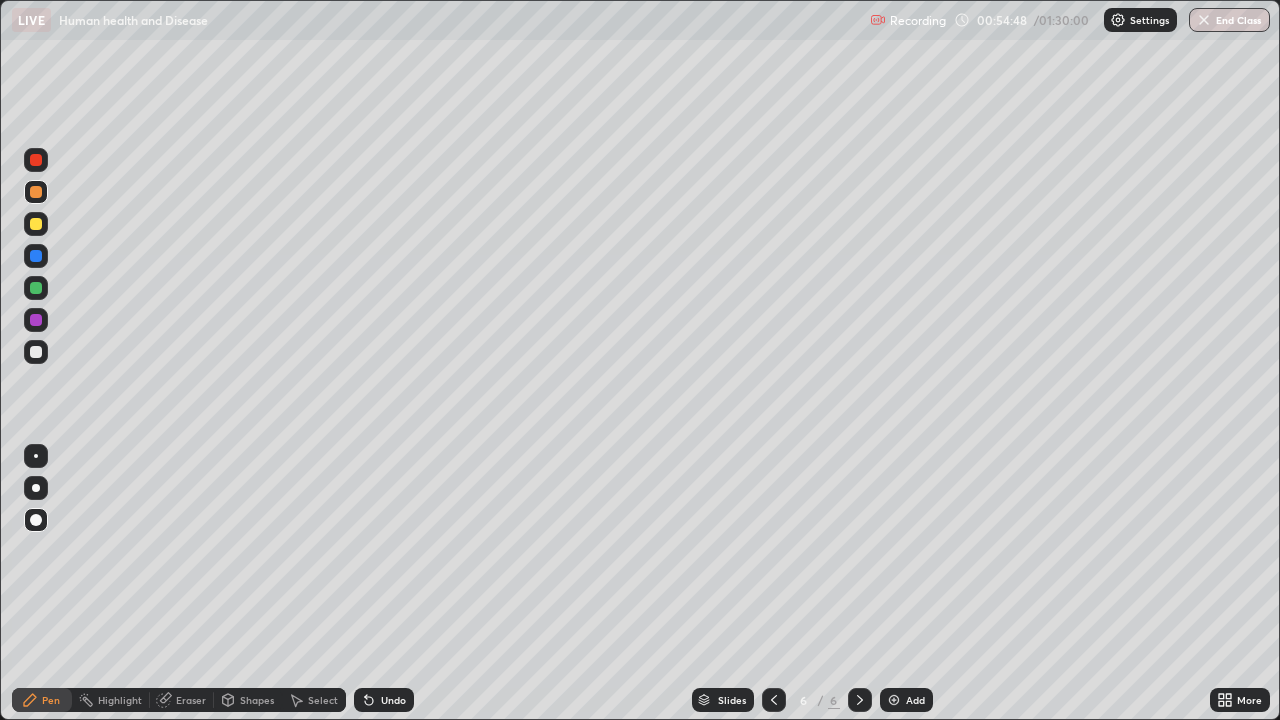 click at bounding box center [36, 288] 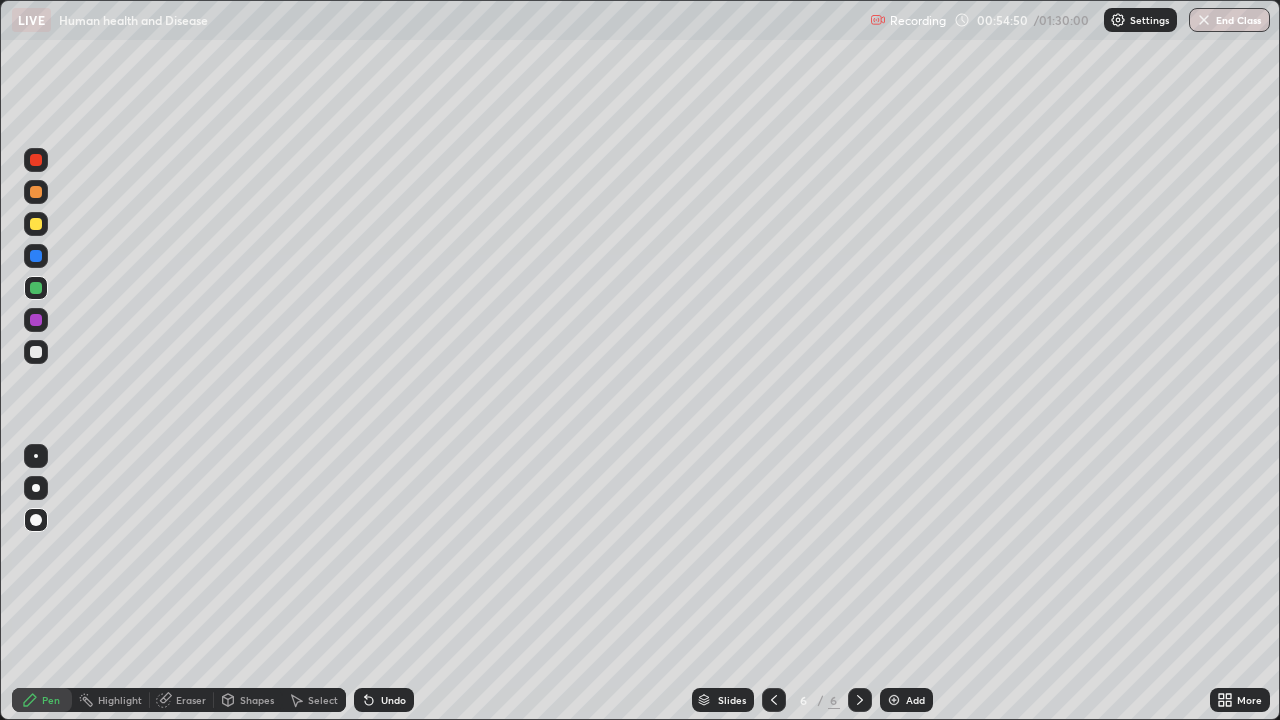 click at bounding box center [36, 160] 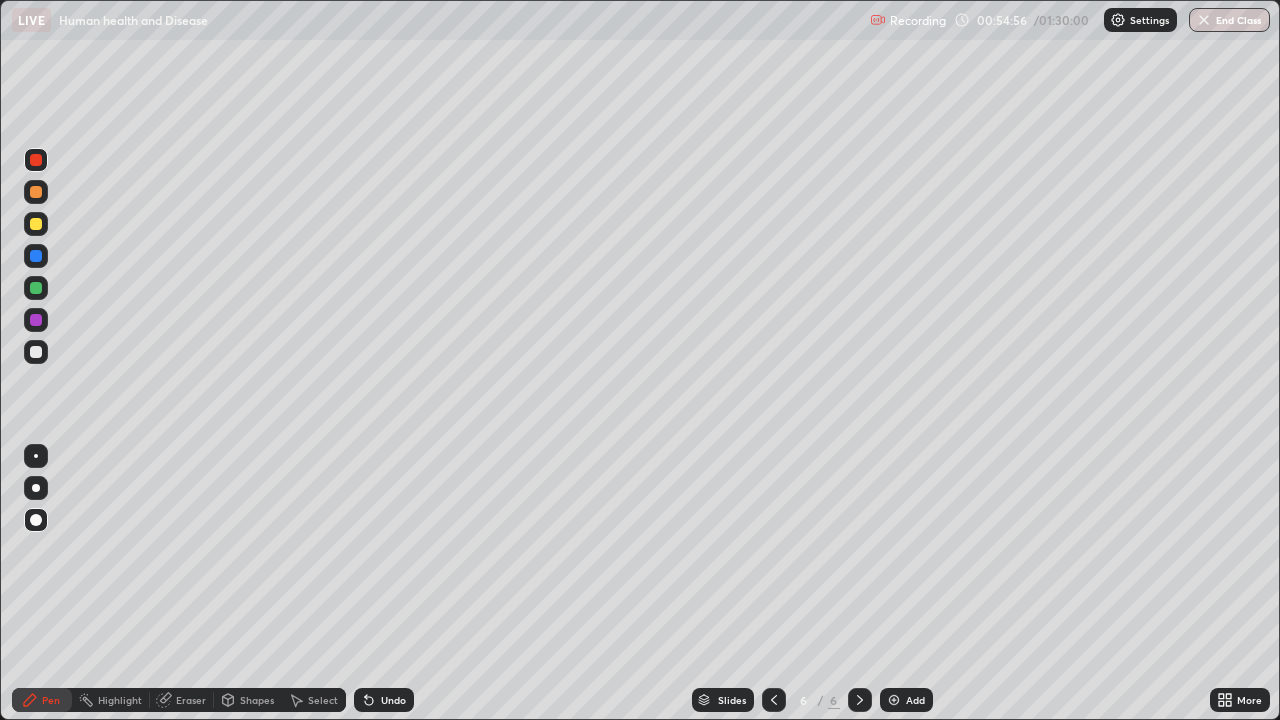 click at bounding box center [36, 192] 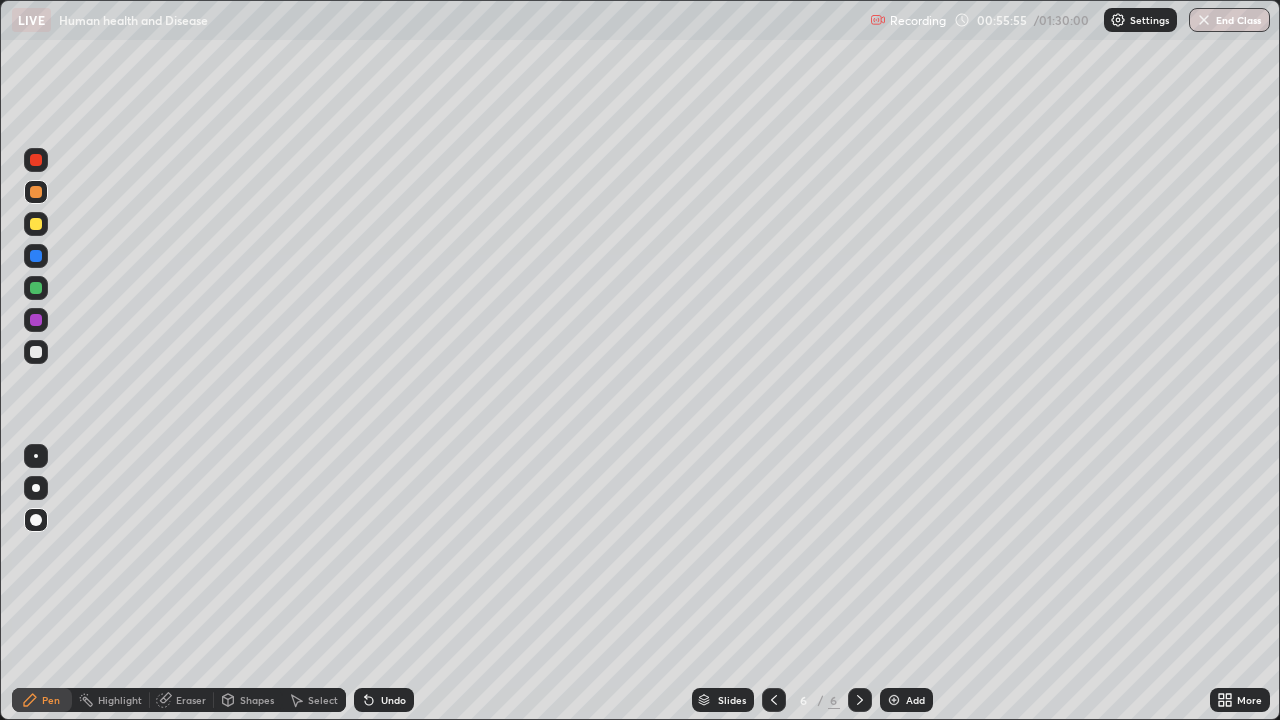 click 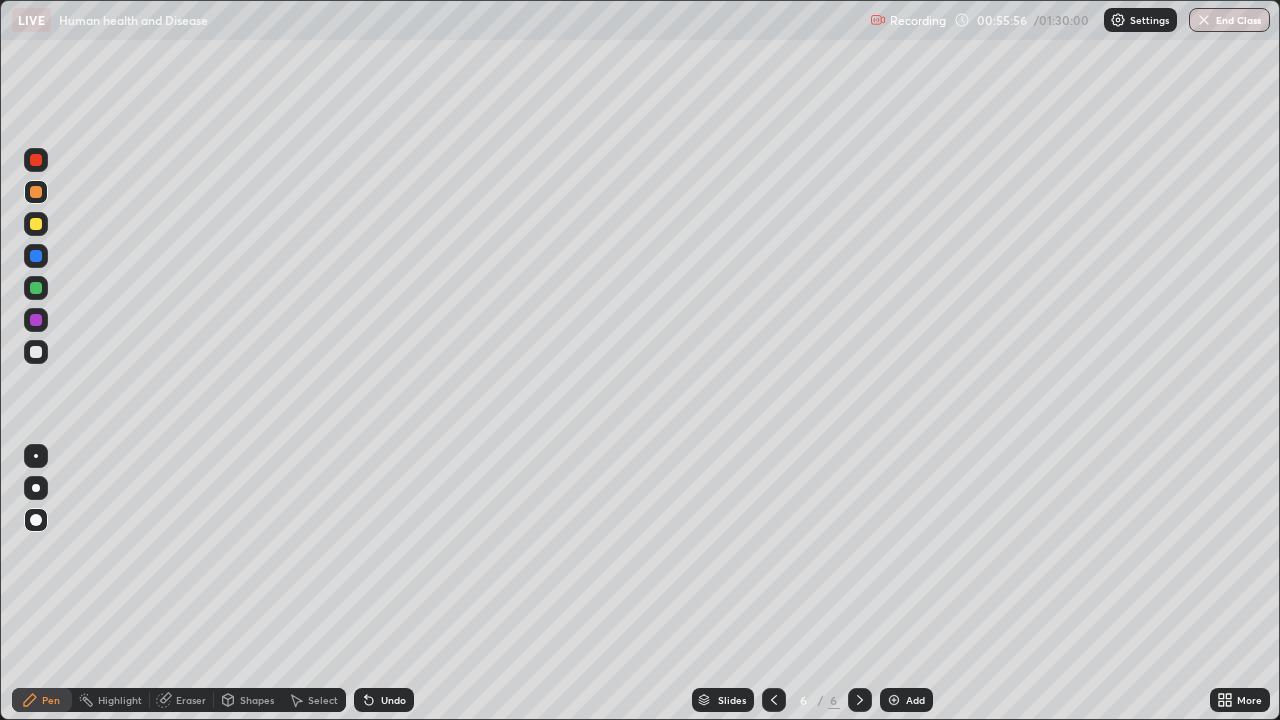 click 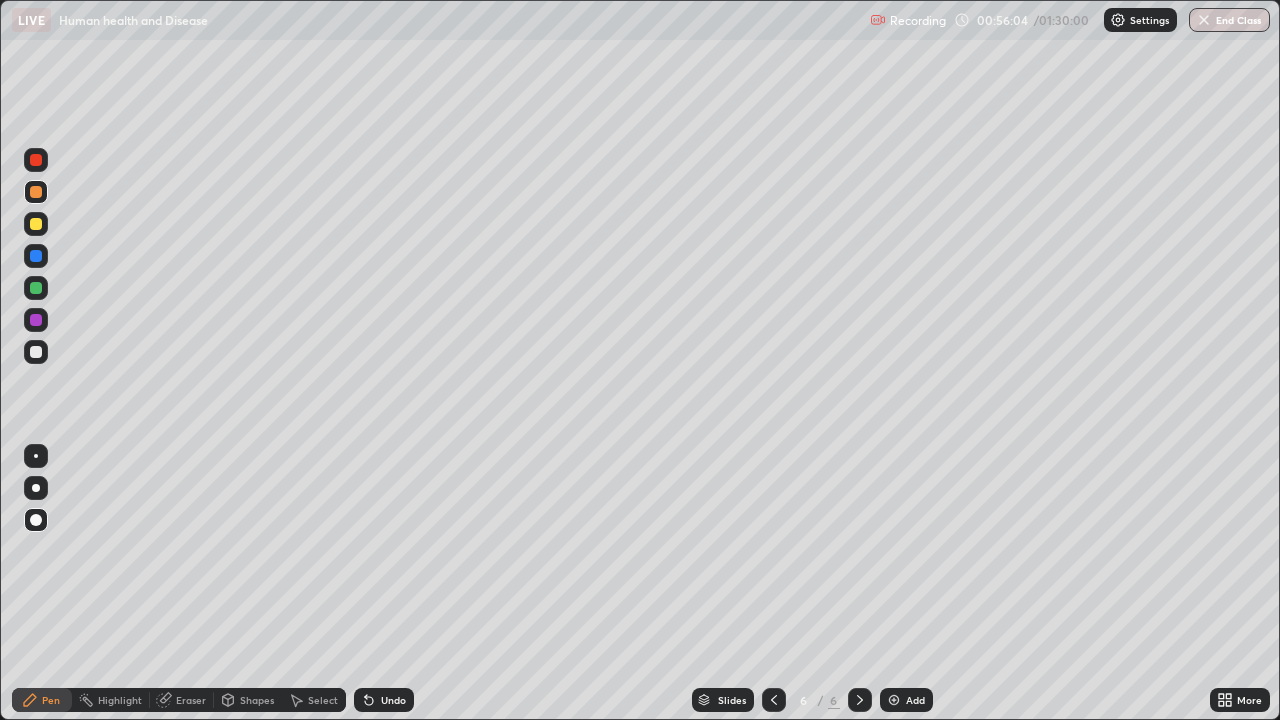 click at bounding box center (36, 224) 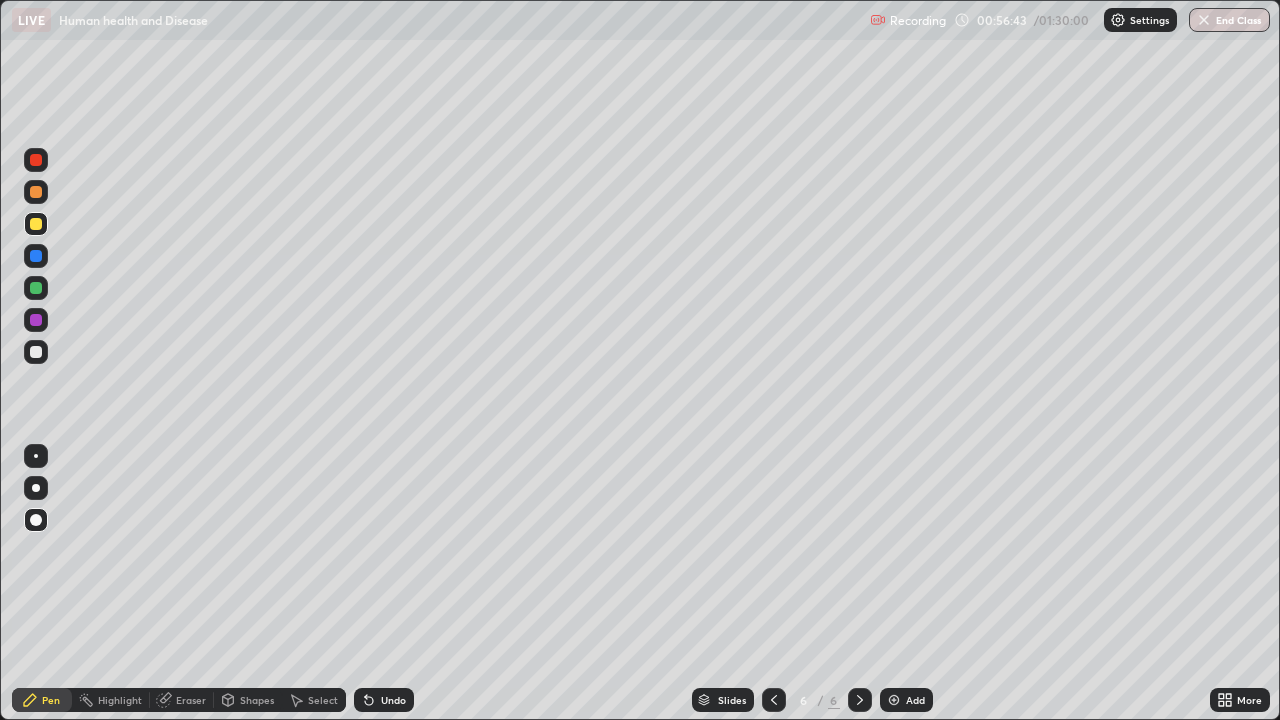click at bounding box center [36, 192] 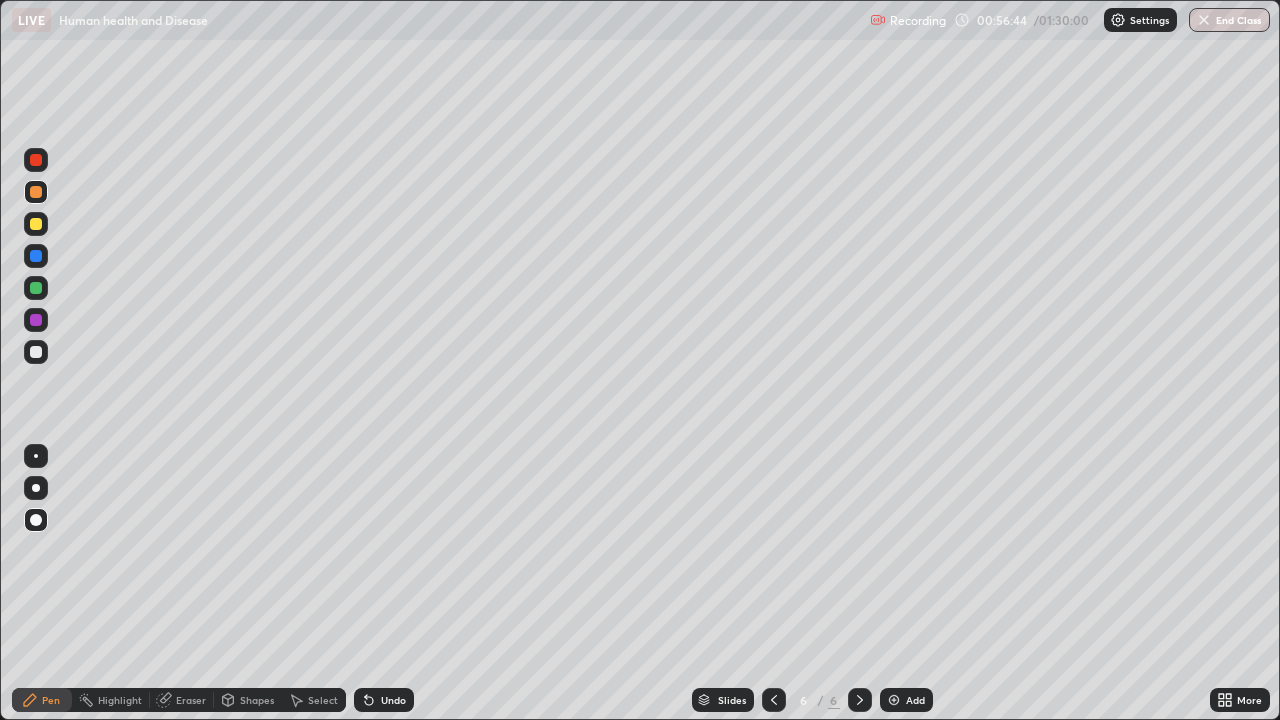 click at bounding box center (36, 288) 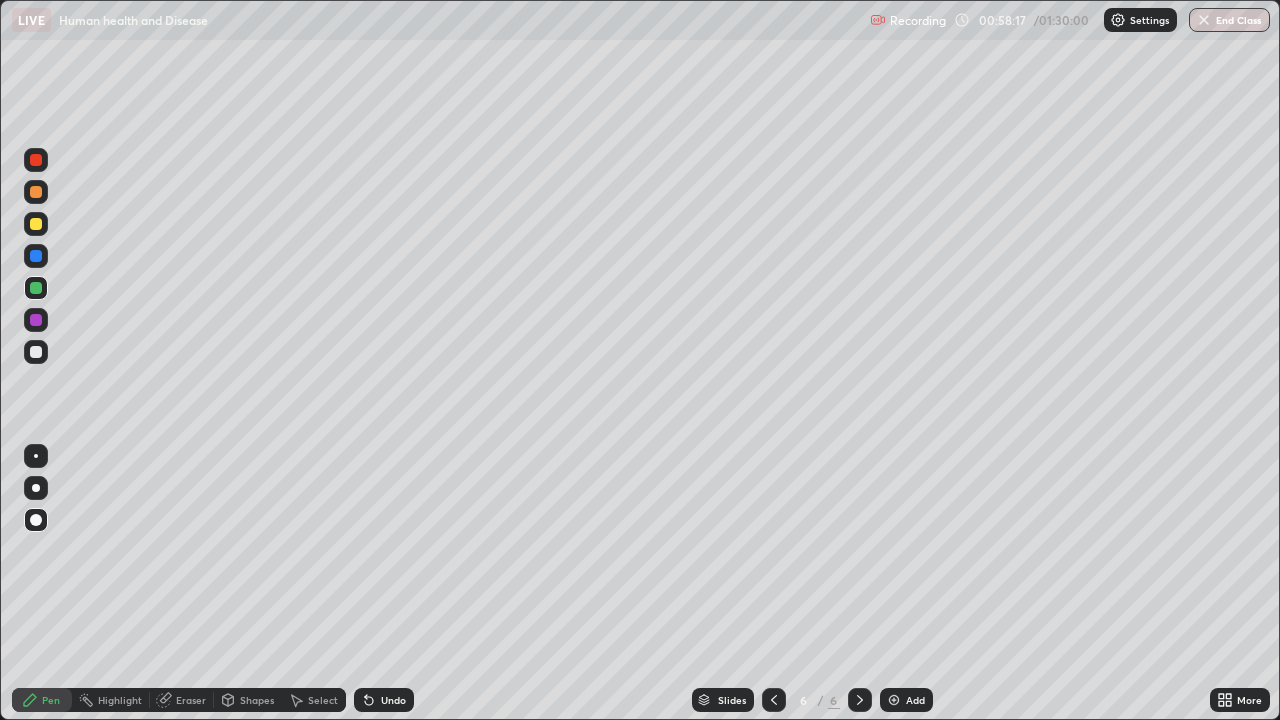 click on "Eraser" at bounding box center [182, 700] 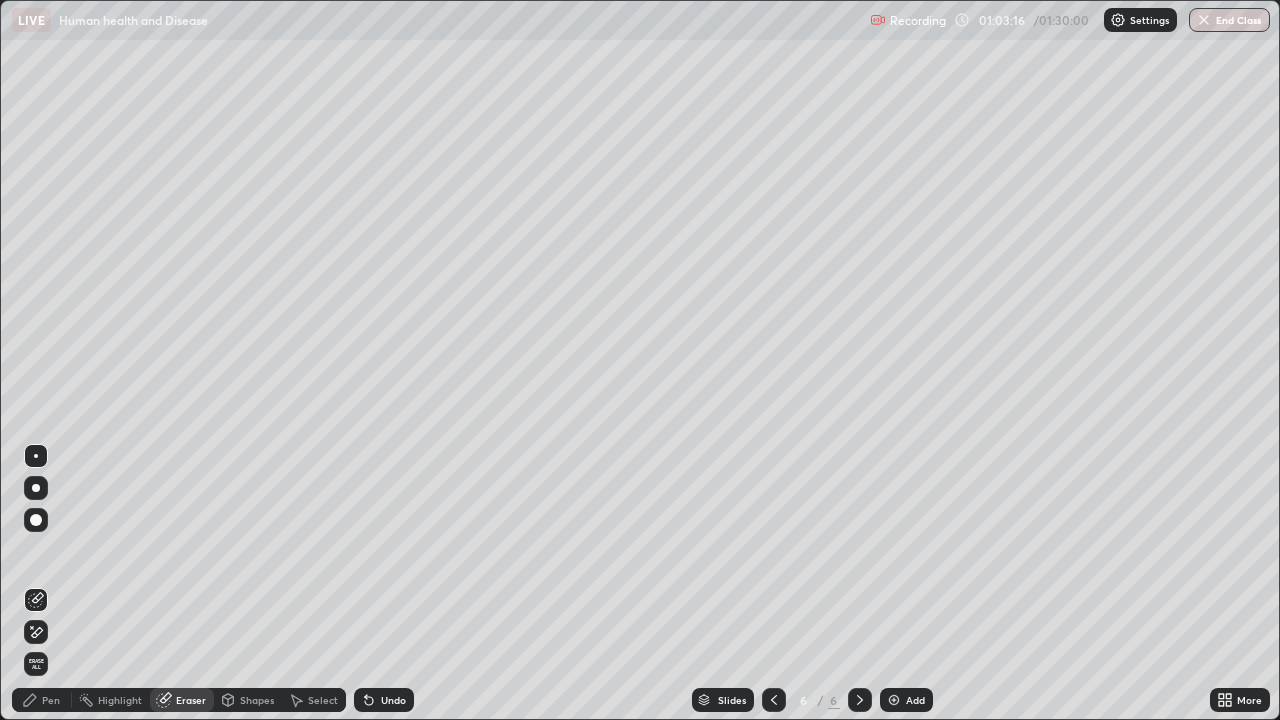 click 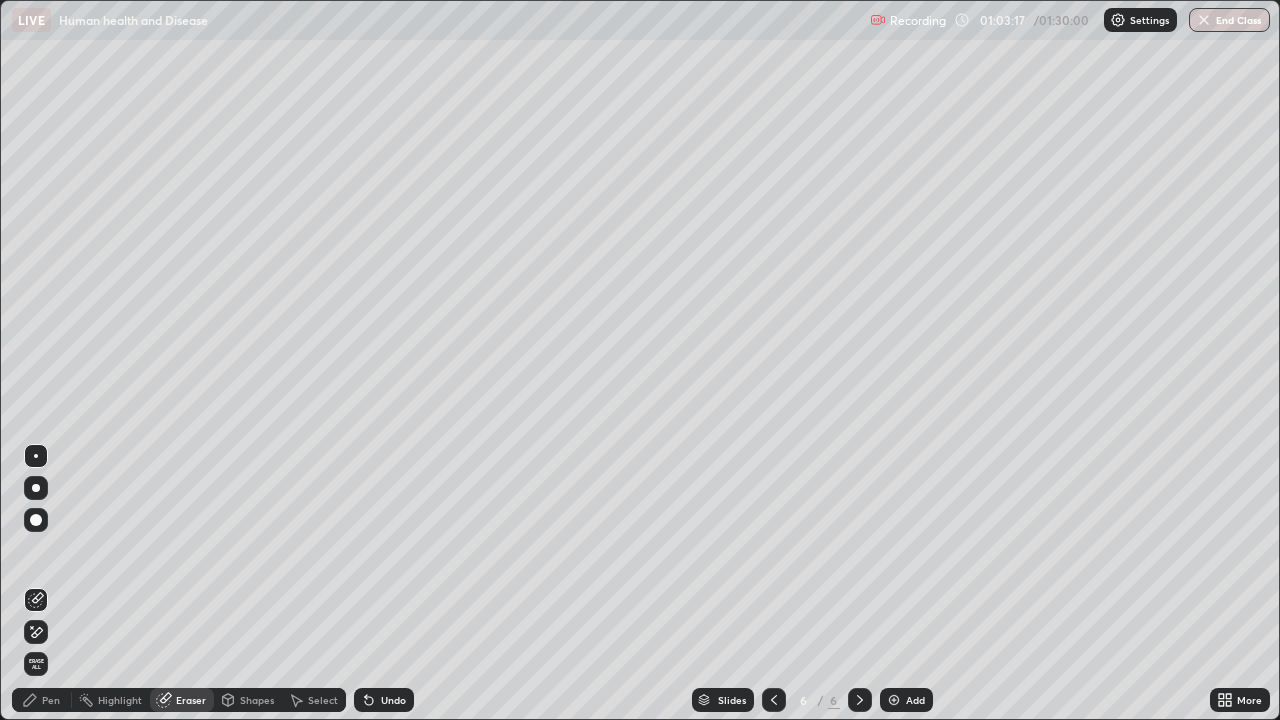 click 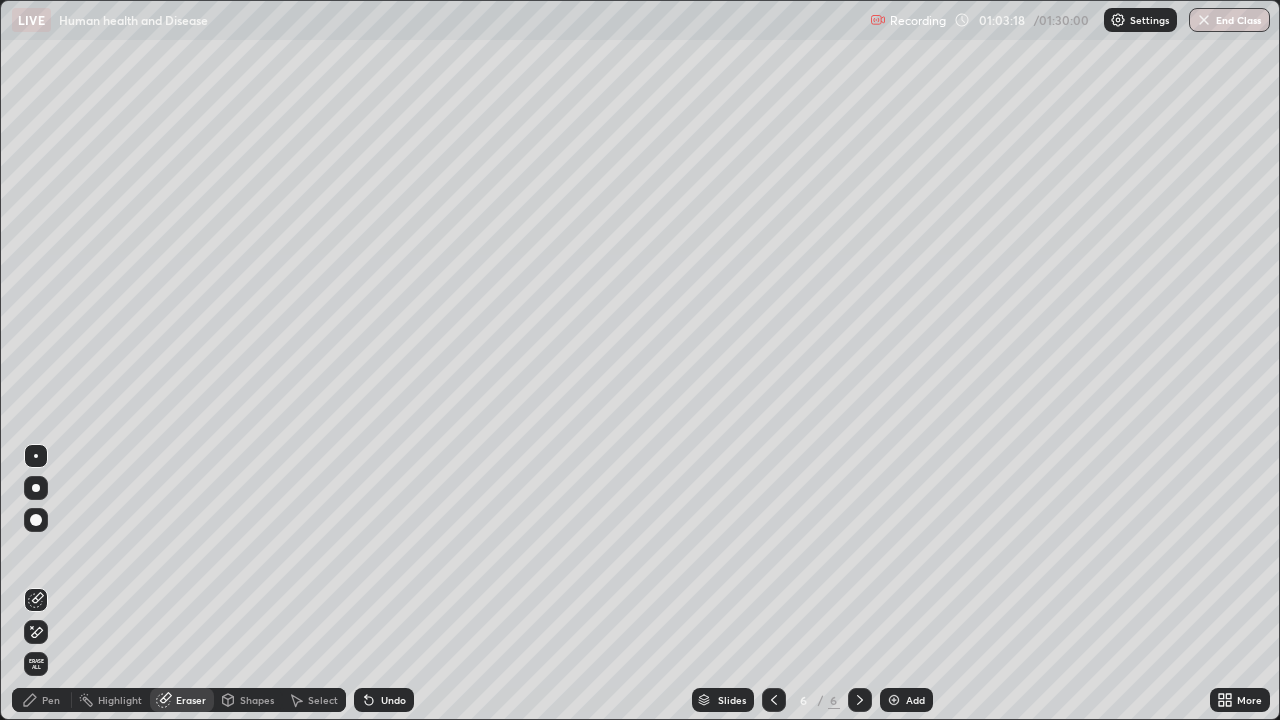 click 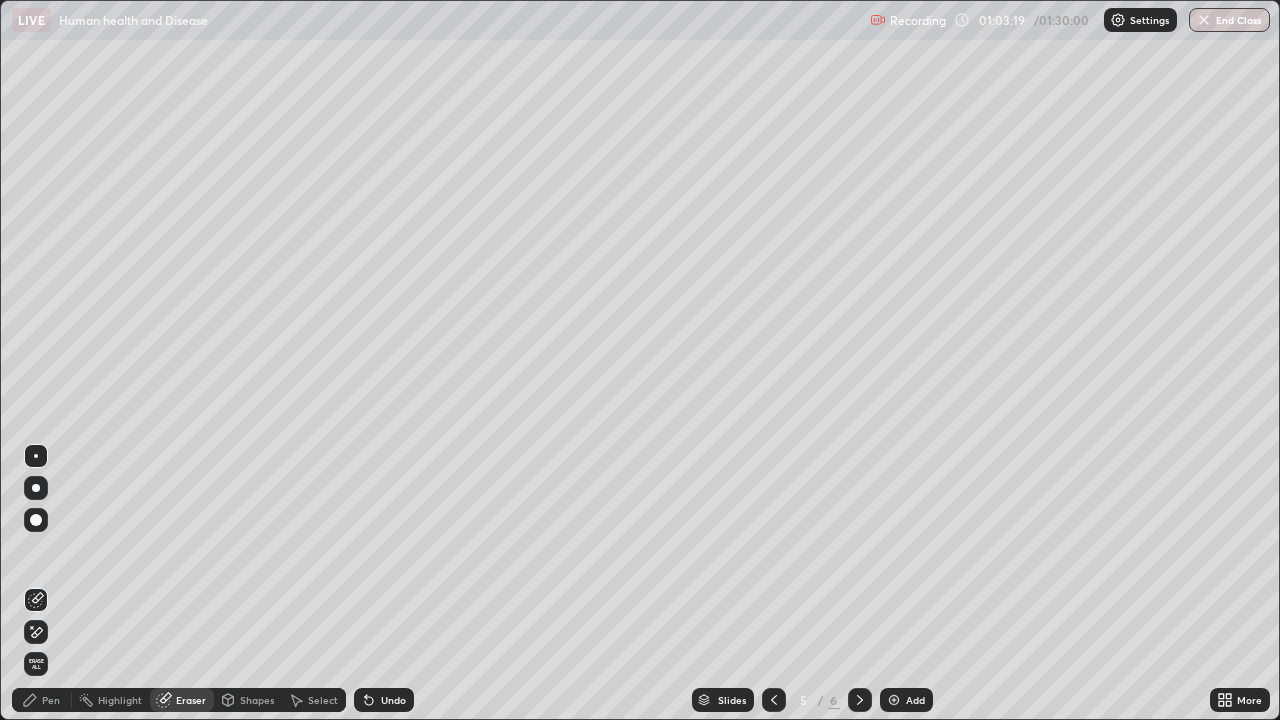click on "5" at bounding box center (804, 700) 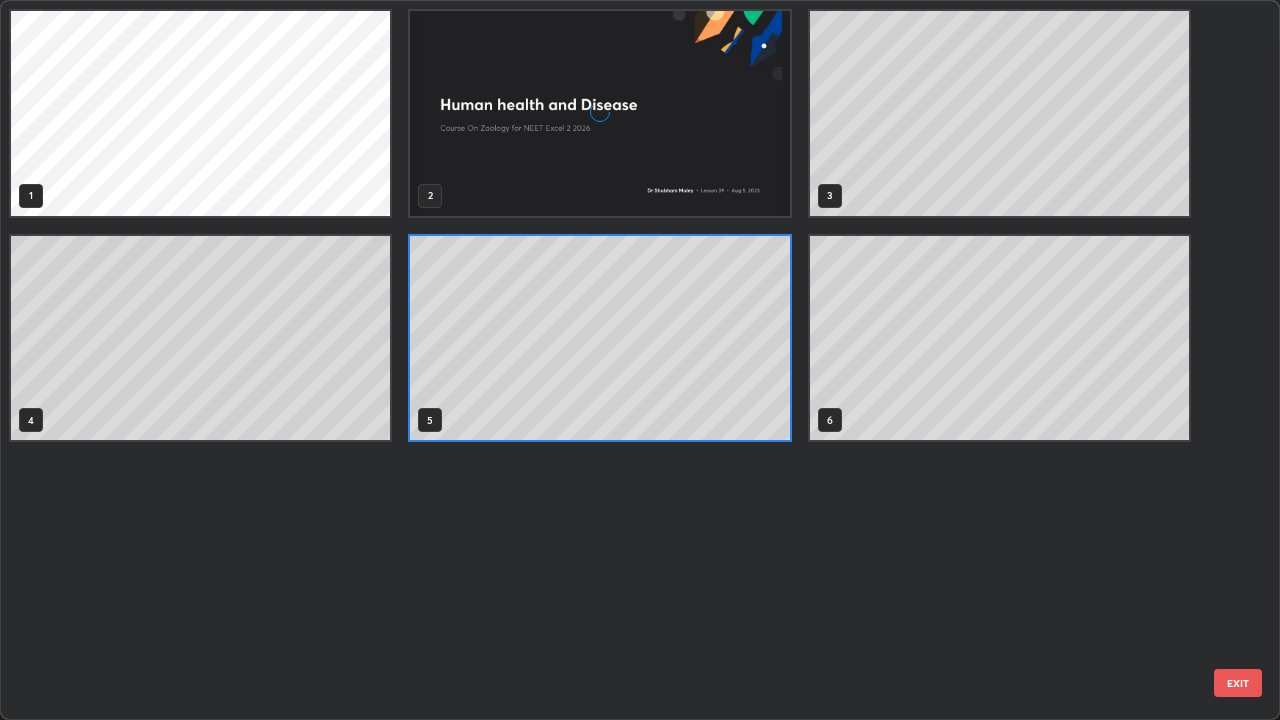 scroll, scrollTop: 7, scrollLeft: 11, axis: both 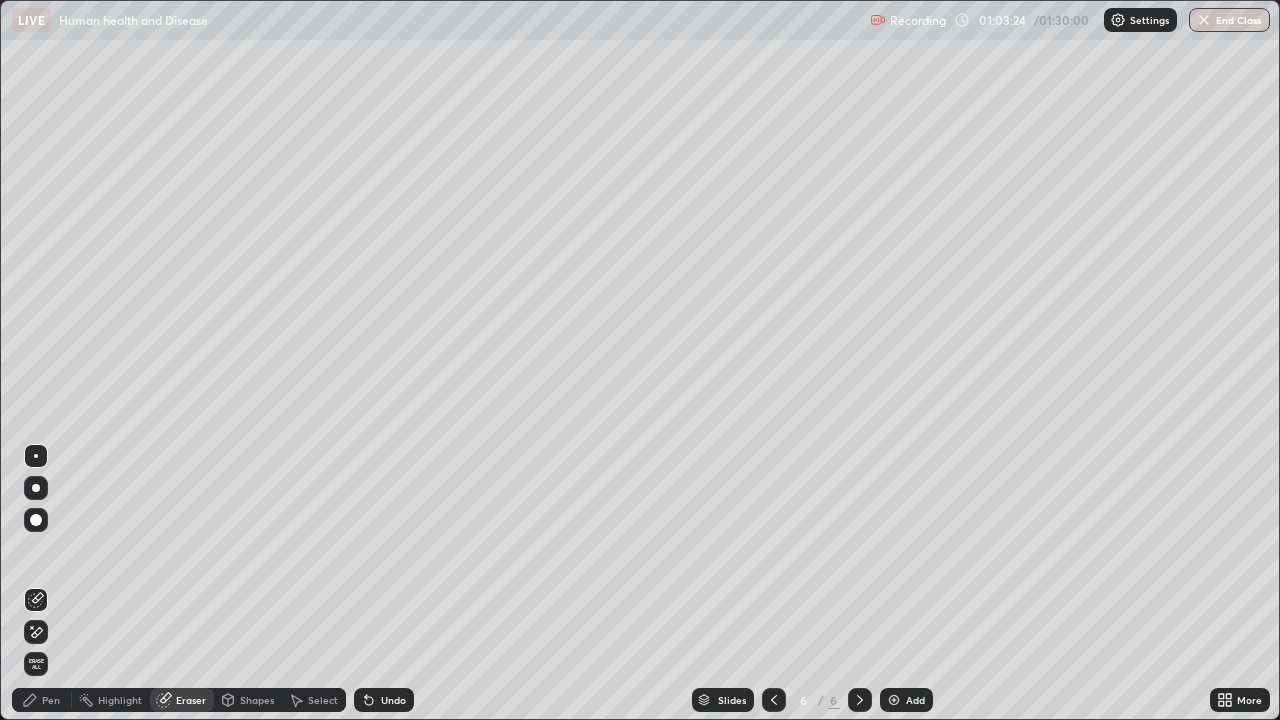click 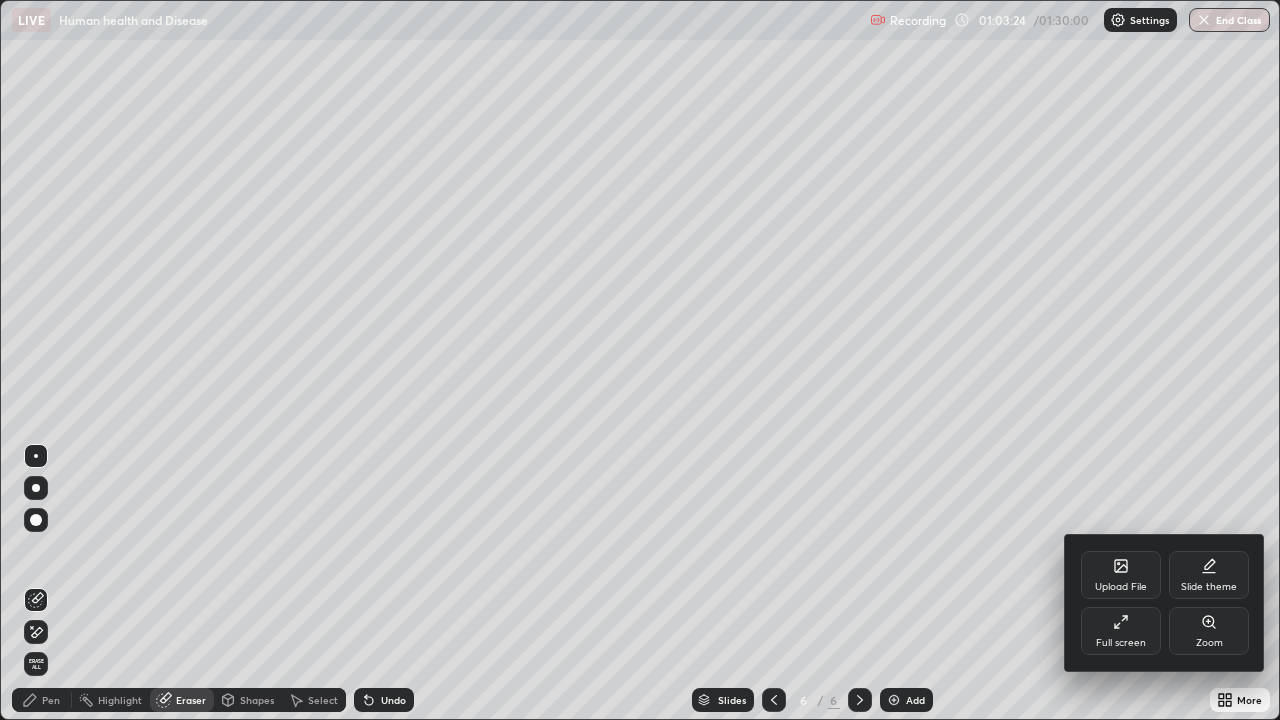 click on "Upload File" at bounding box center (1121, 587) 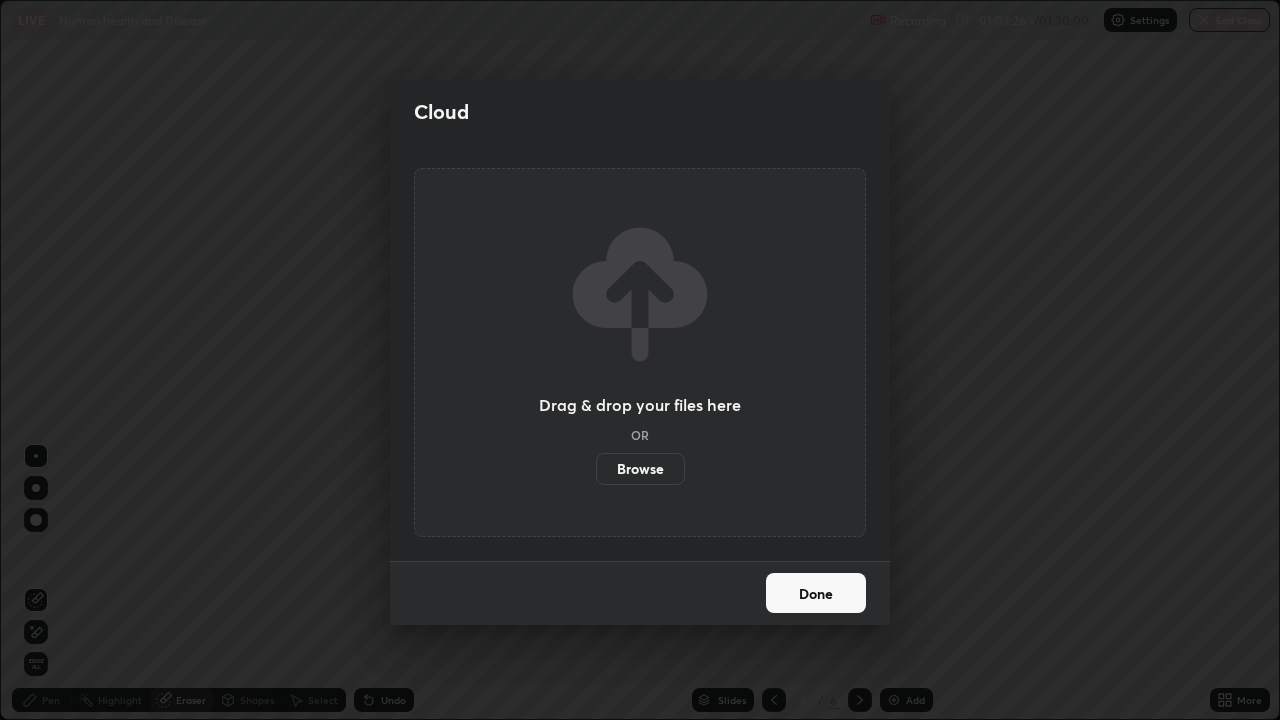 click on "Browse" at bounding box center [640, 469] 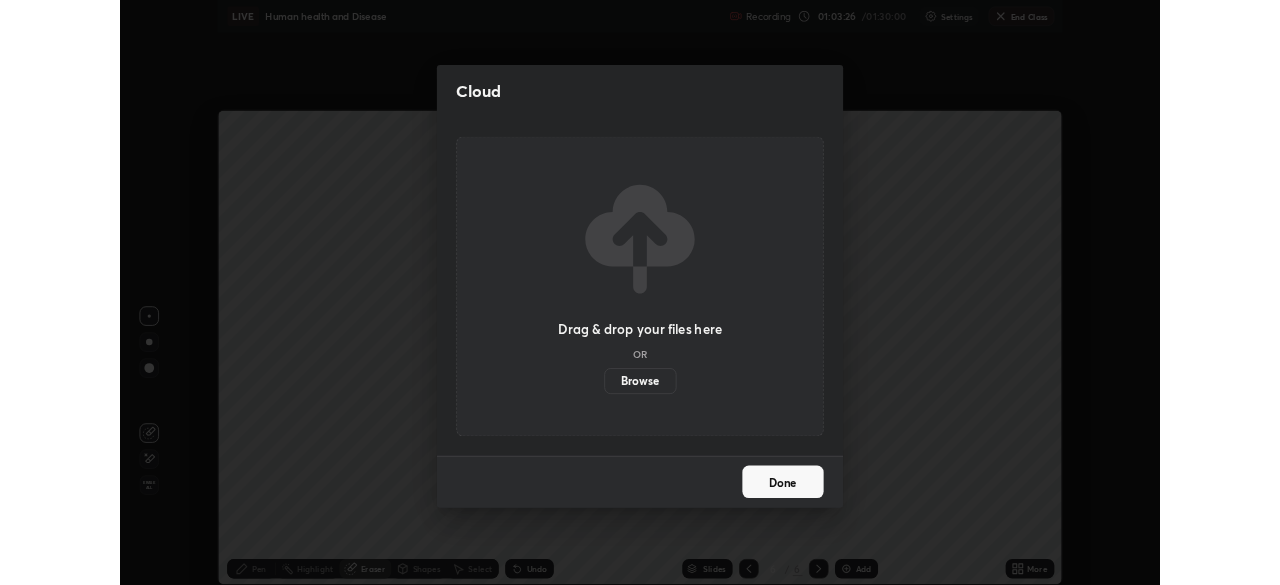scroll, scrollTop: 585, scrollLeft: 1280, axis: both 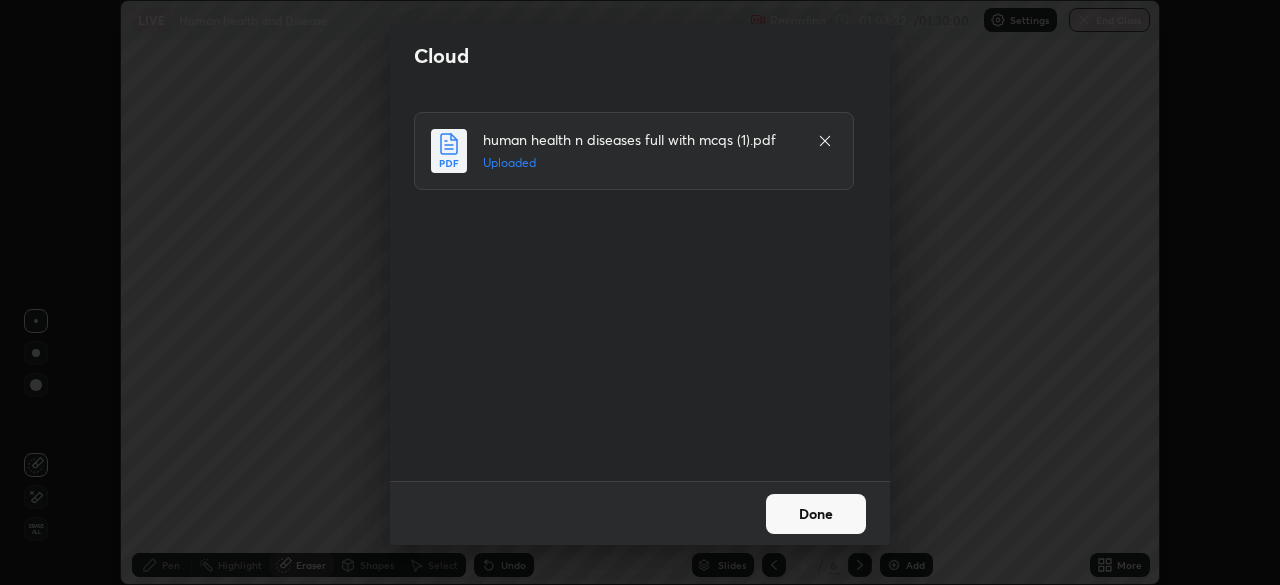 click on "Done" at bounding box center [816, 514] 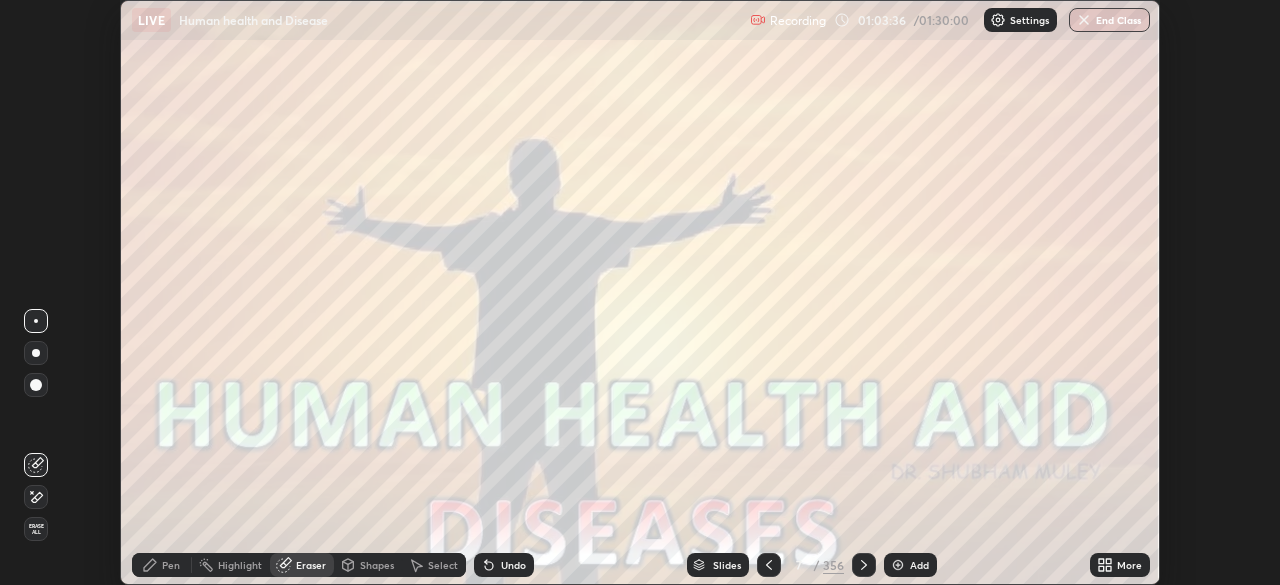 click on "Slides" at bounding box center [727, 565] 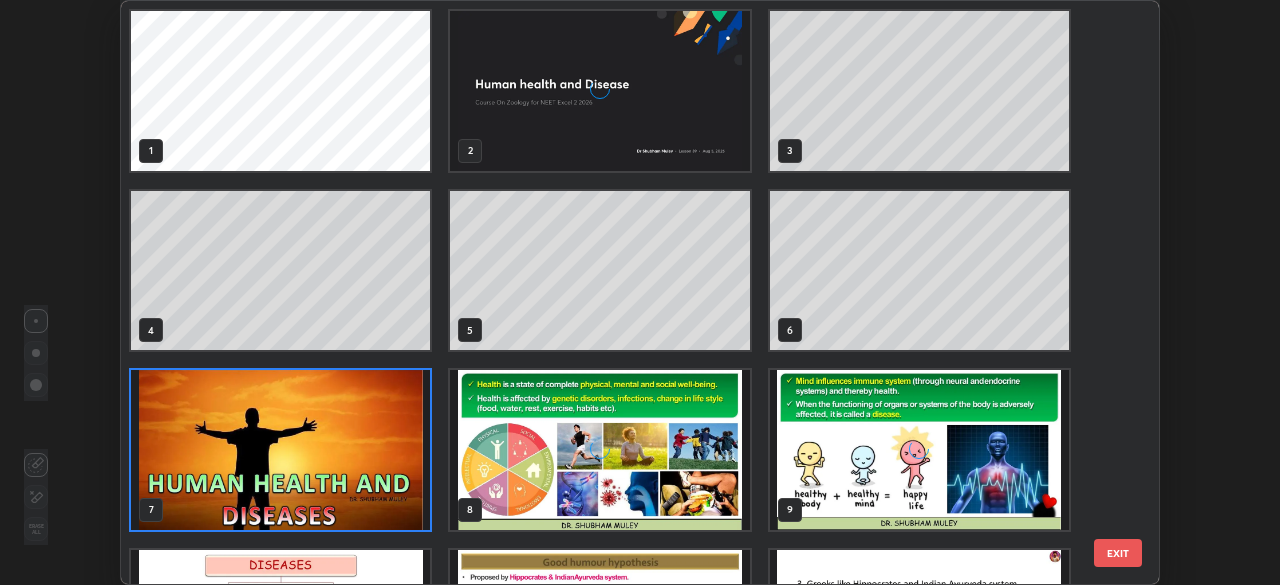 scroll, scrollTop: 7, scrollLeft: 11, axis: both 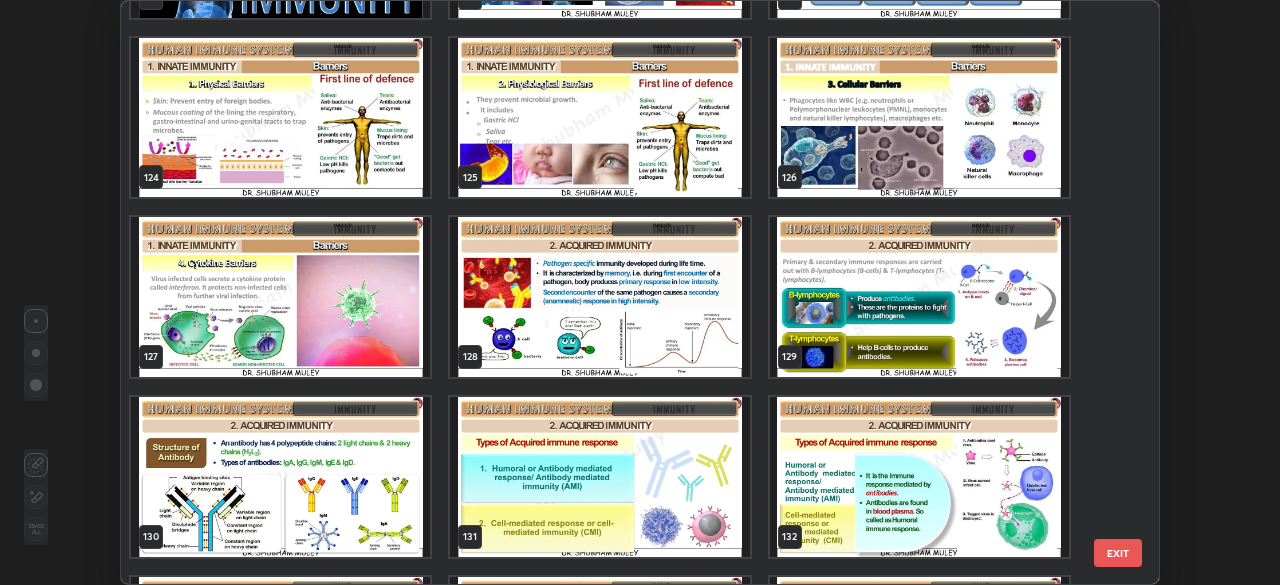 click at bounding box center [280, 477] 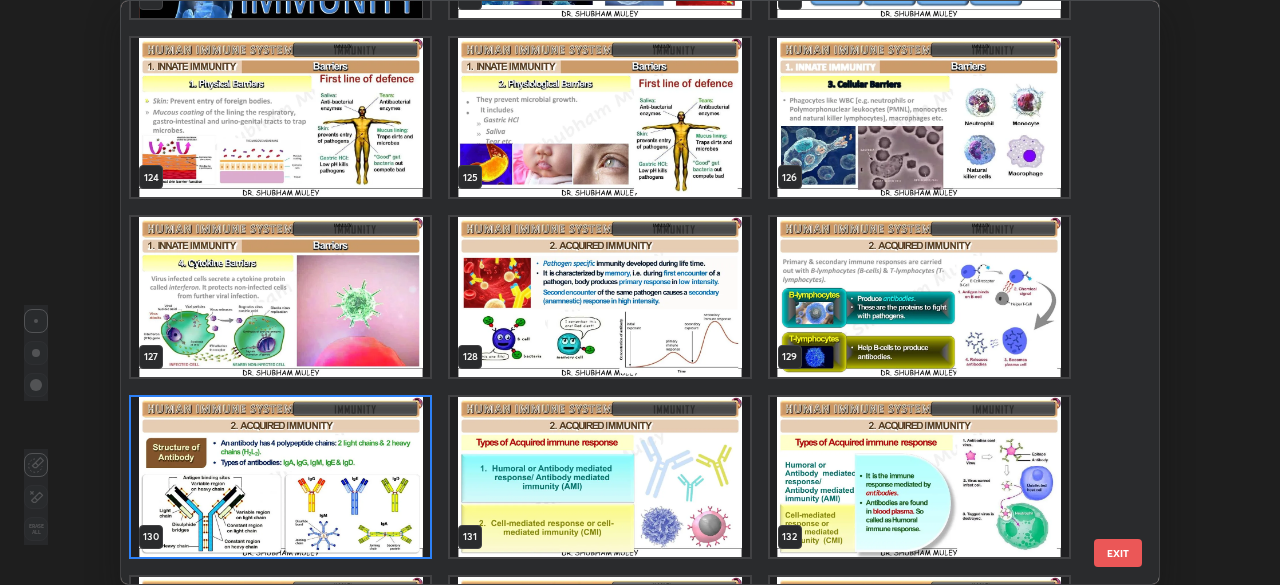 click at bounding box center (280, 477) 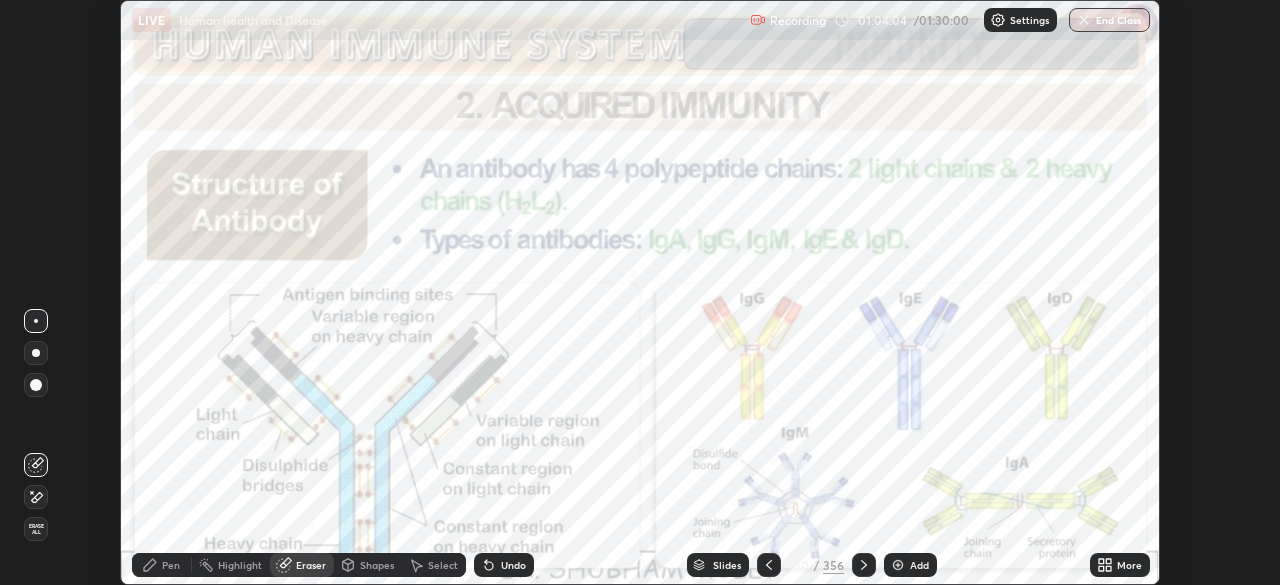 click 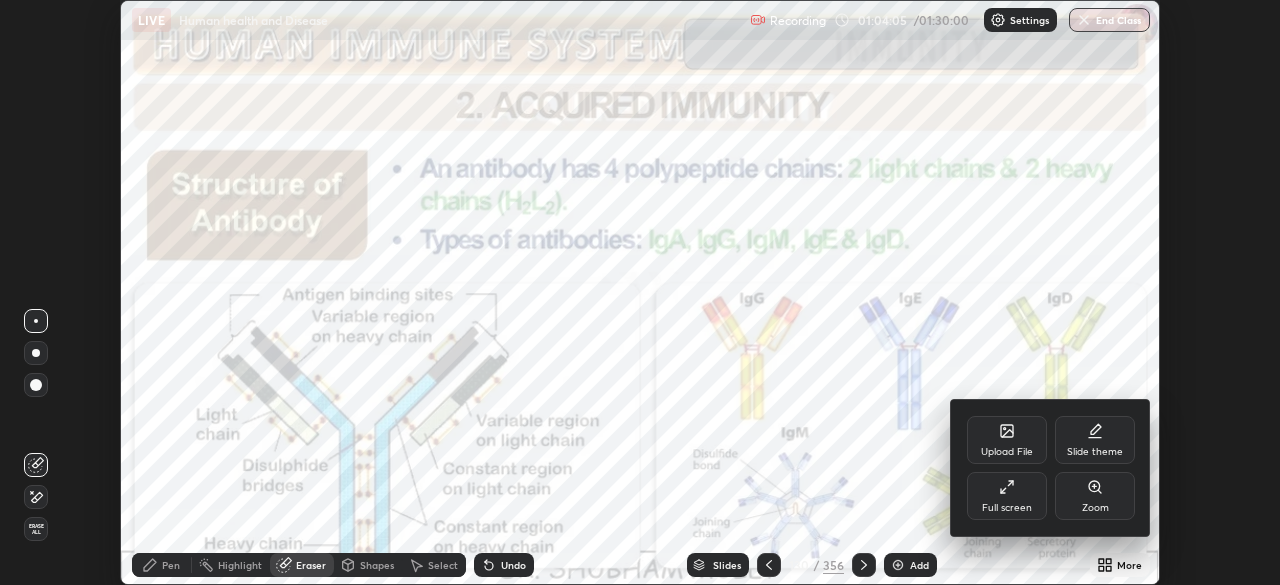 click on "Full screen" at bounding box center (1007, 508) 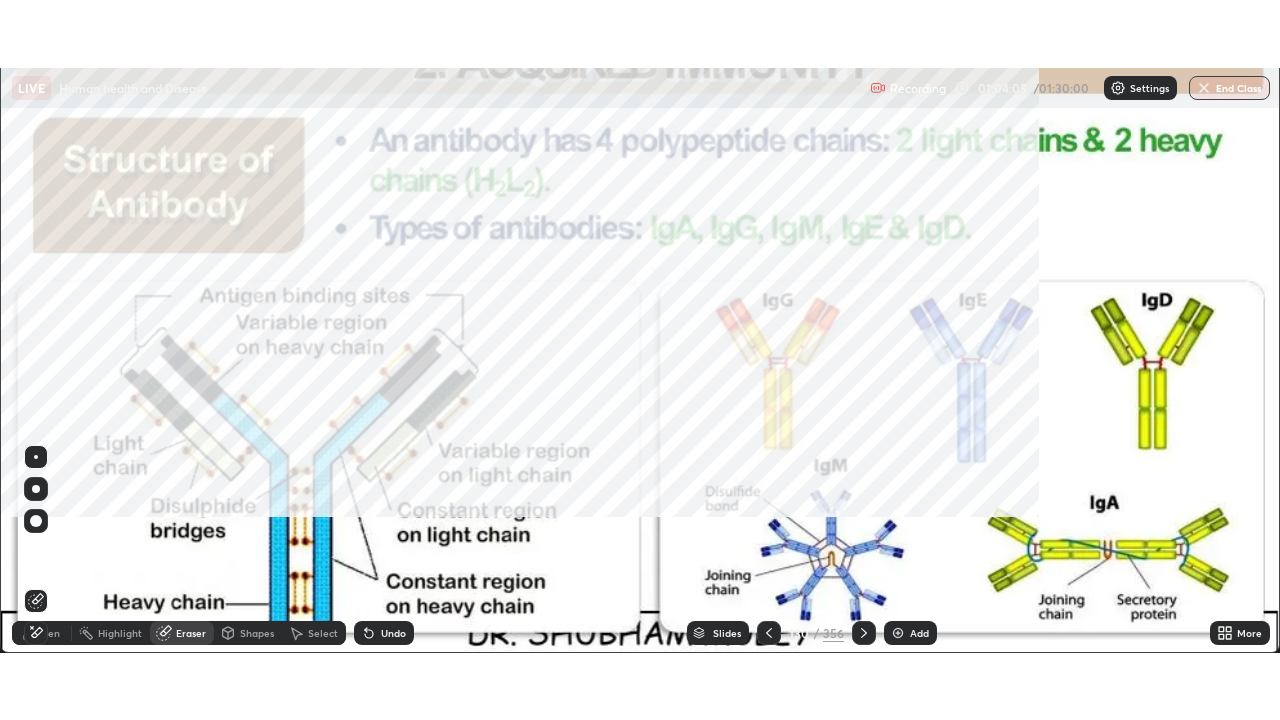 scroll, scrollTop: 99280, scrollLeft: 98720, axis: both 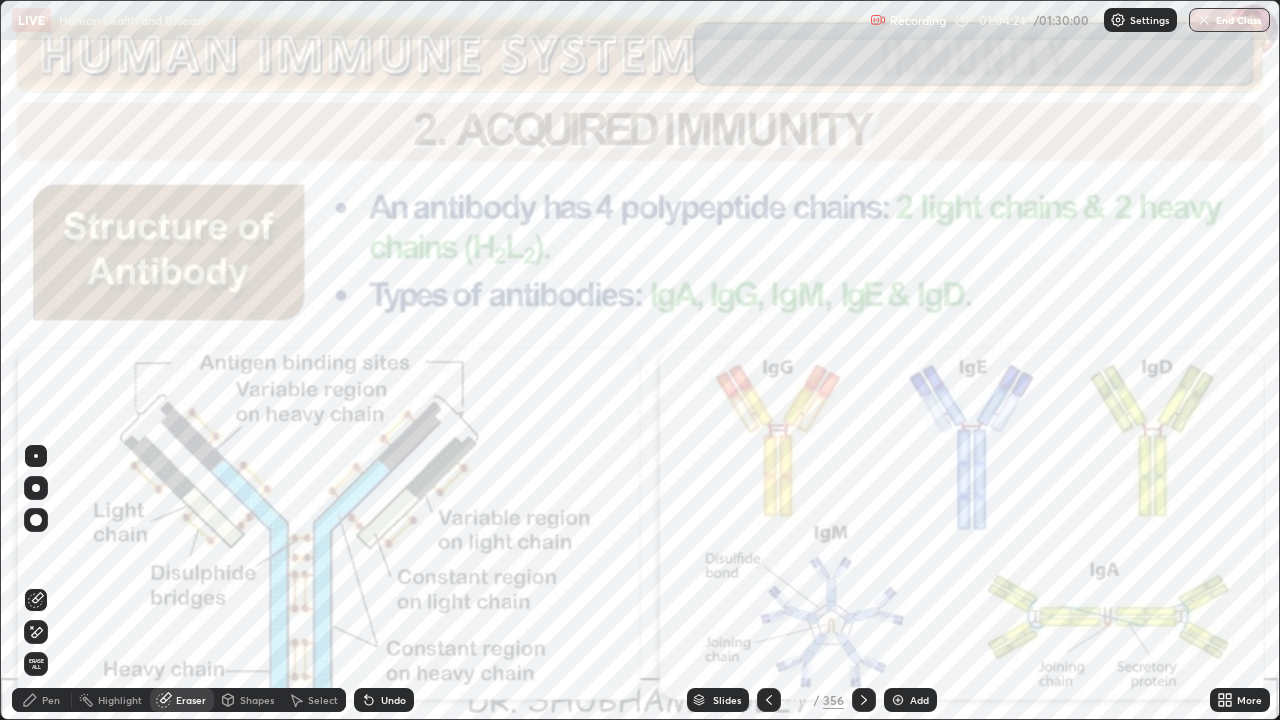 click 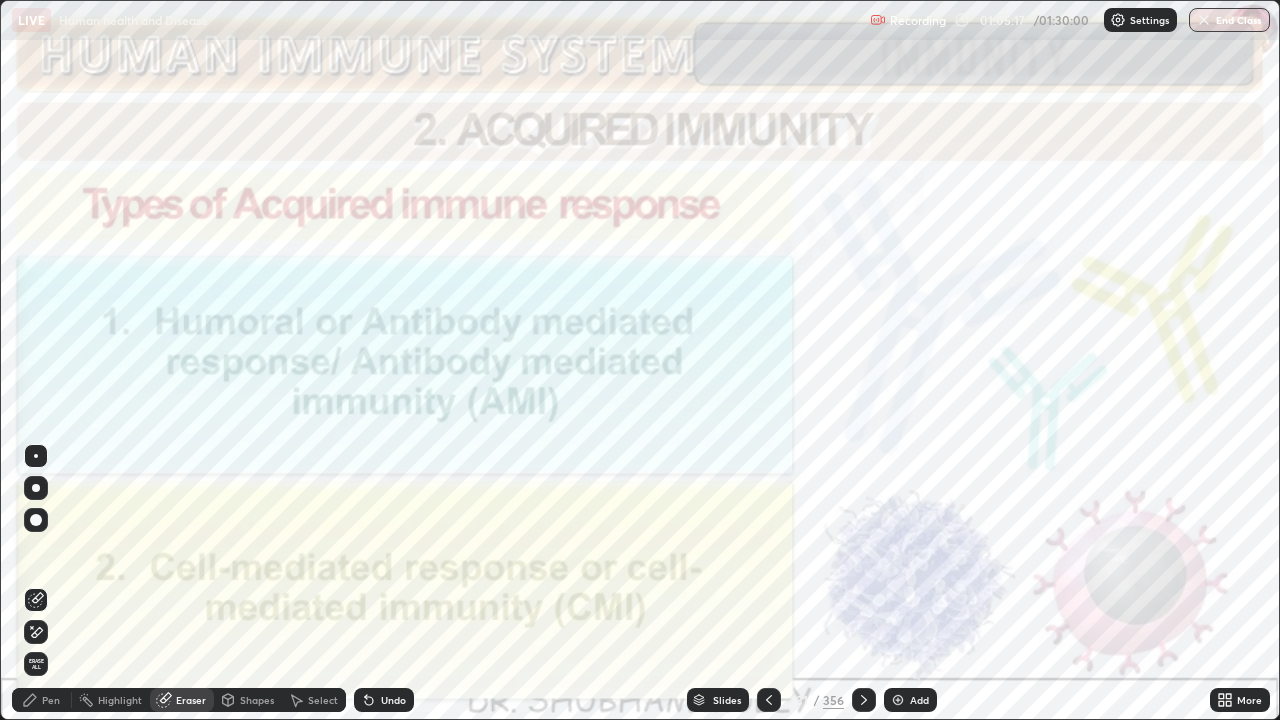 click at bounding box center (864, 700) 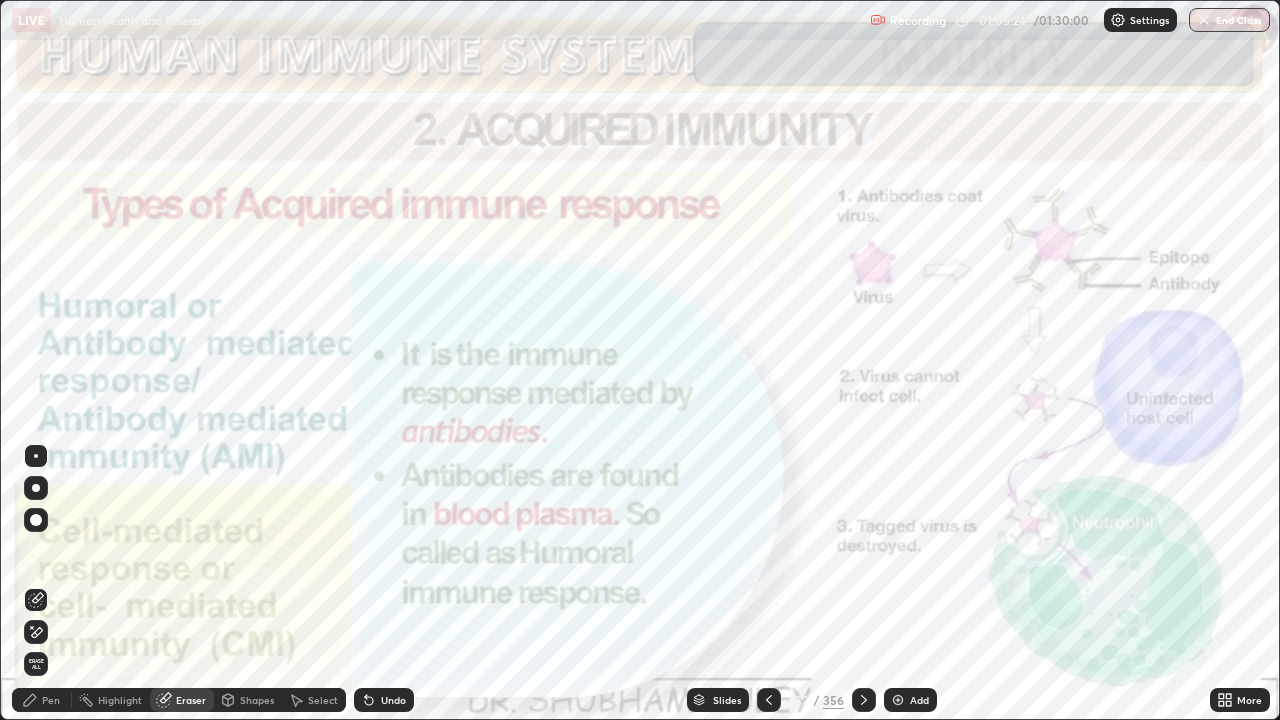 click 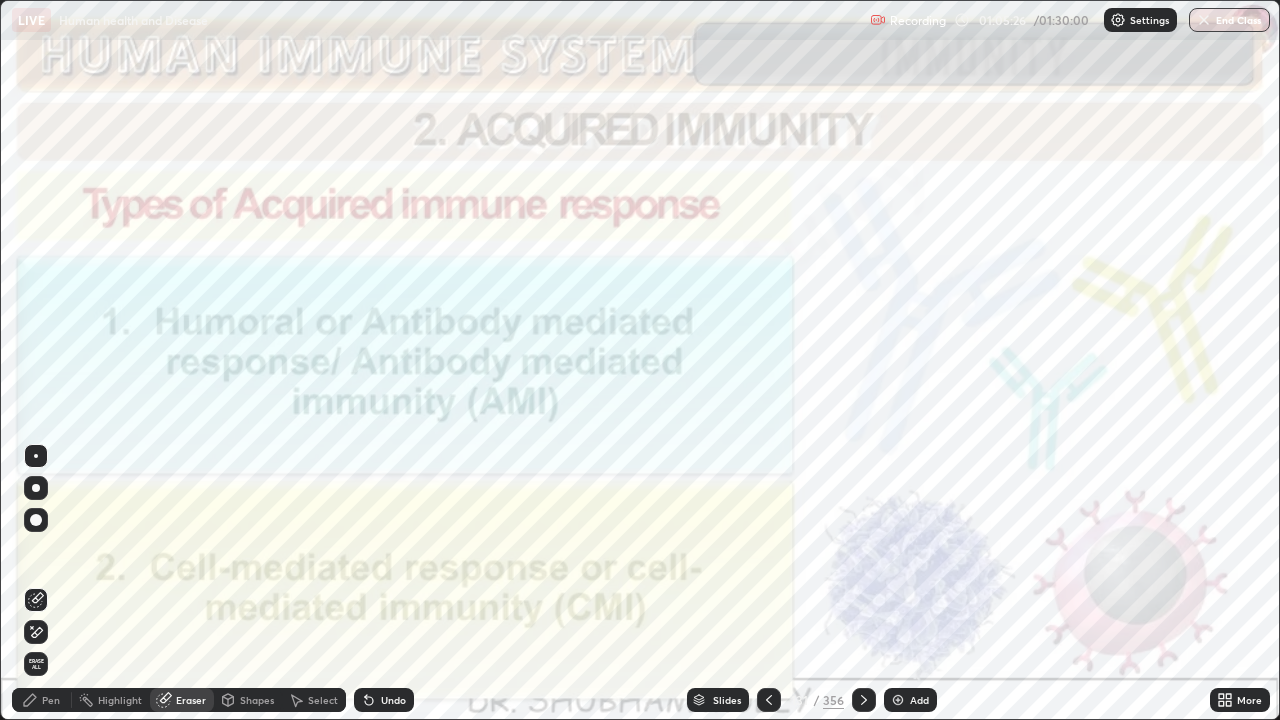 click on "Pen" at bounding box center [51, 700] 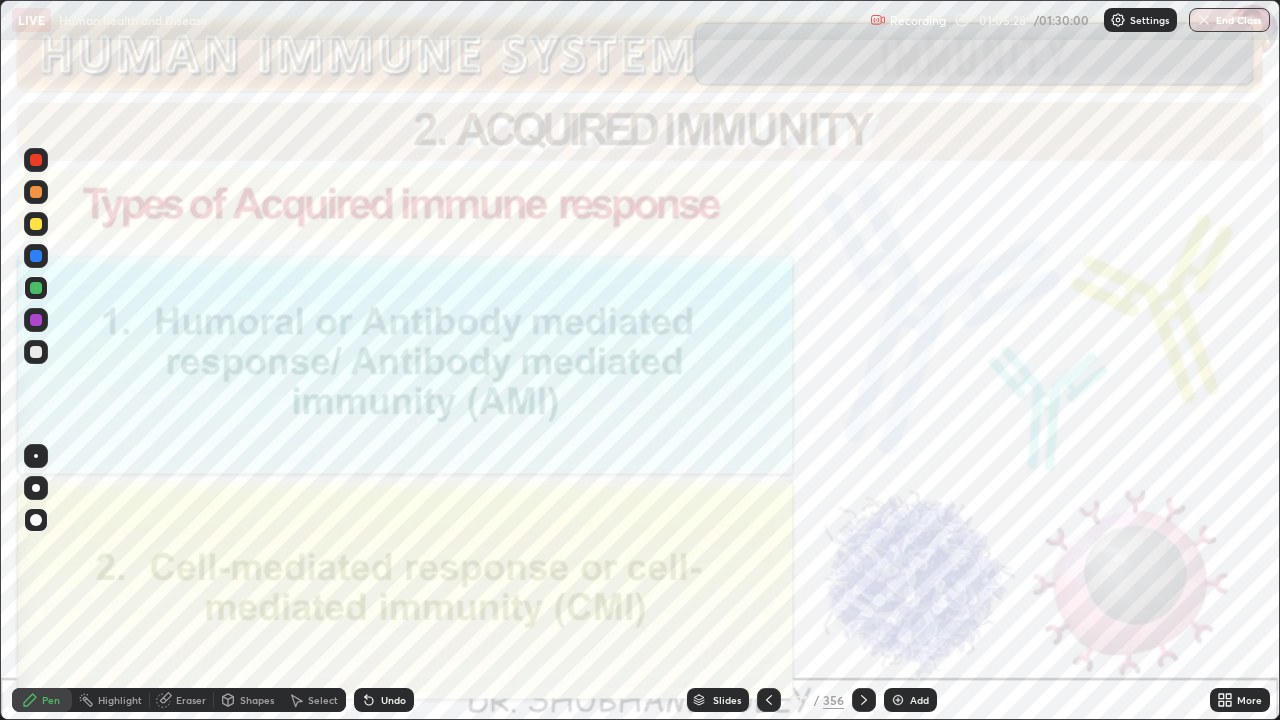click at bounding box center [36, 160] 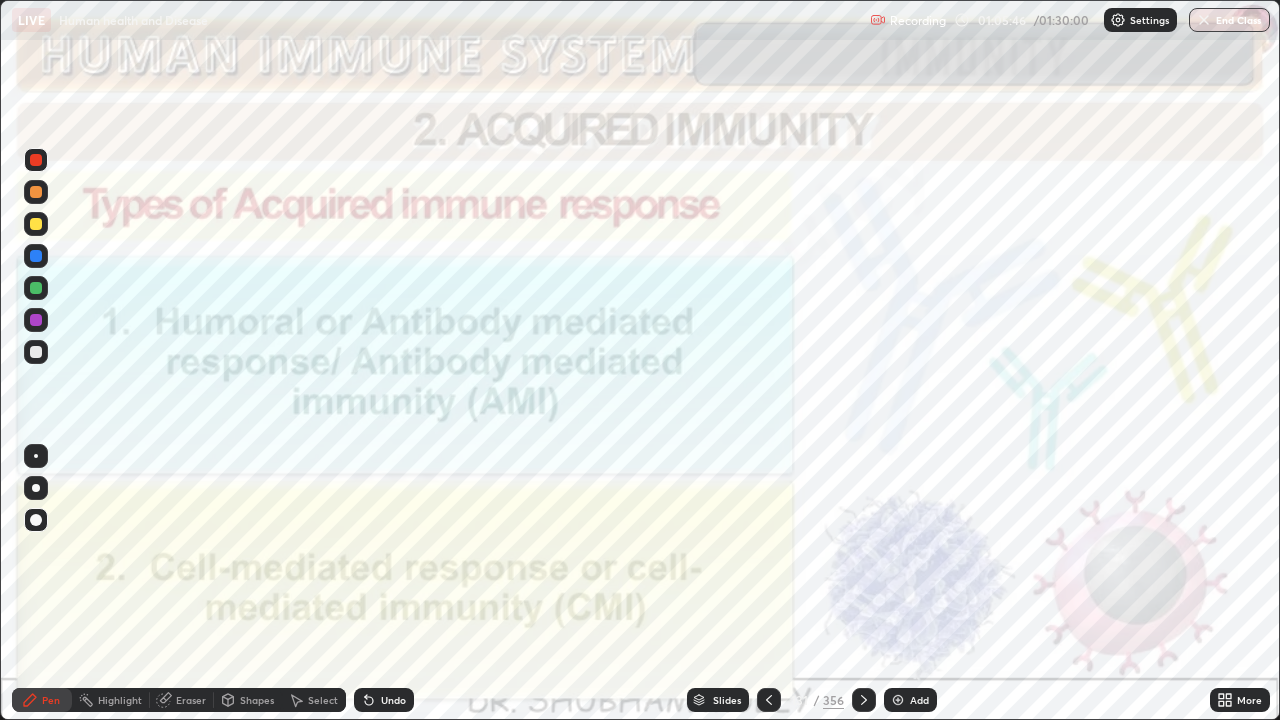 click 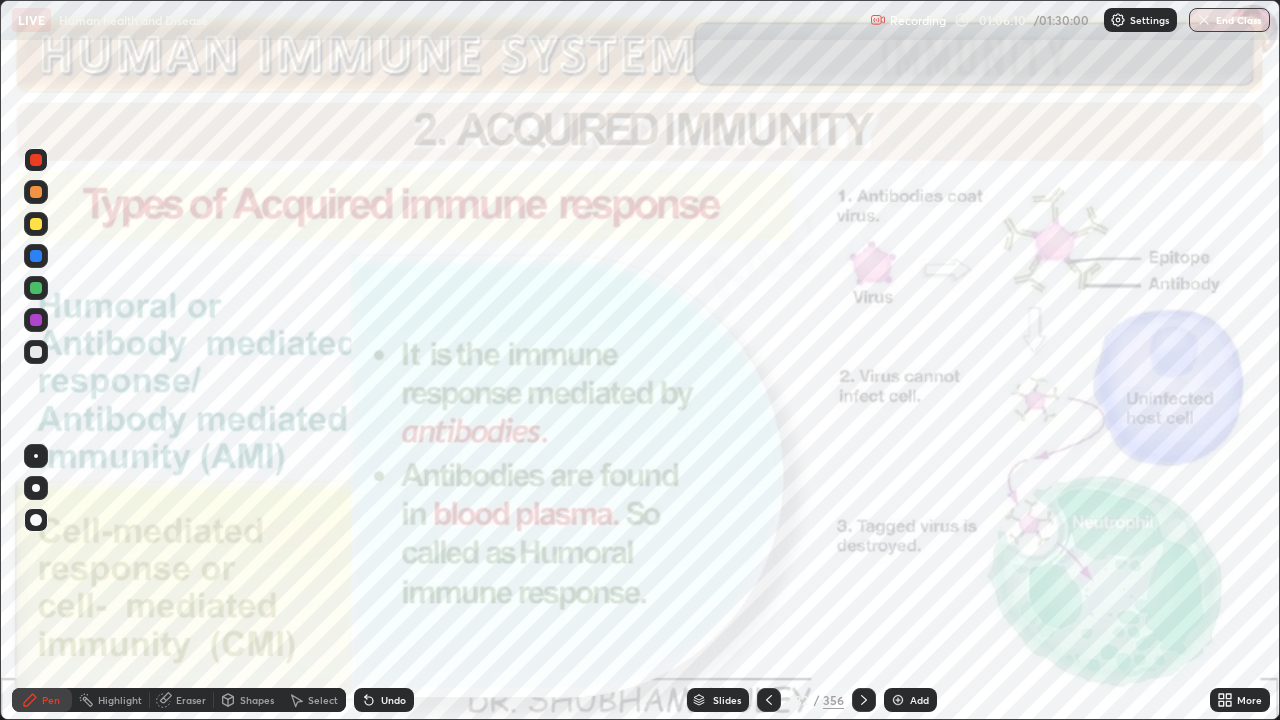 click 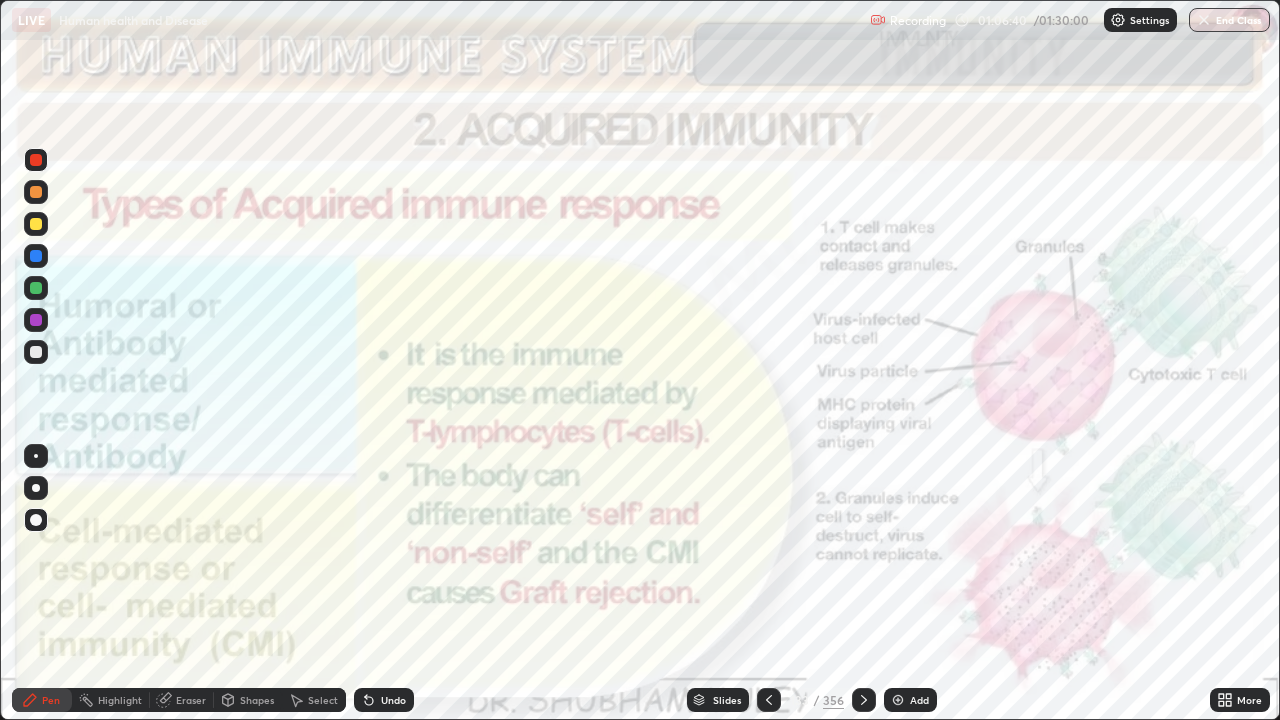 click 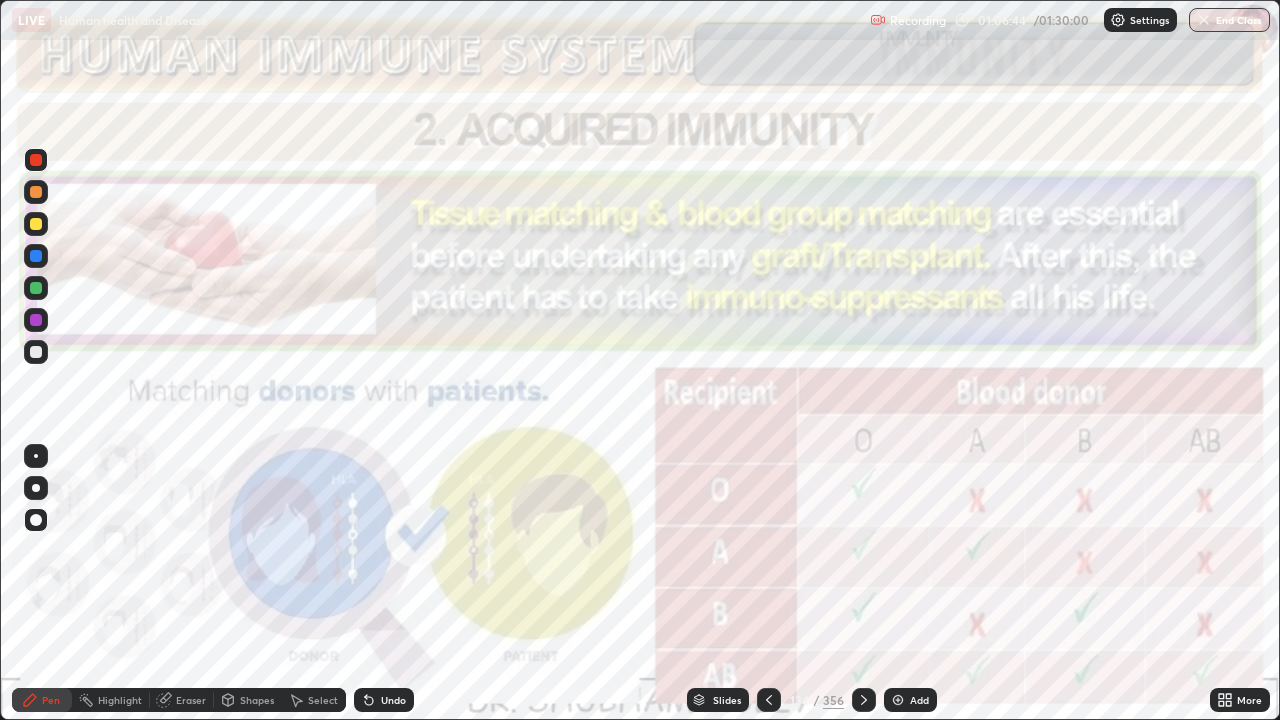 click 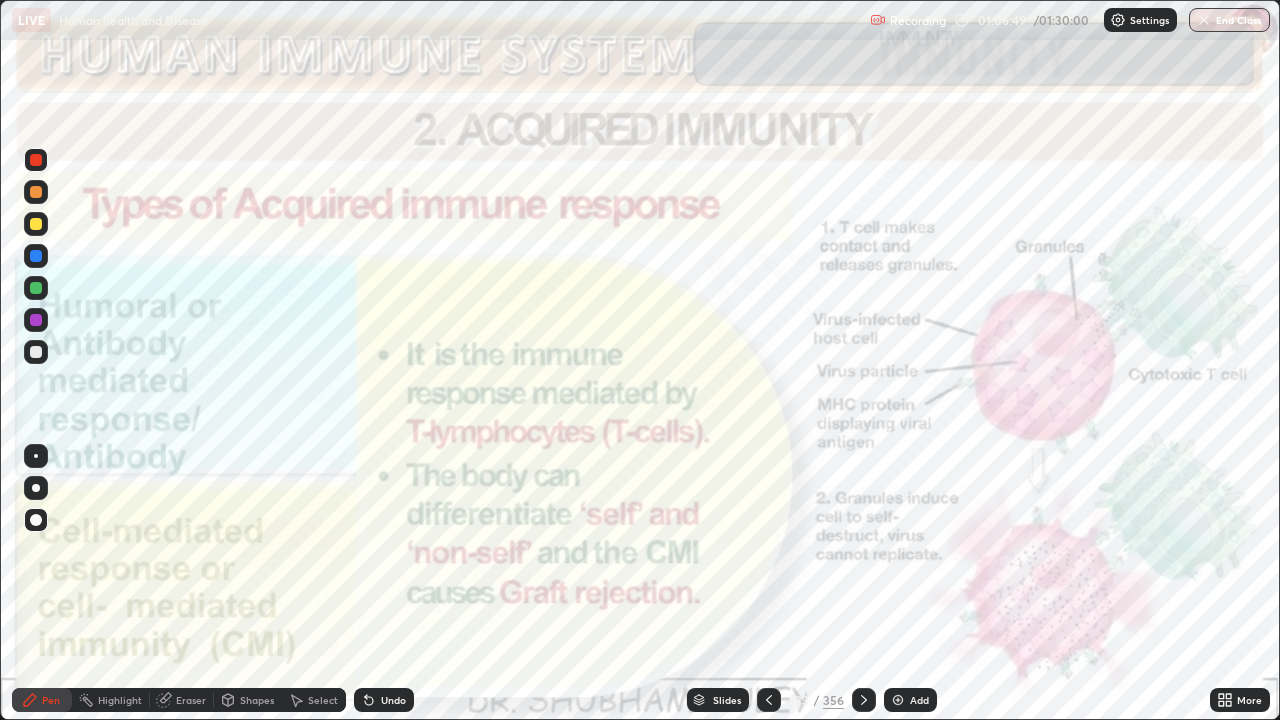 click at bounding box center [898, 700] 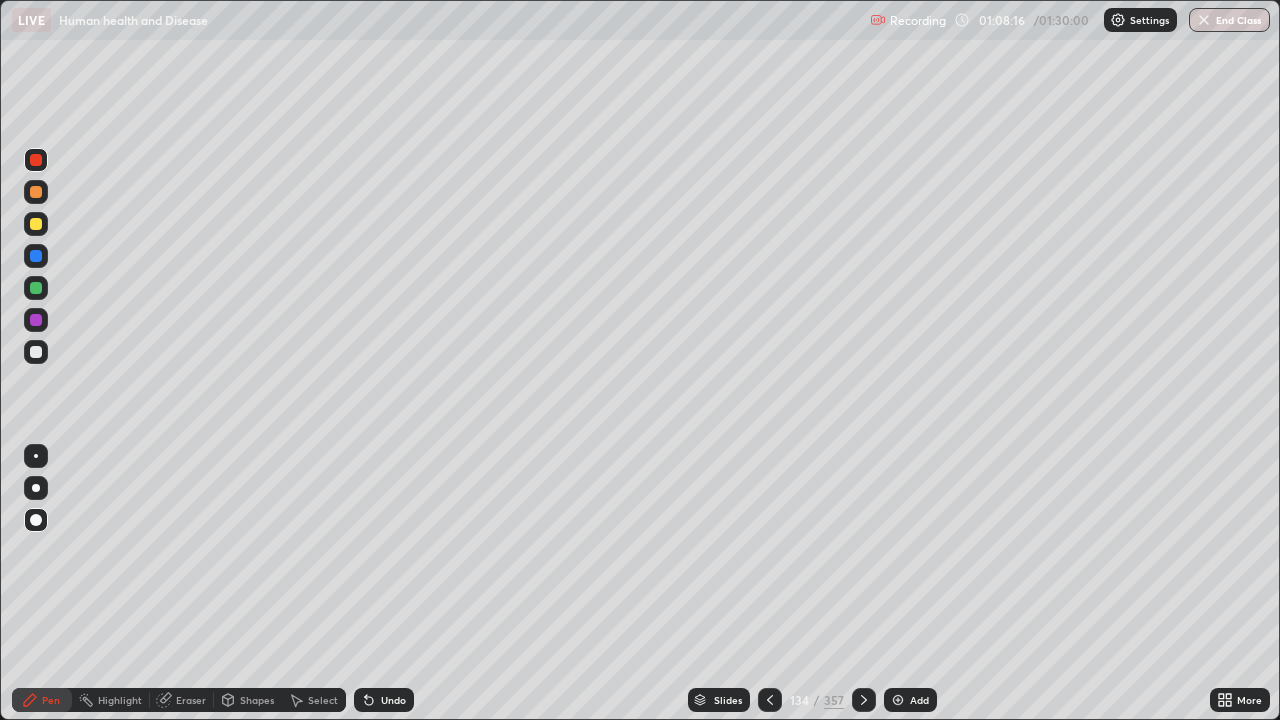 click on "Slides 134 / 357 Add" at bounding box center (812, 700) 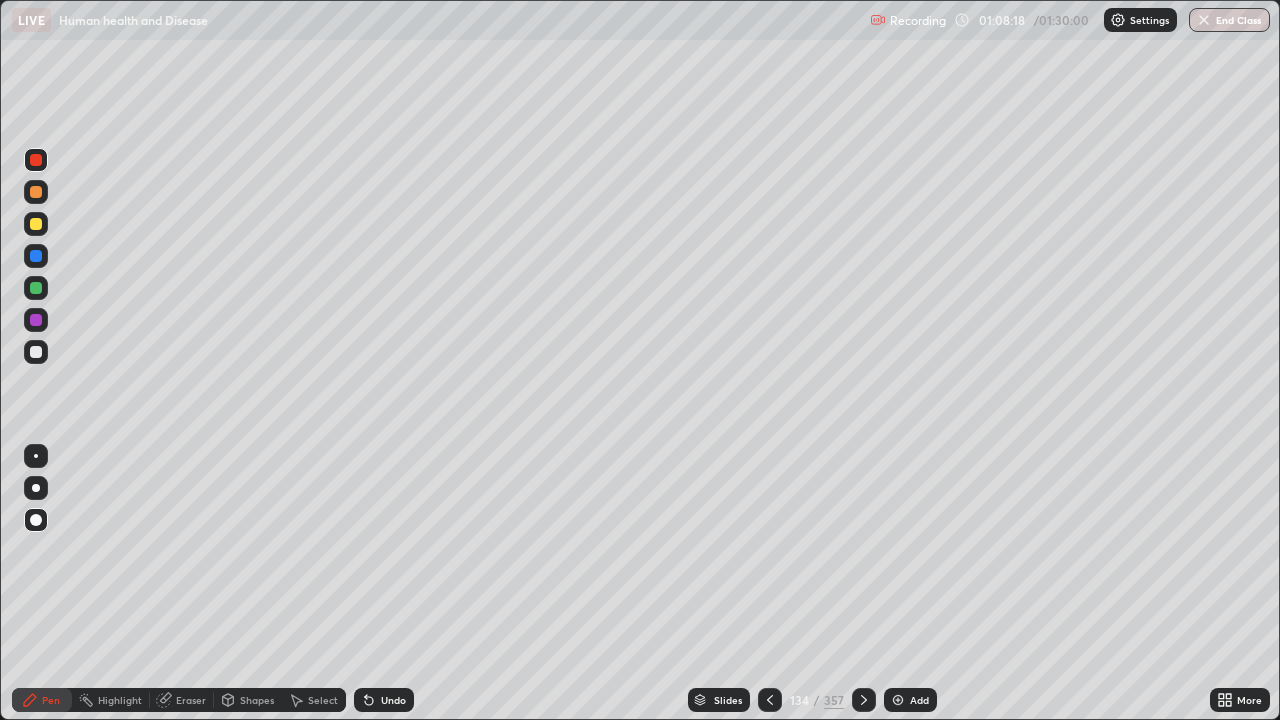 click 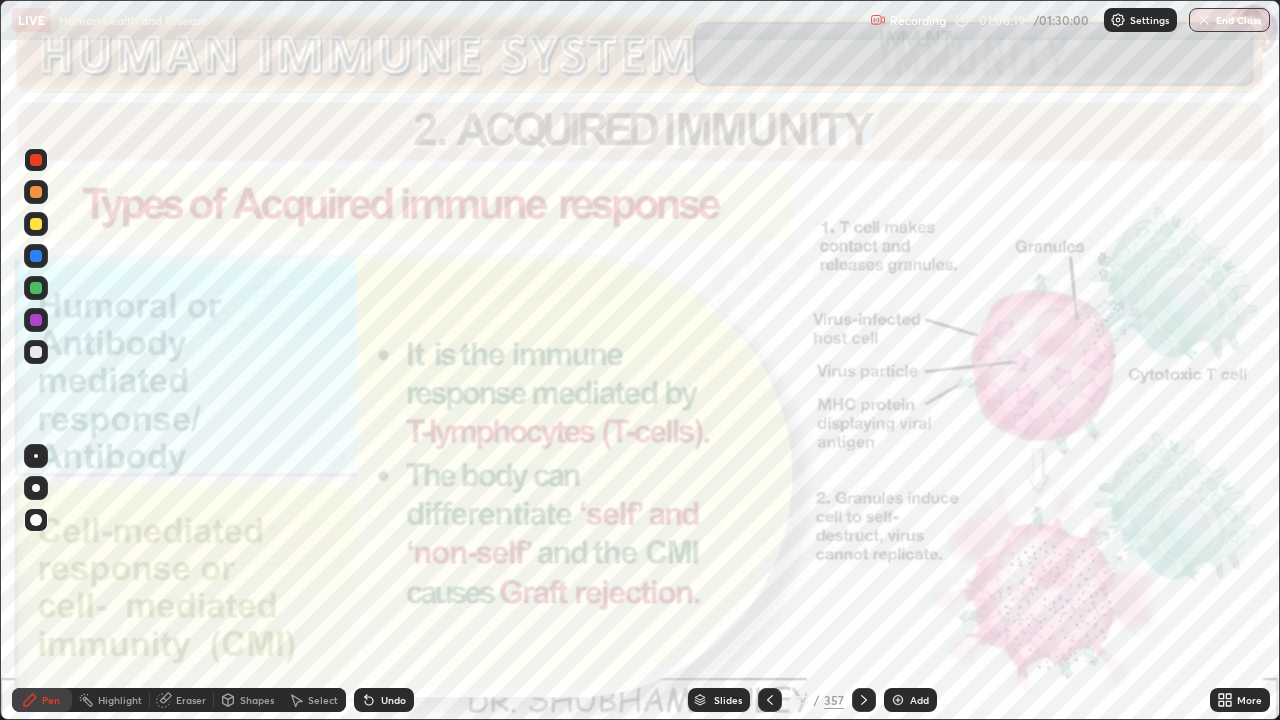 click 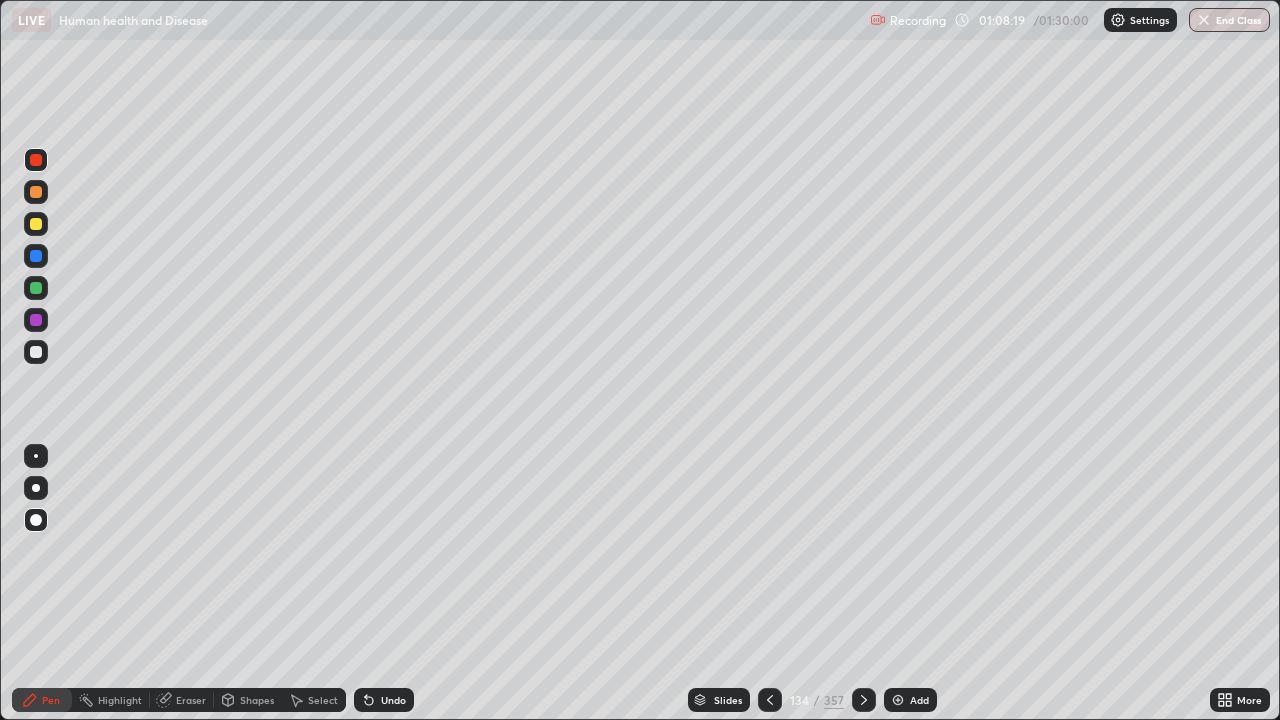 click 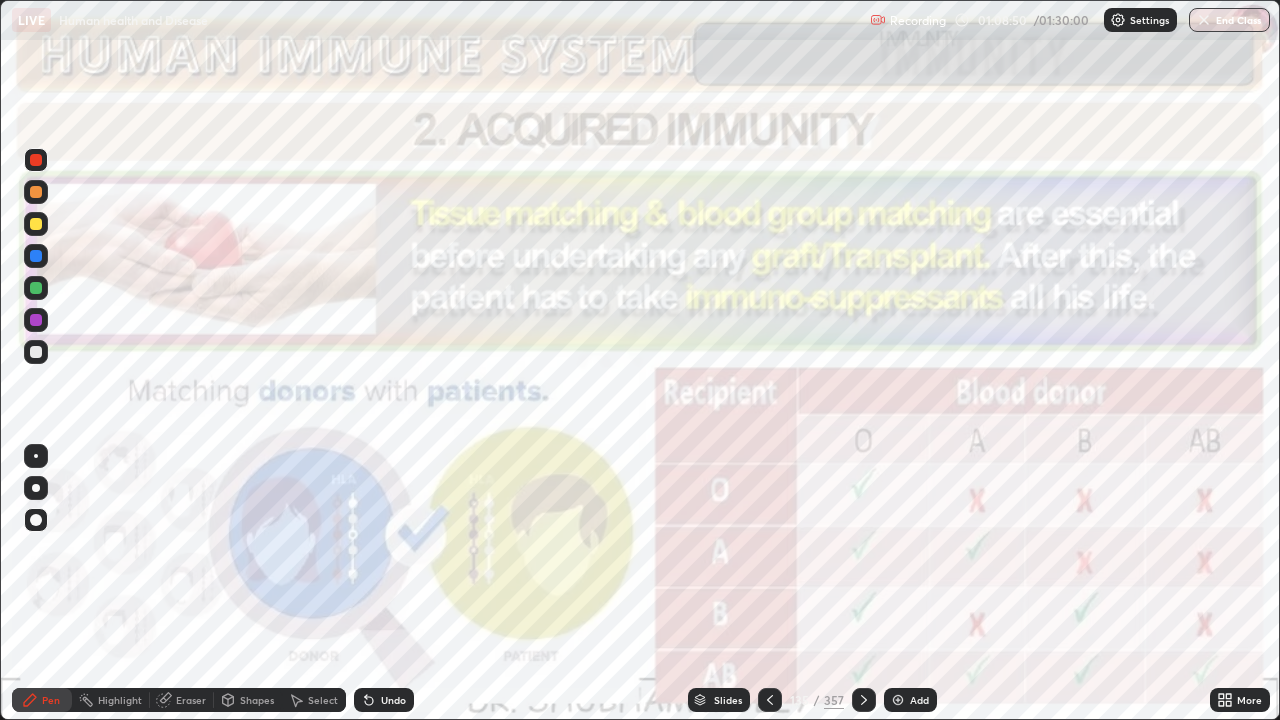 click 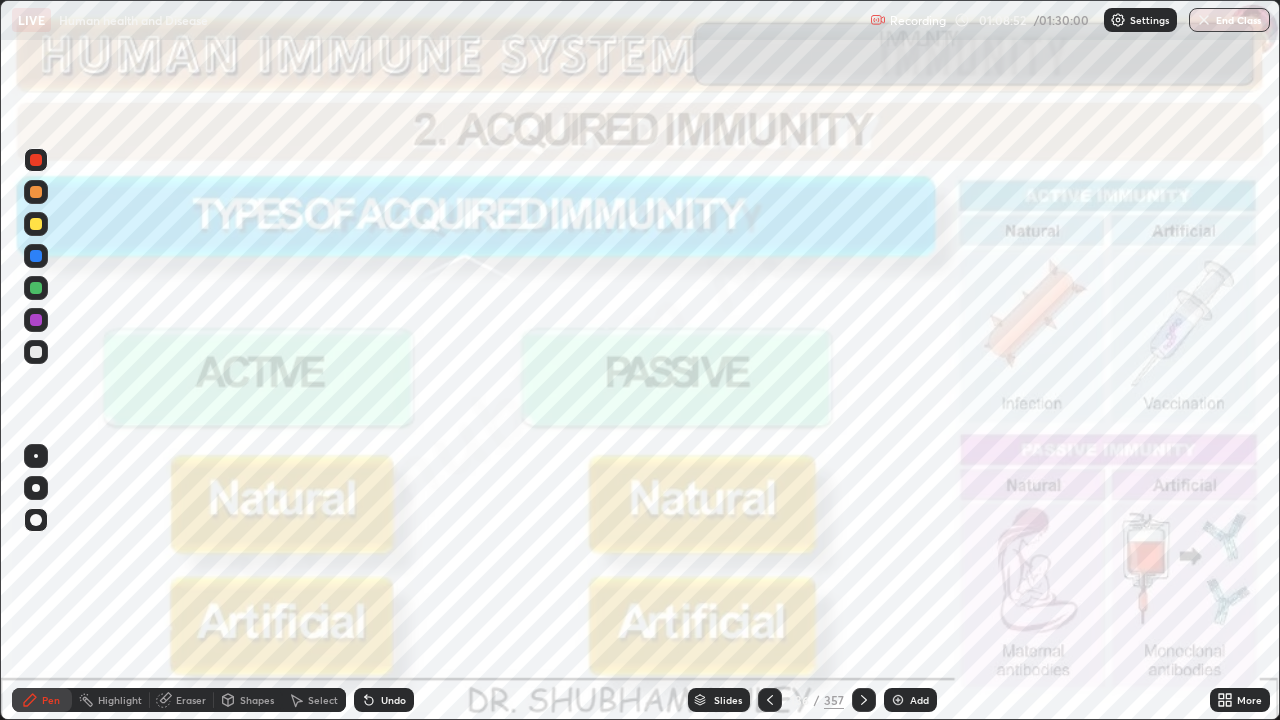 click 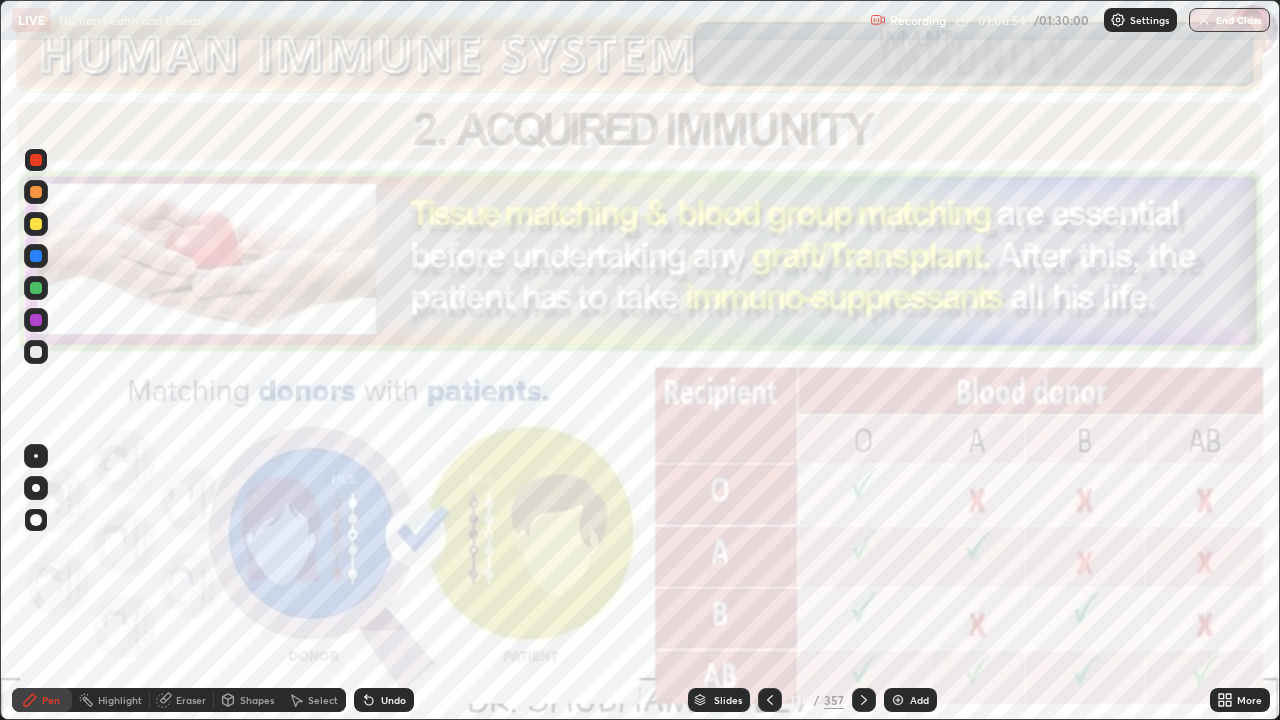 click on "Add" at bounding box center (910, 700) 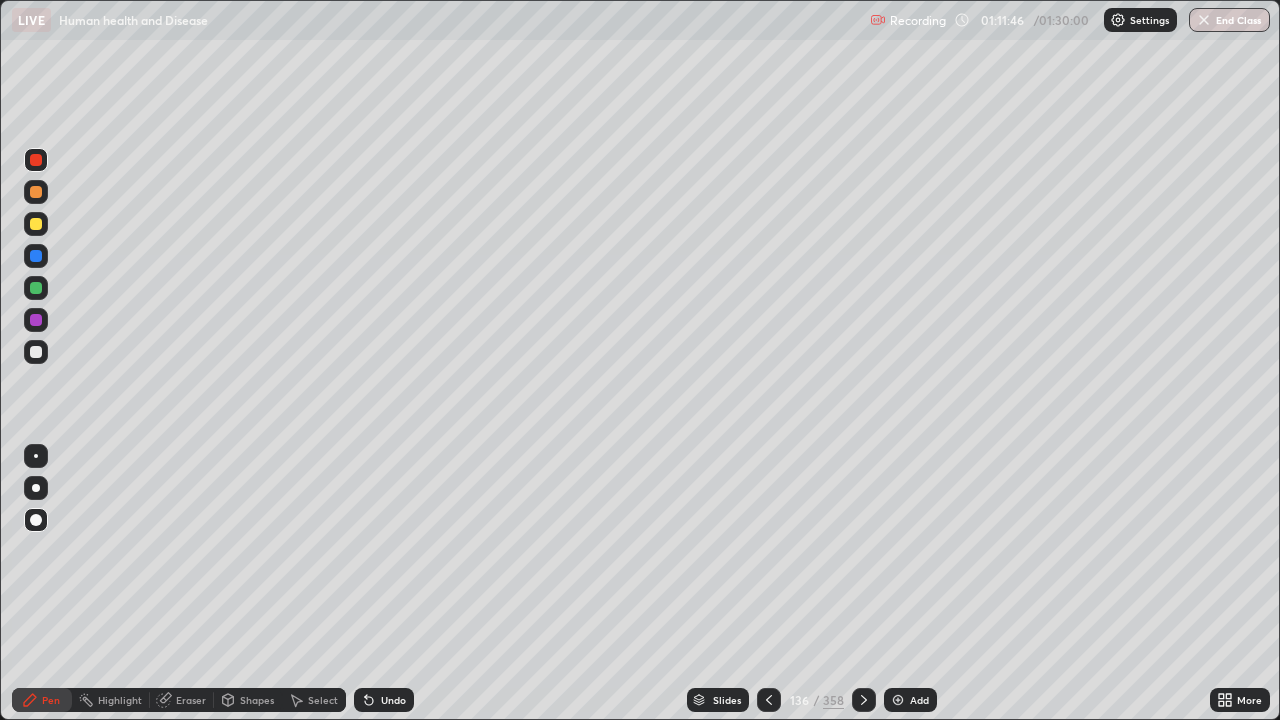 click at bounding box center [36, 352] 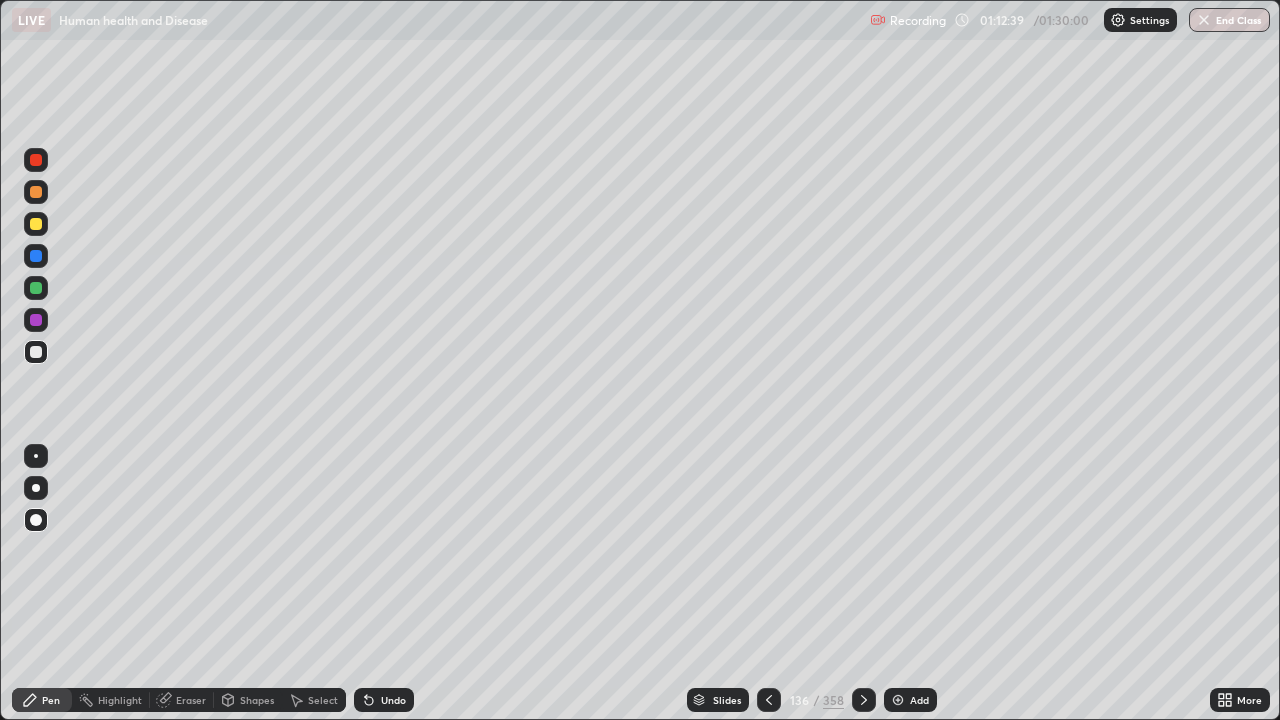 click 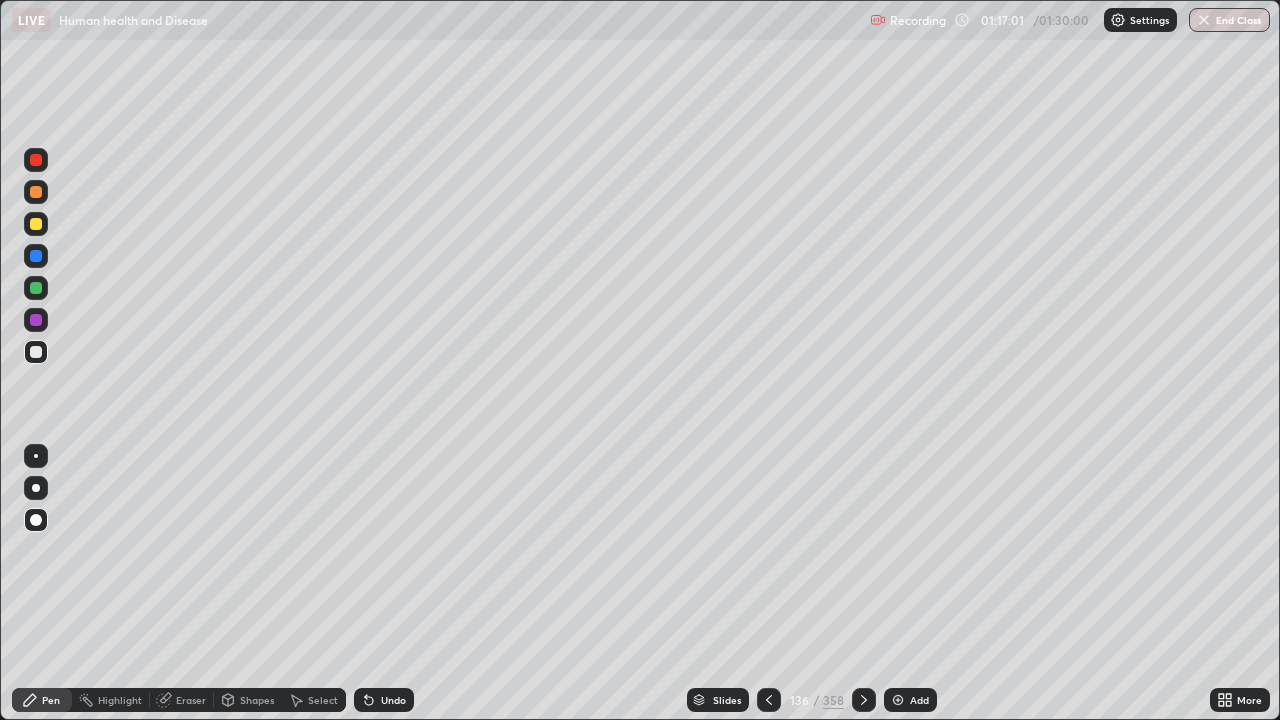 click 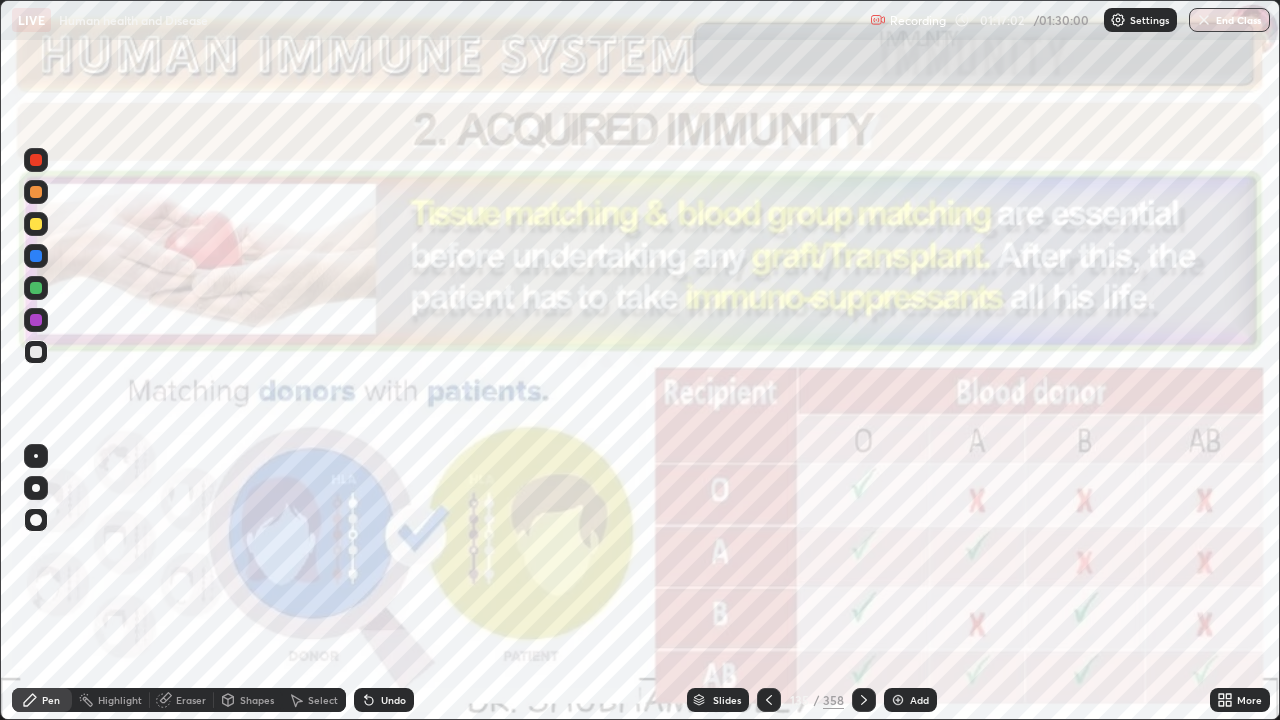 click 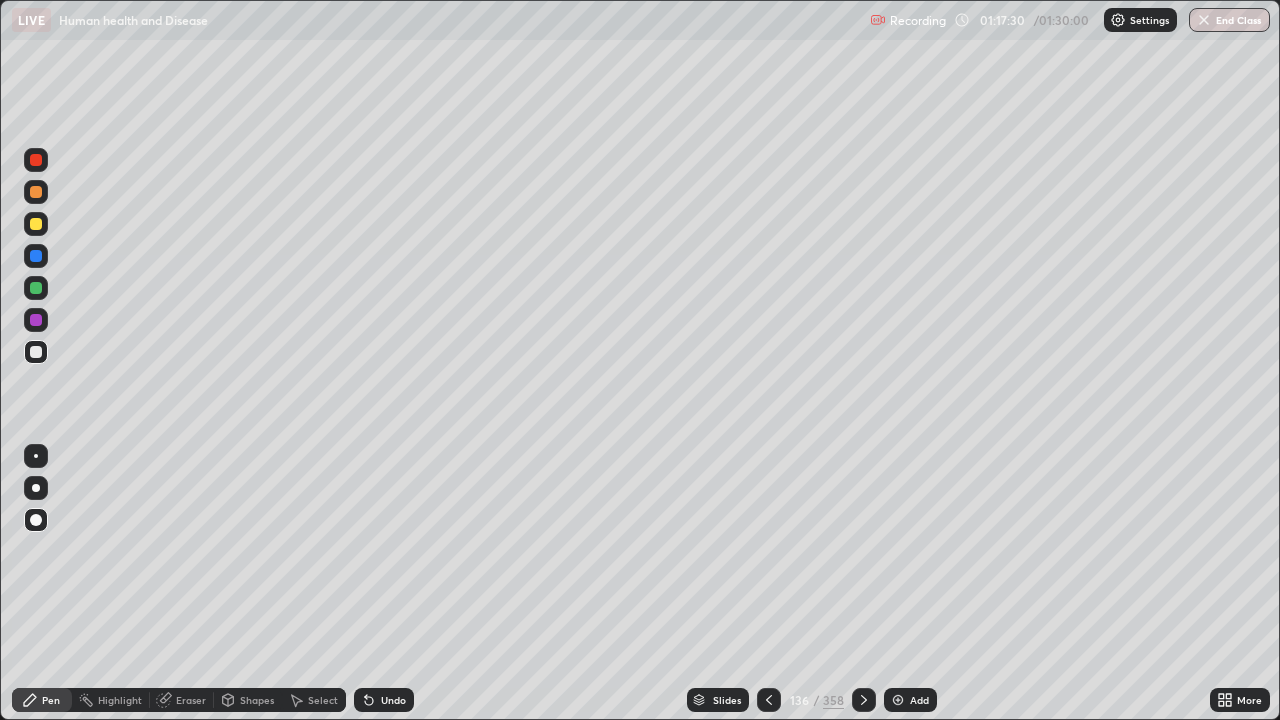 click 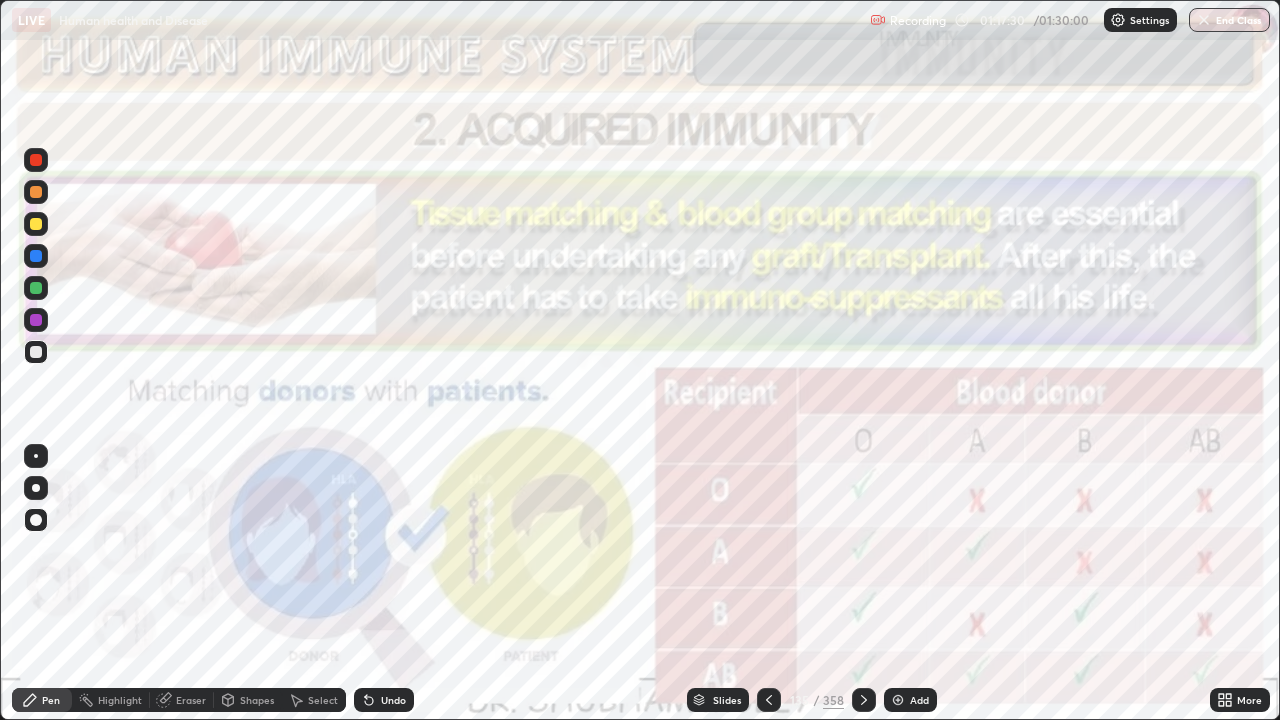 click at bounding box center (864, 700) 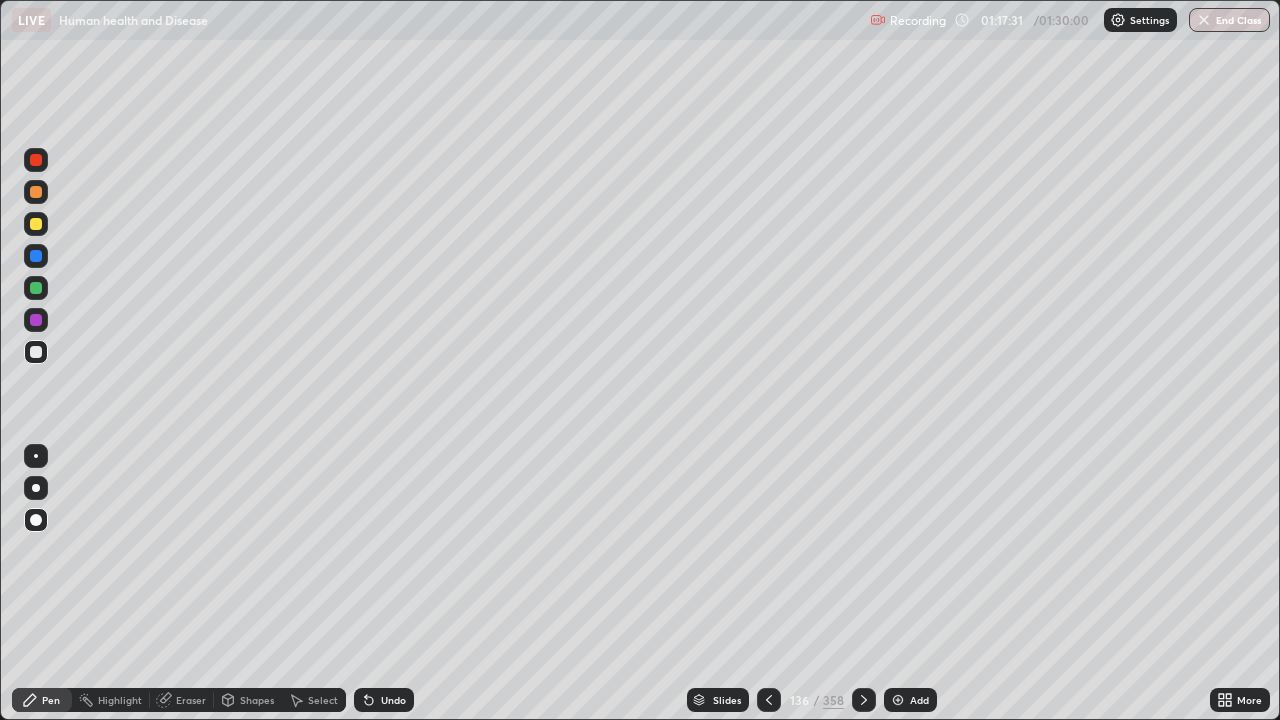 click 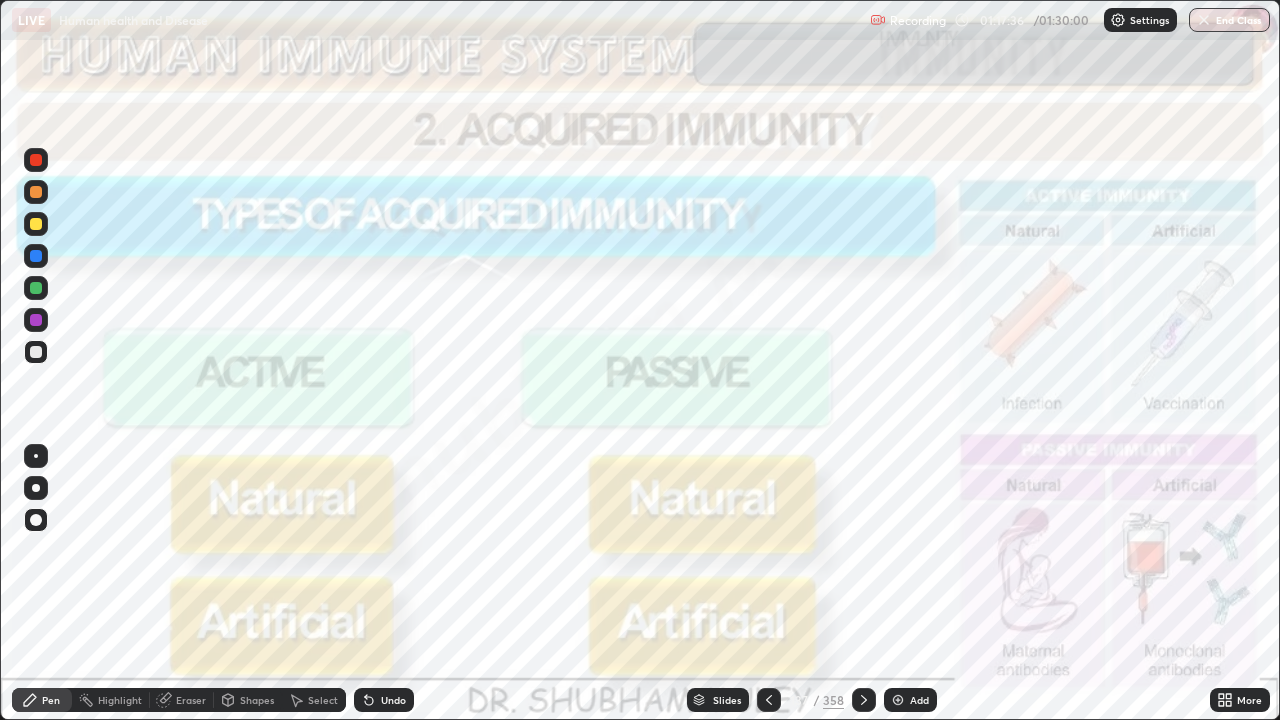 click 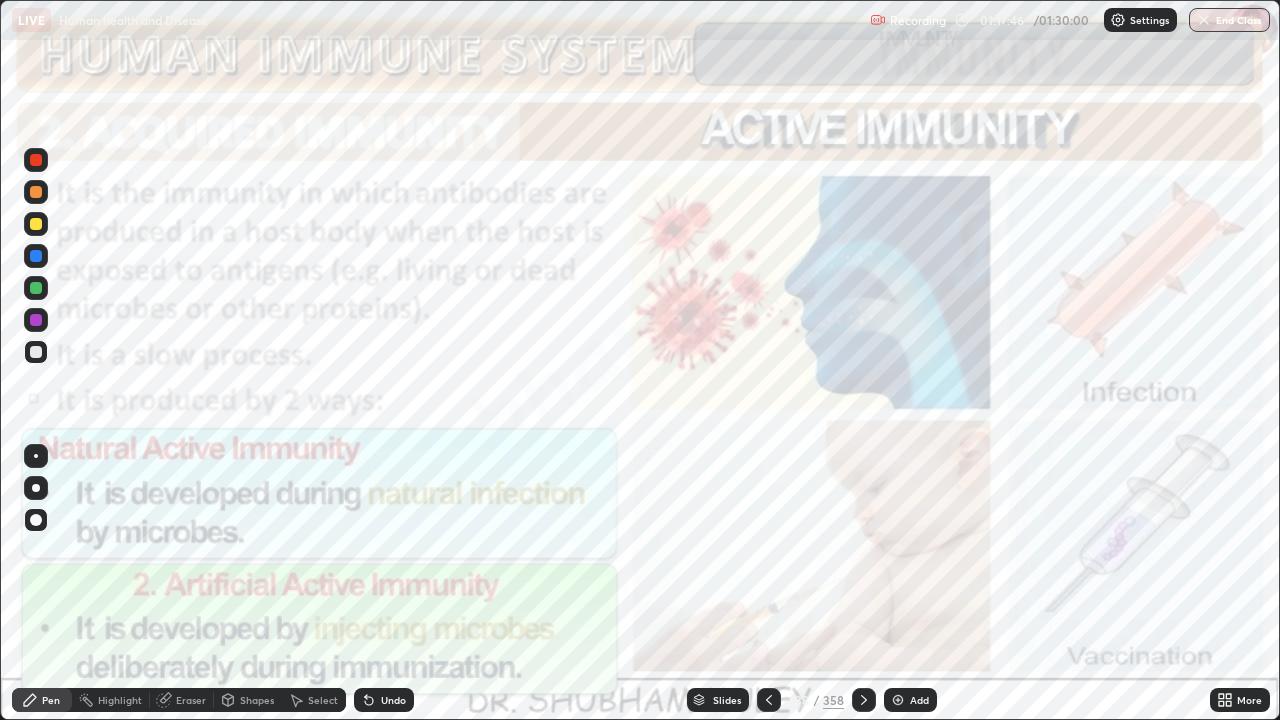 click at bounding box center [36, 192] 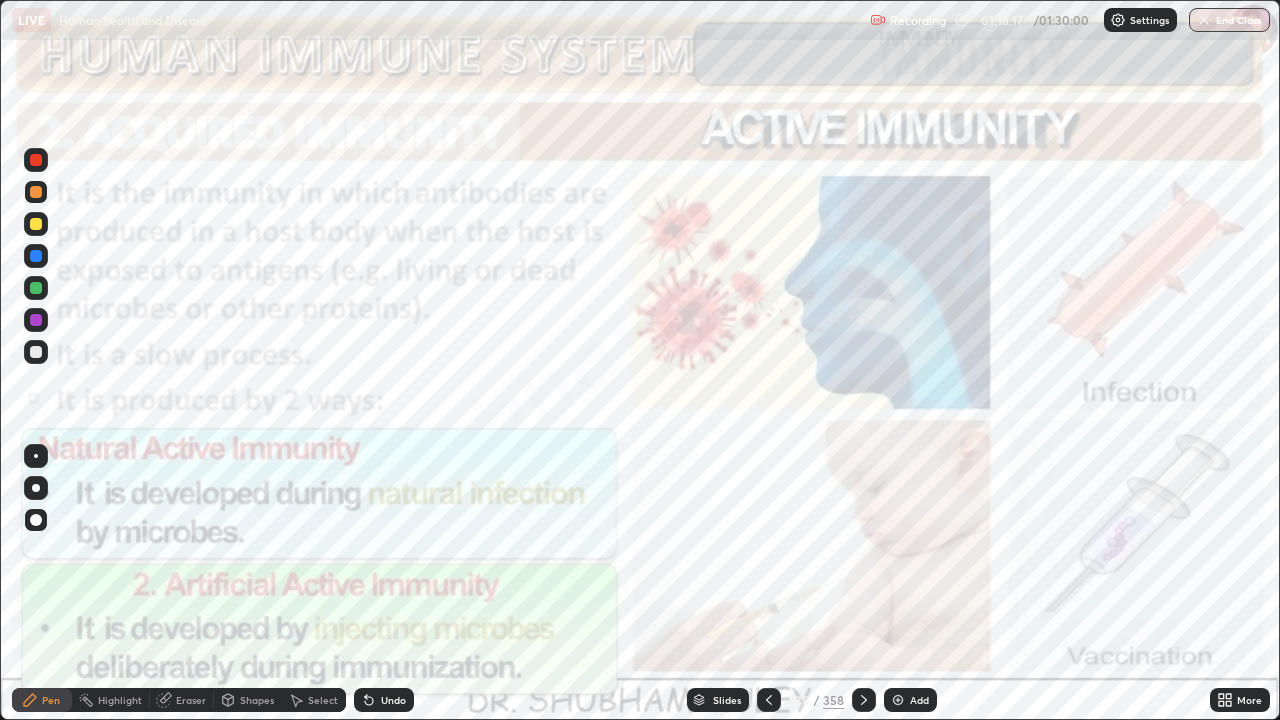 click at bounding box center [864, 700] 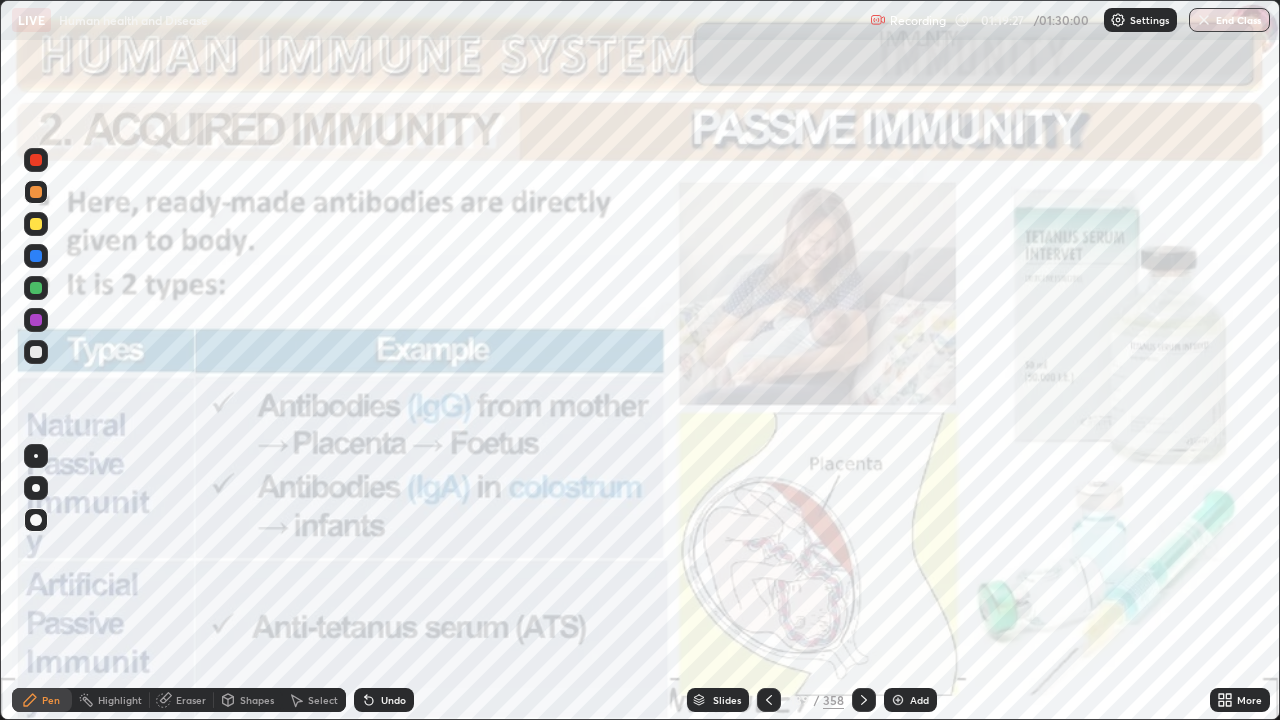 click 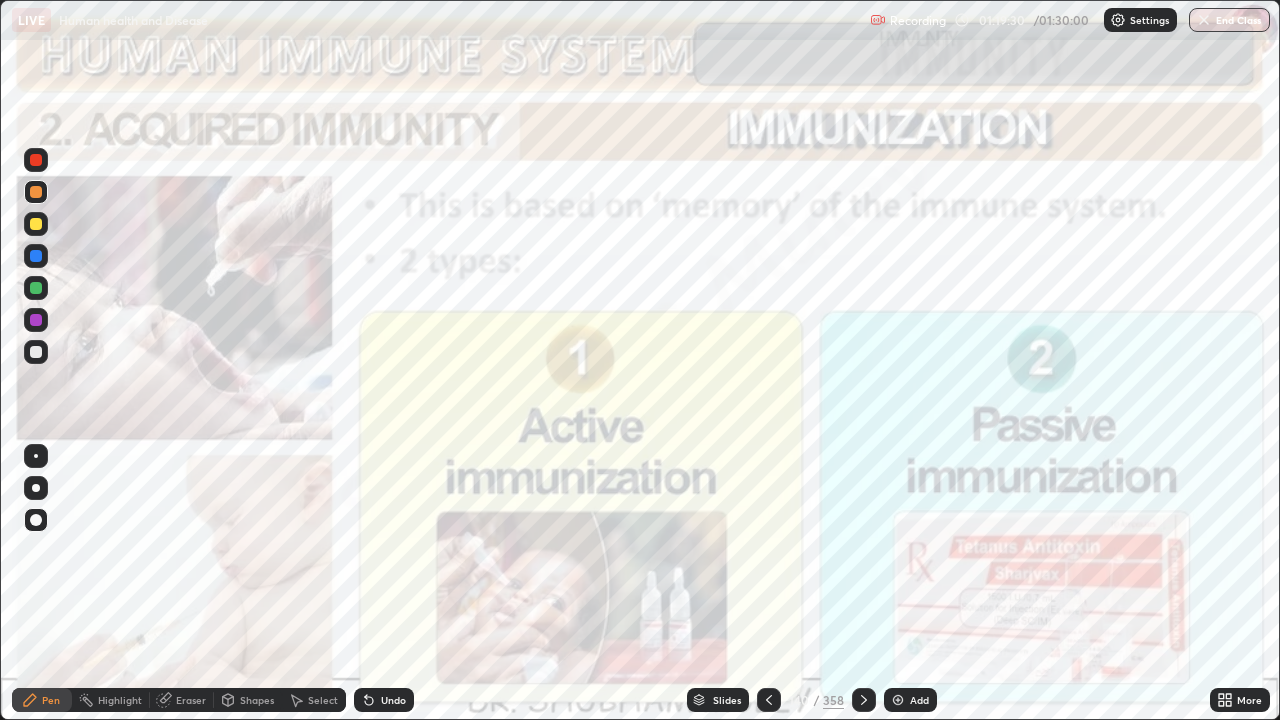 click 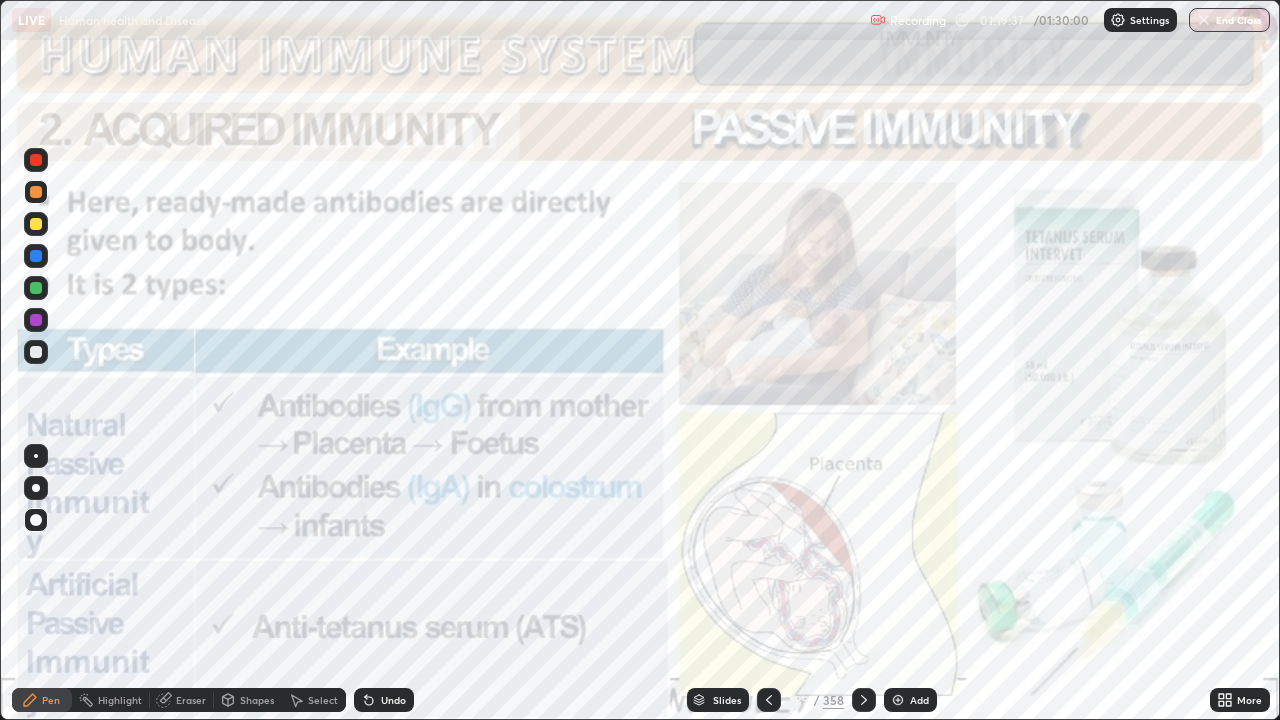 click at bounding box center (1204, 20) 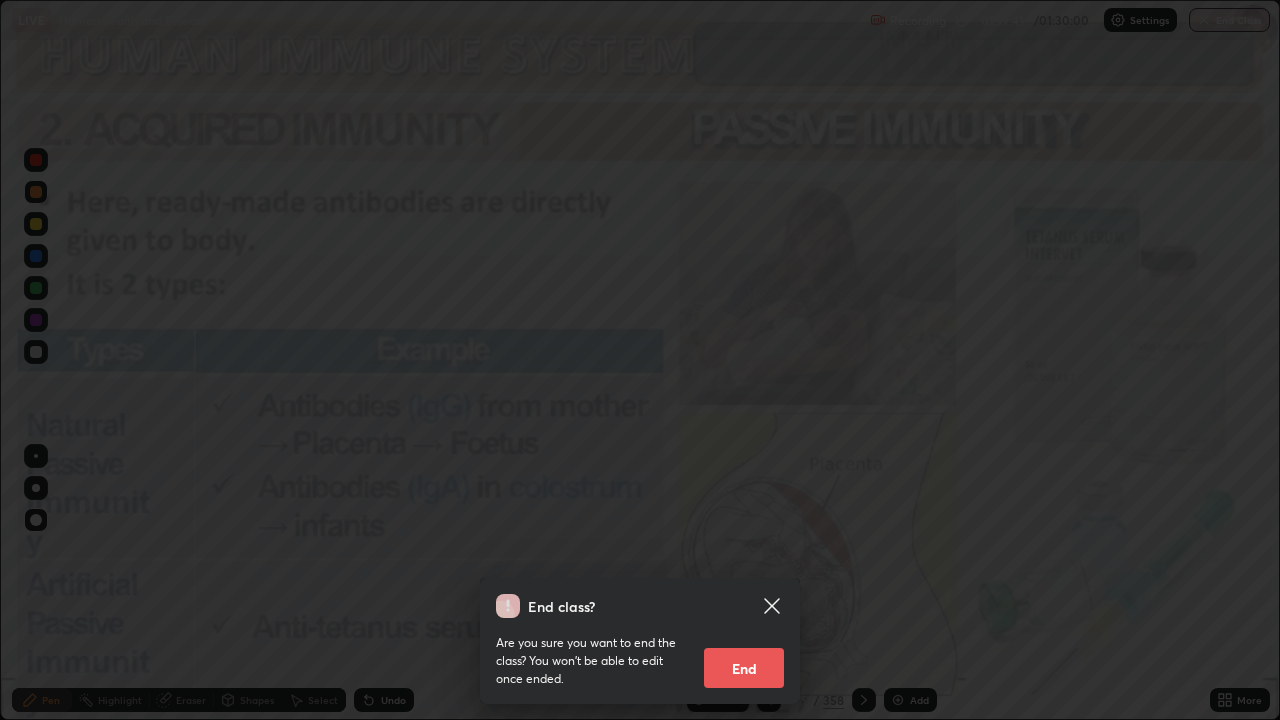 click on "End class? Are you sure you want to end the class? You won’t be able to edit once ended. End" at bounding box center [640, 360] 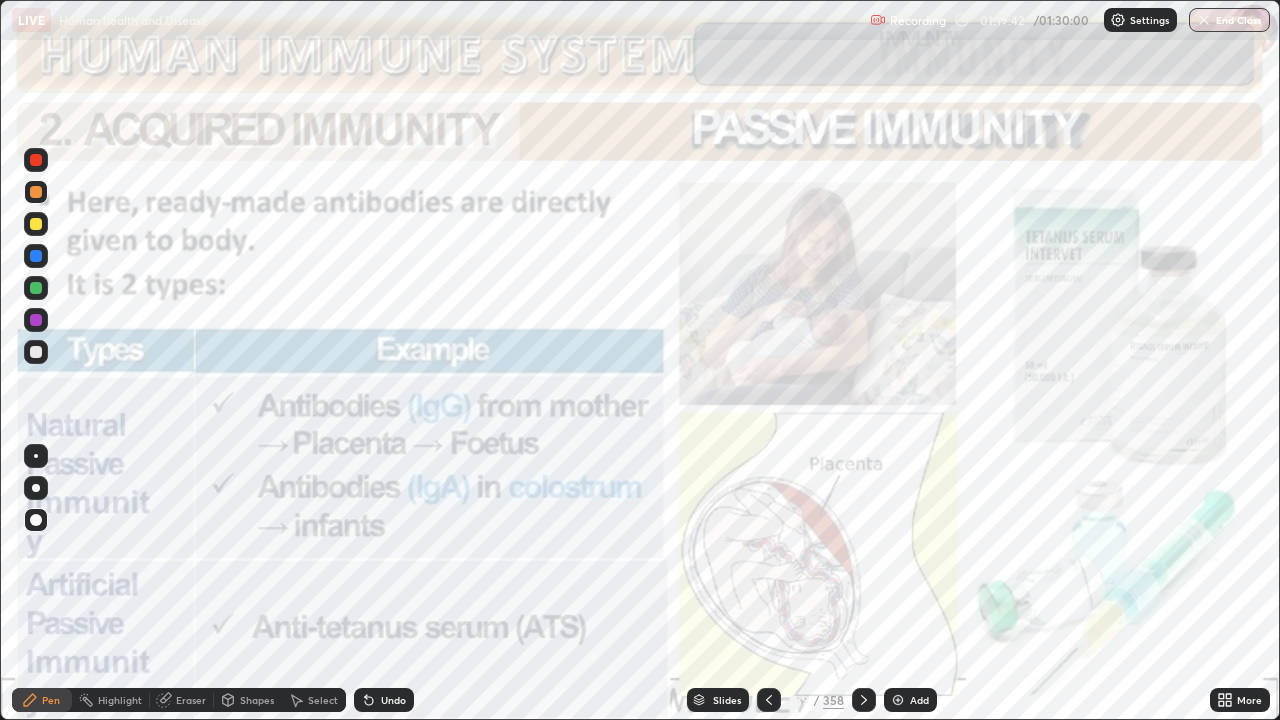 click at bounding box center [1204, 20] 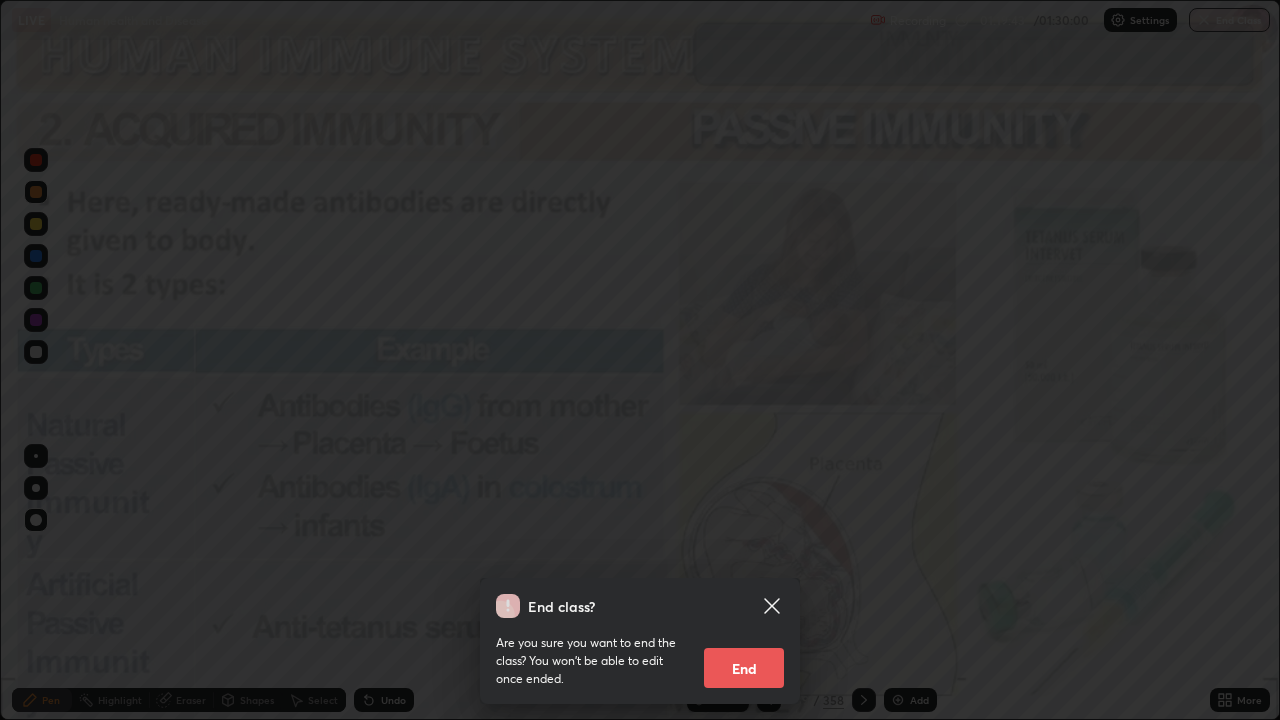 click on "End" at bounding box center (744, 668) 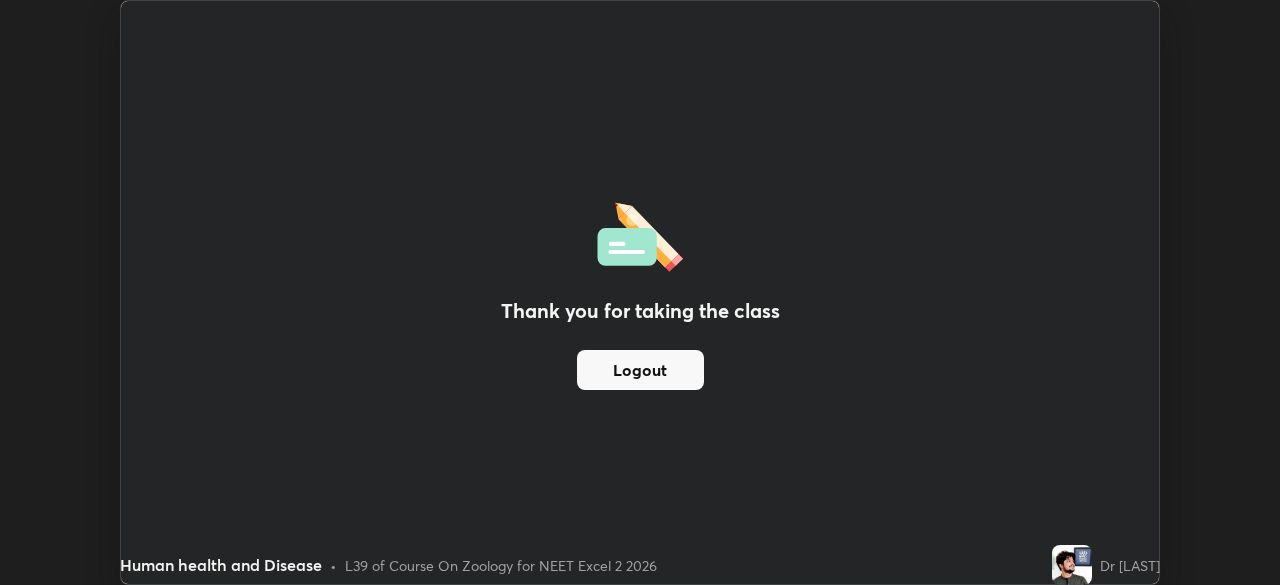 scroll, scrollTop: 585, scrollLeft: 1280, axis: both 